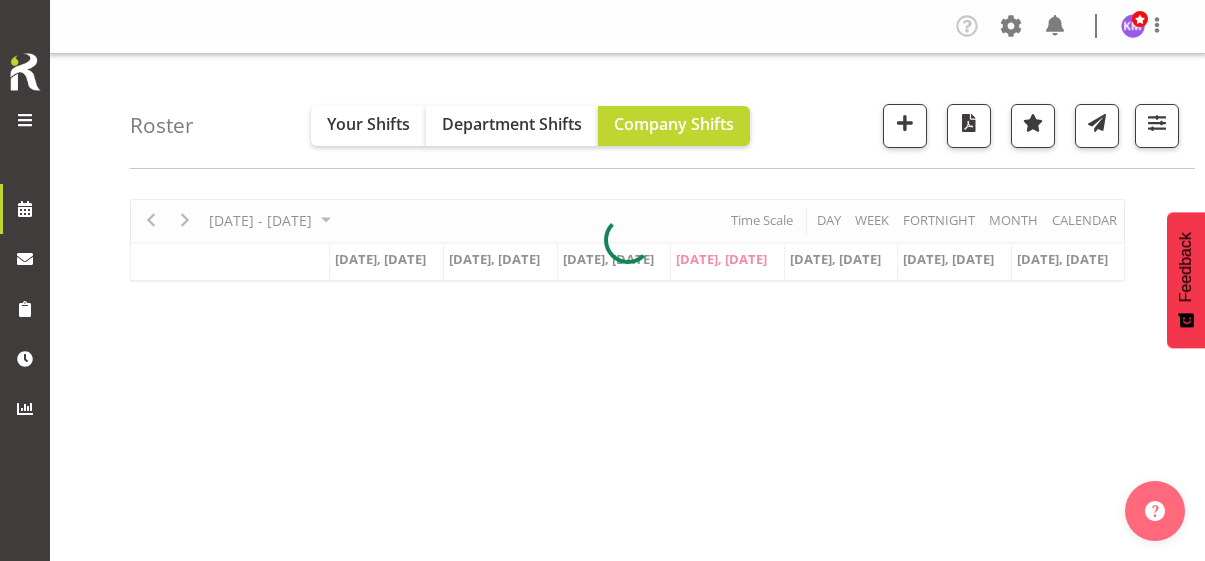 scroll, scrollTop: 0, scrollLeft: 0, axis: both 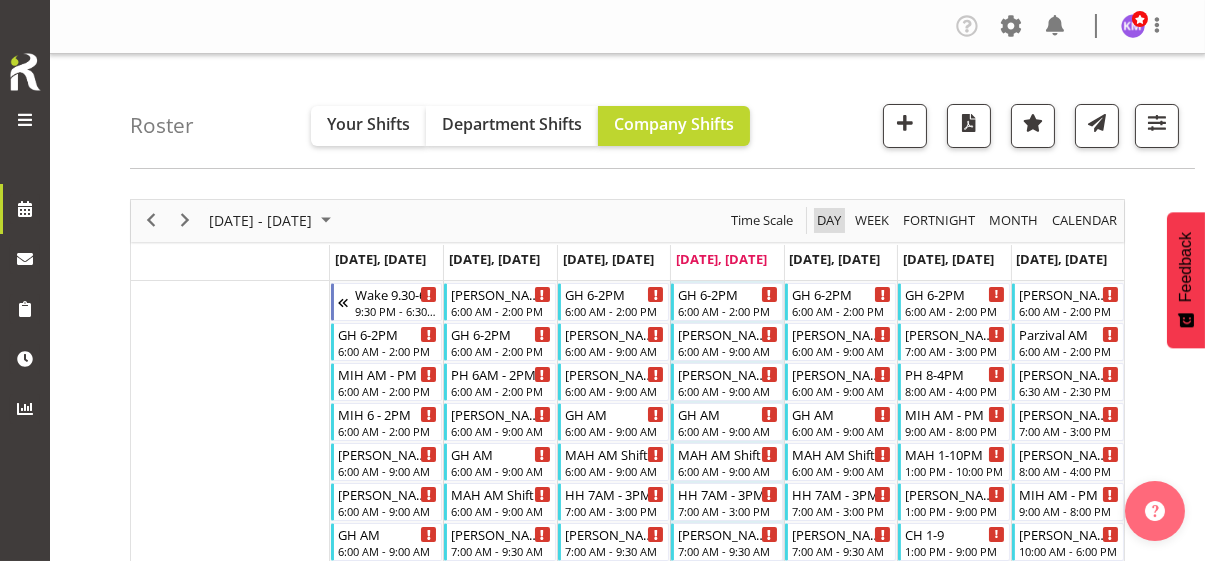 click on "Day" at bounding box center (829, 220) 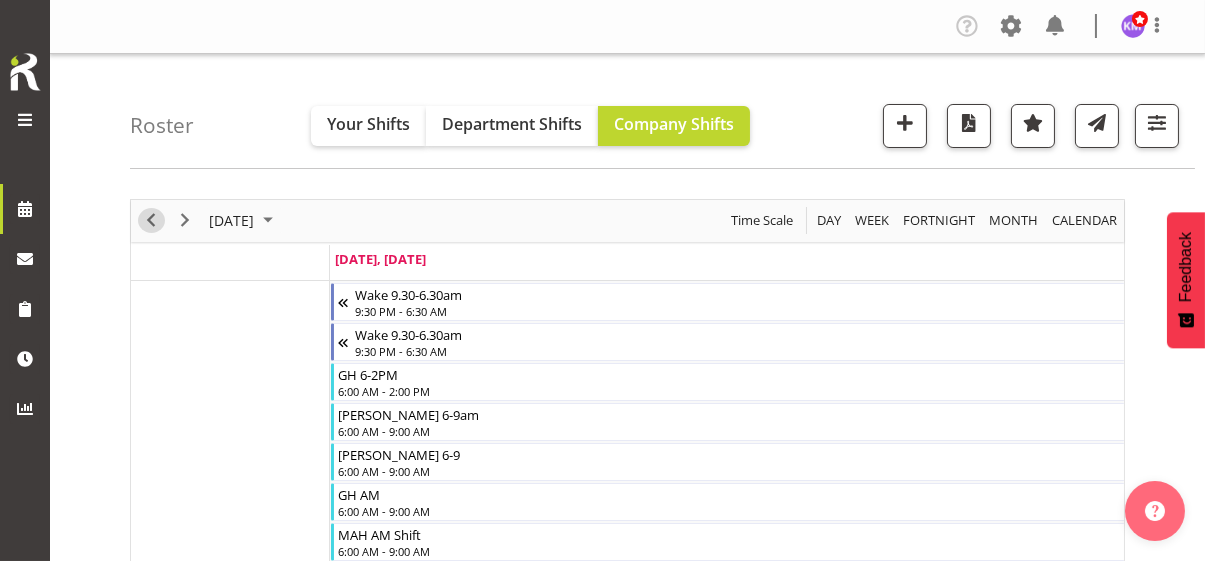 click at bounding box center (151, 220) 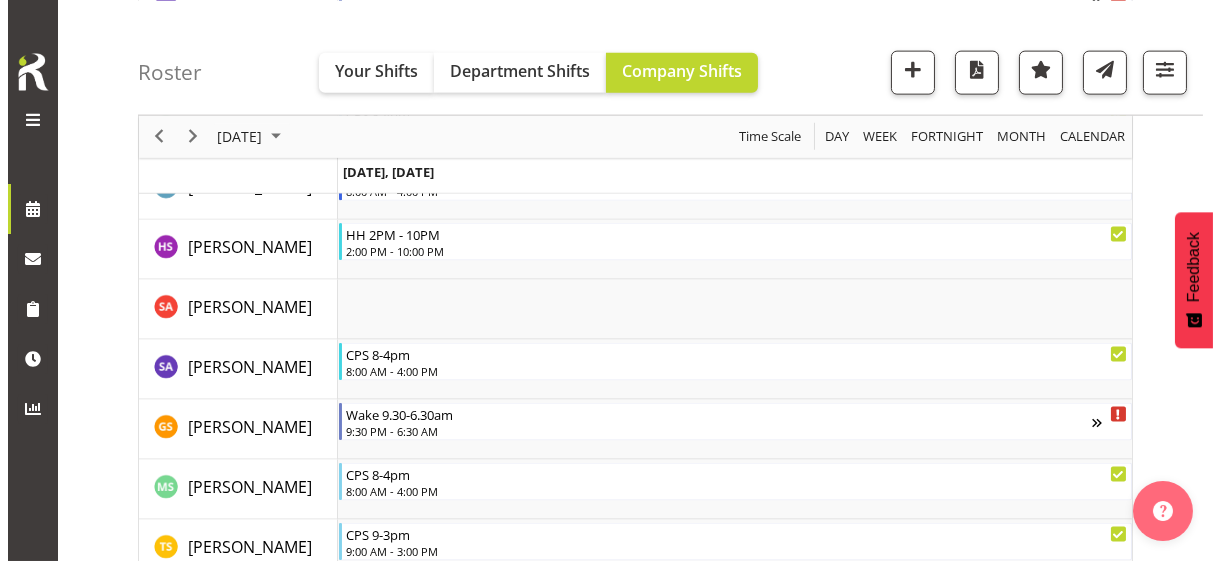 scroll, scrollTop: 5500, scrollLeft: 0, axis: vertical 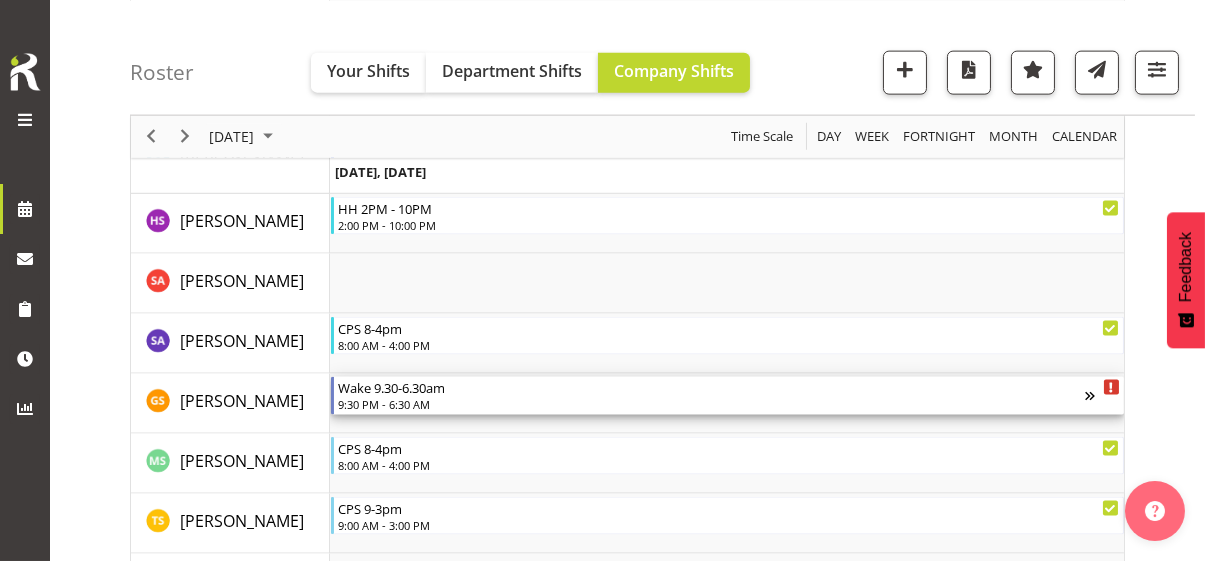click on "9:30 PM - 6:30 AM" at bounding box center (711, 404) 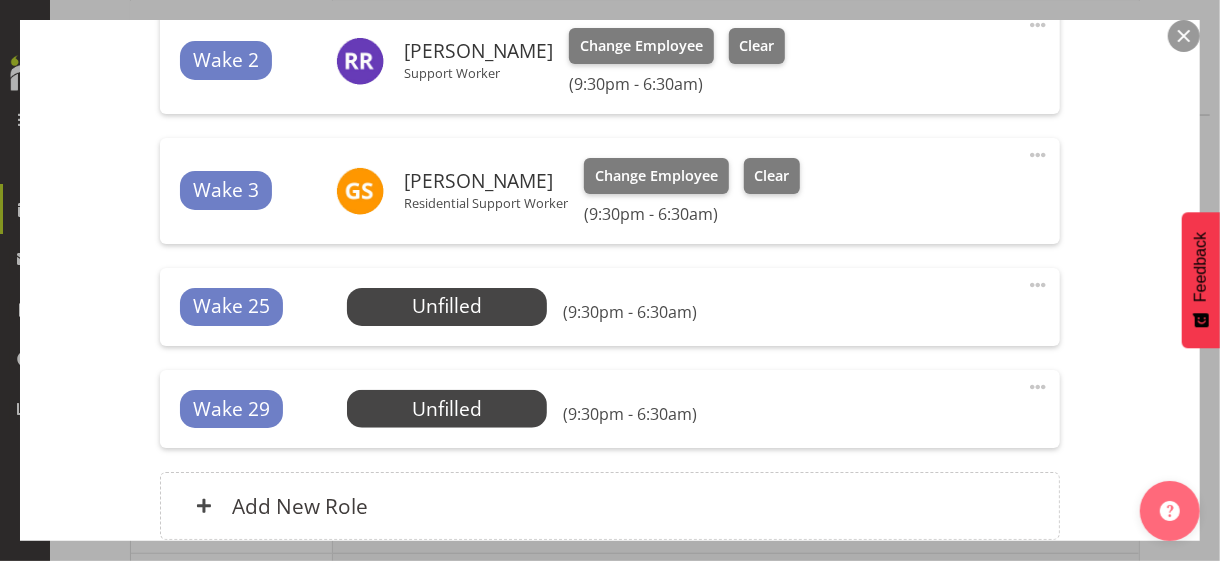 scroll, scrollTop: 800, scrollLeft: 0, axis: vertical 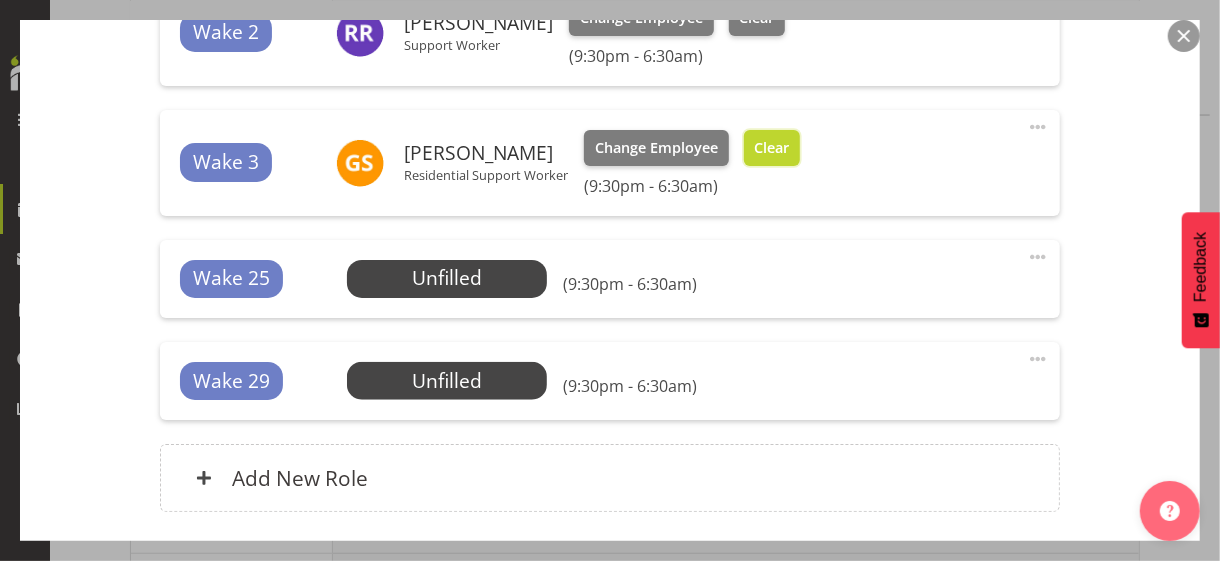 click on "Clear" at bounding box center (772, 148) 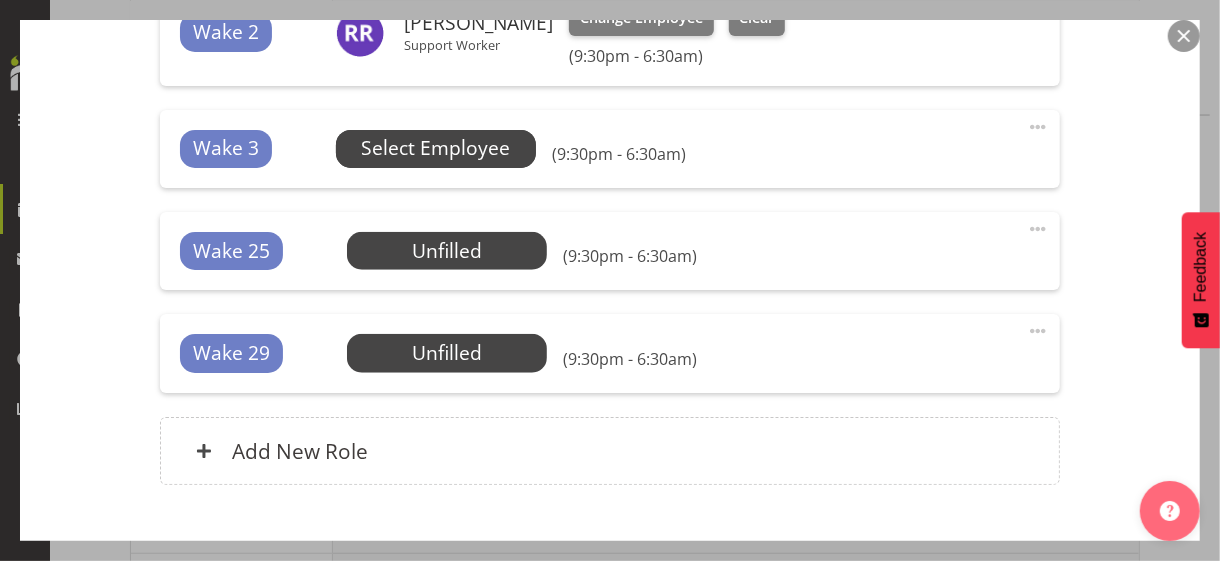 click on "Select Employee" at bounding box center (435, 148) 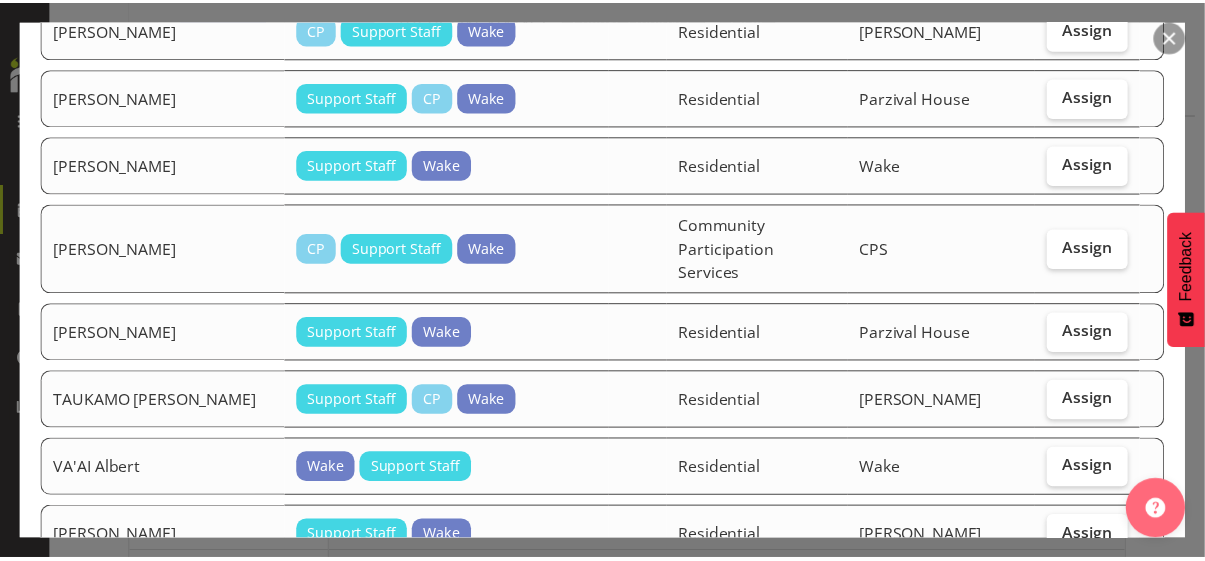 scroll, scrollTop: 1678, scrollLeft: 0, axis: vertical 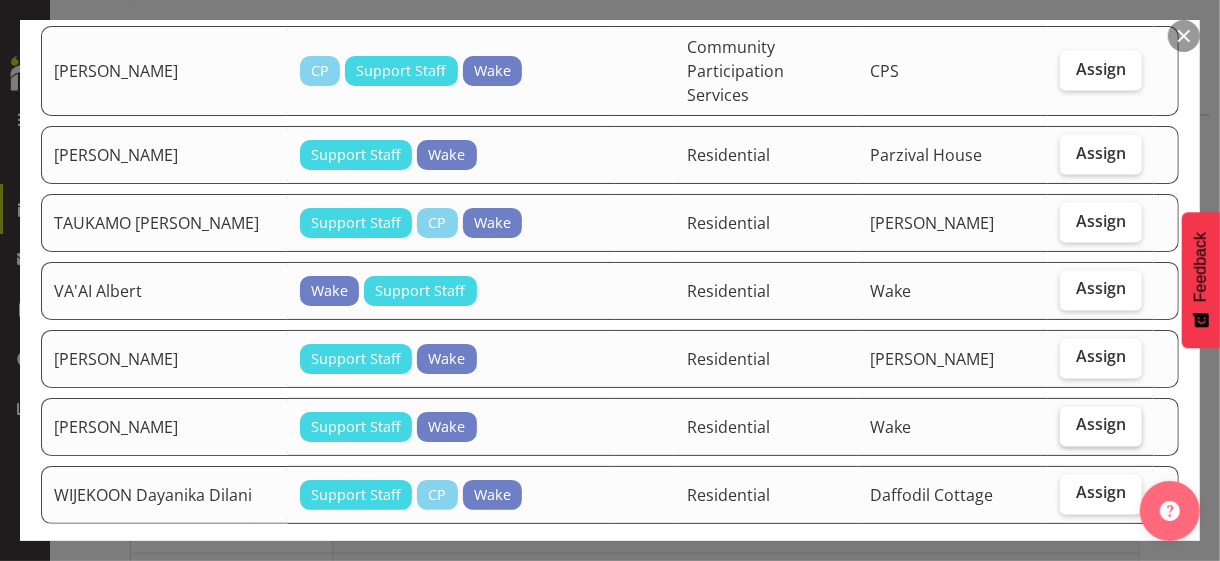 click on "Assign" at bounding box center (1101, 425) 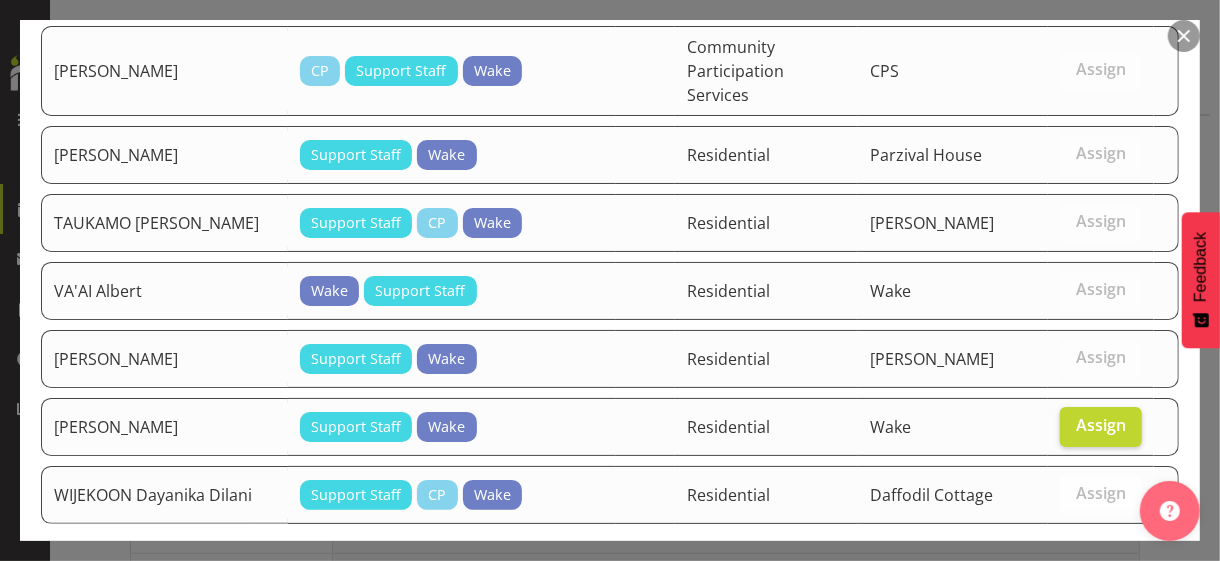 click on "Assign [PERSON_NAME]" at bounding box center (1066, 597) 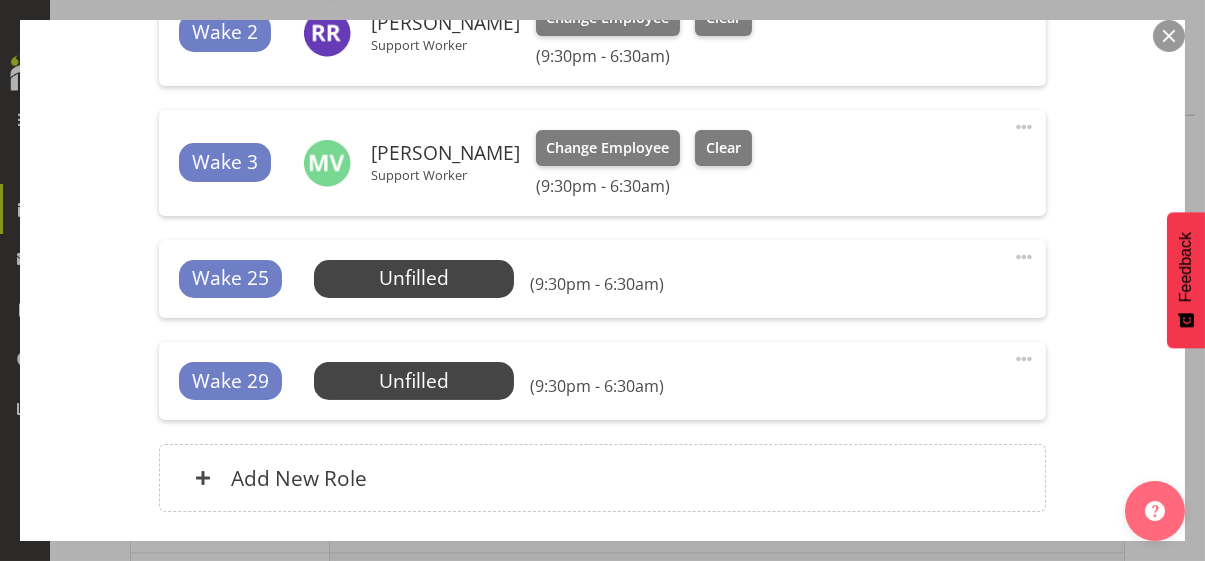 scroll, scrollTop: 946, scrollLeft: 0, axis: vertical 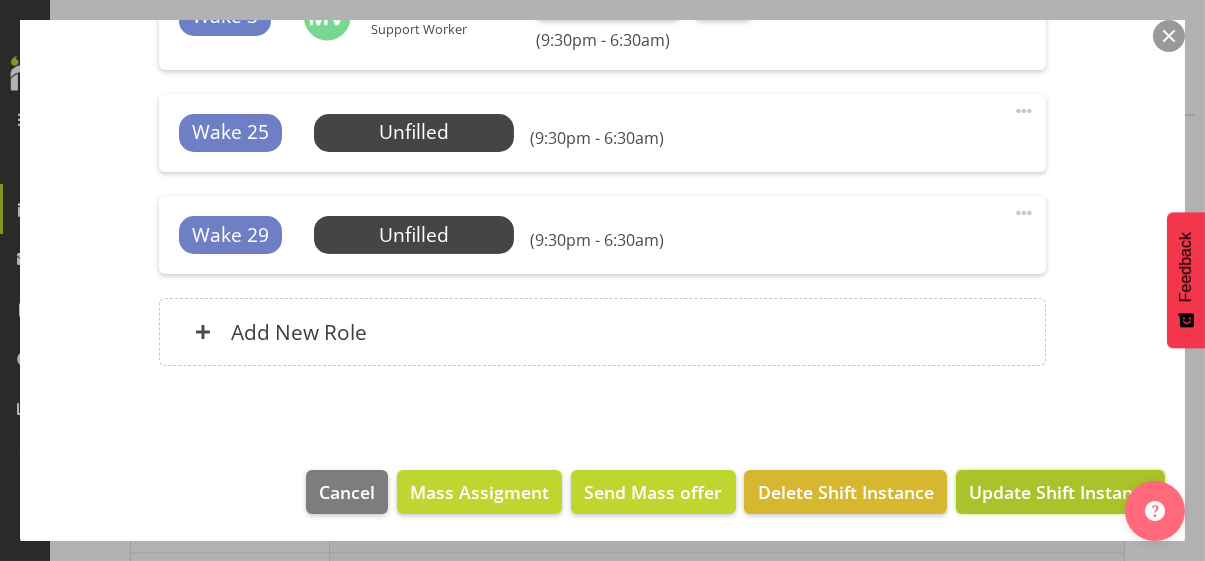 click on "Update Shift Instance" at bounding box center [1060, 492] 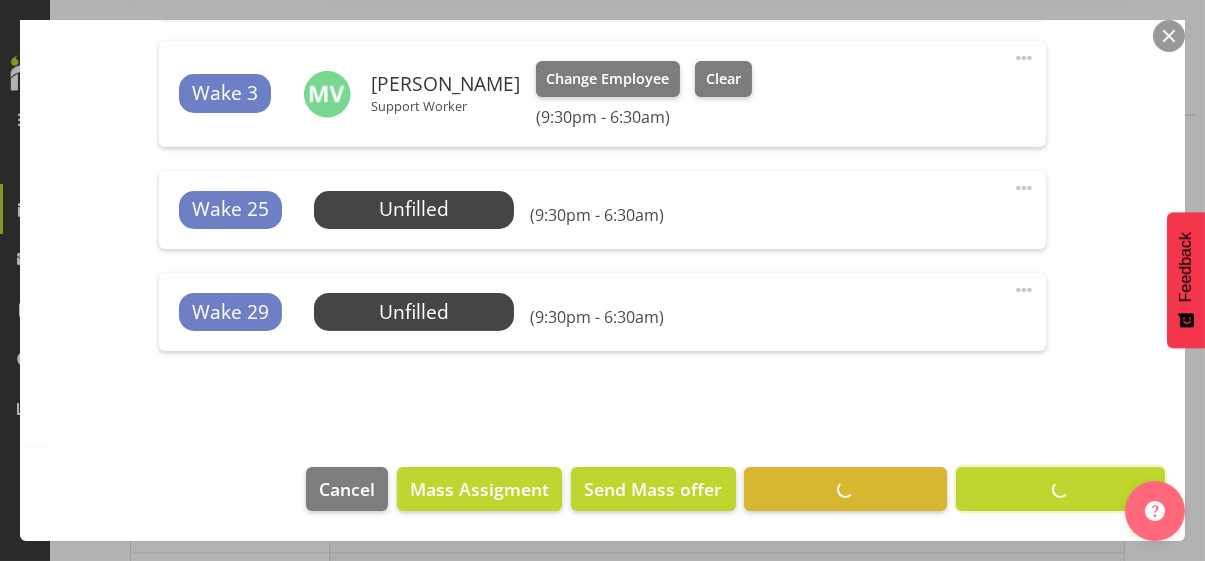scroll, scrollTop: 867, scrollLeft: 0, axis: vertical 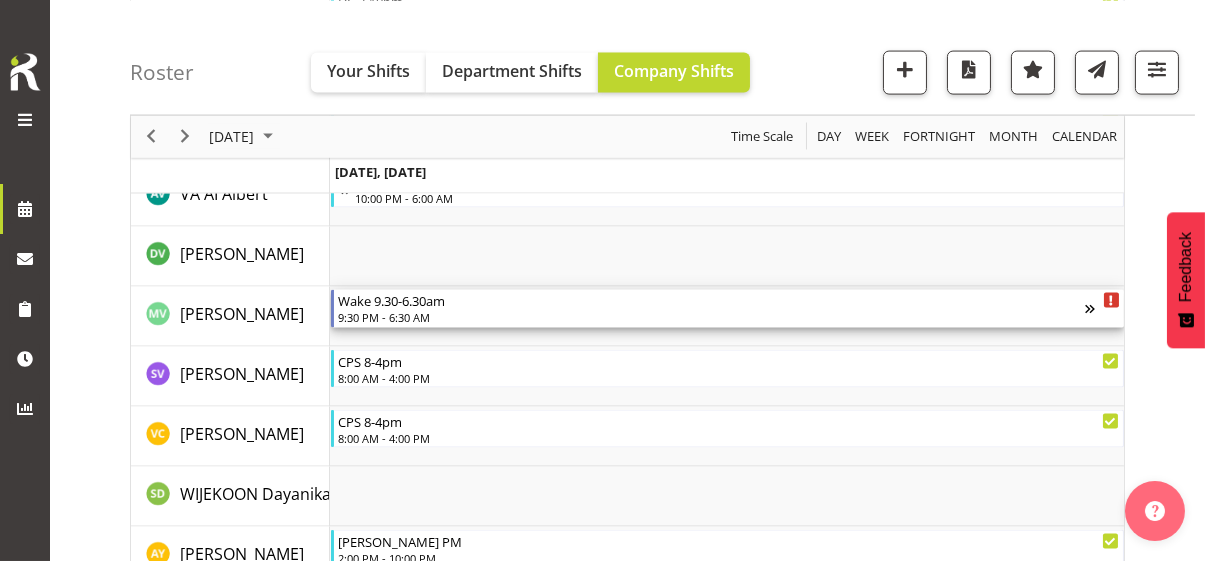 click on "9:30 PM - 6:30 AM" at bounding box center (711, 317) 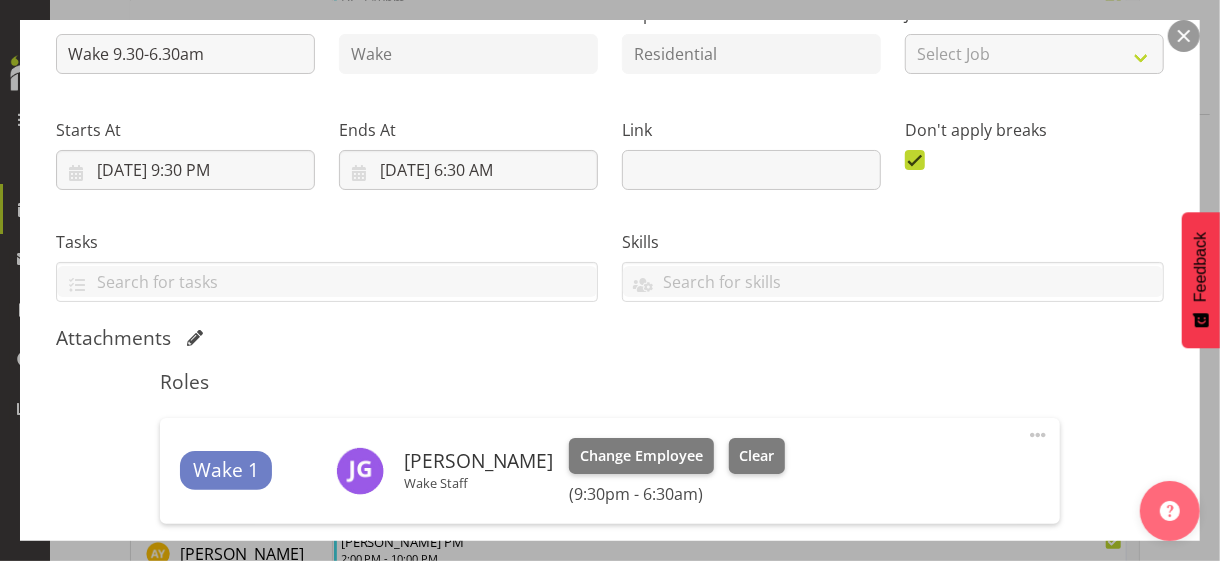 scroll, scrollTop: 600, scrollLeft: 0, axis: vertical 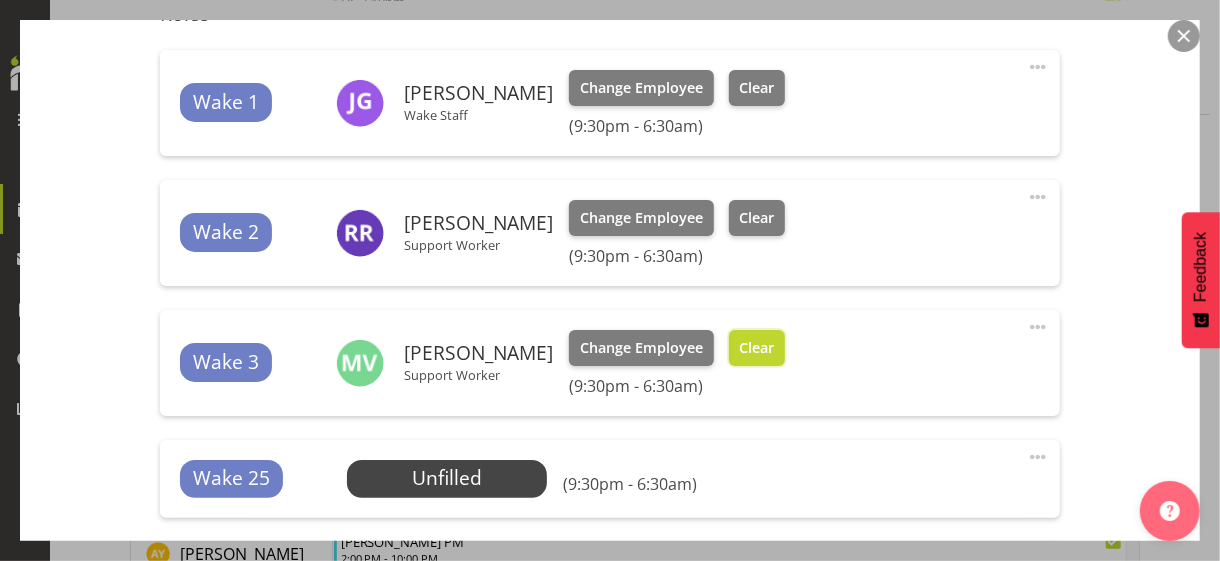 click on "Clear" at bounding box center [757, 348] 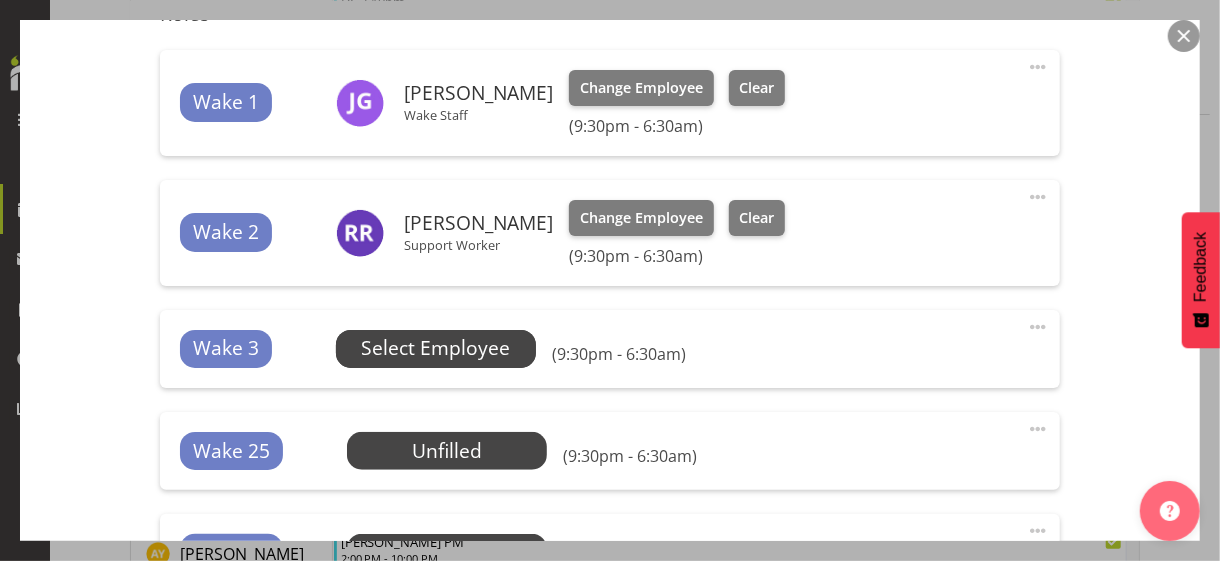 click on "Select Employee" at bounding box center [435, 348] 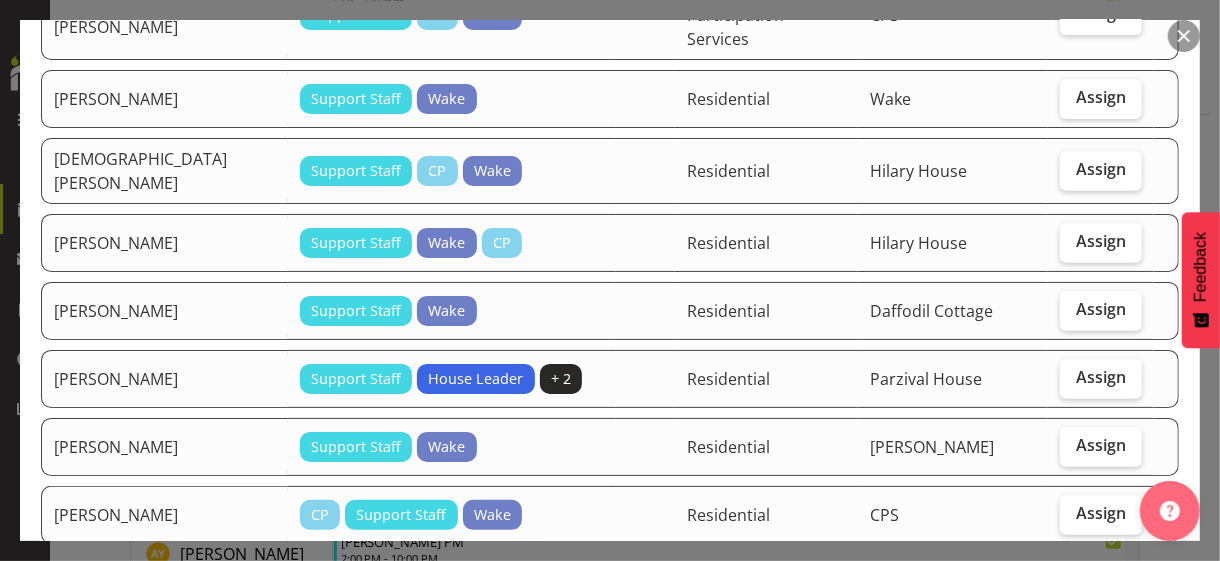 scroll, scrollTop: 800, scrollLeft: 0, axis: vertical 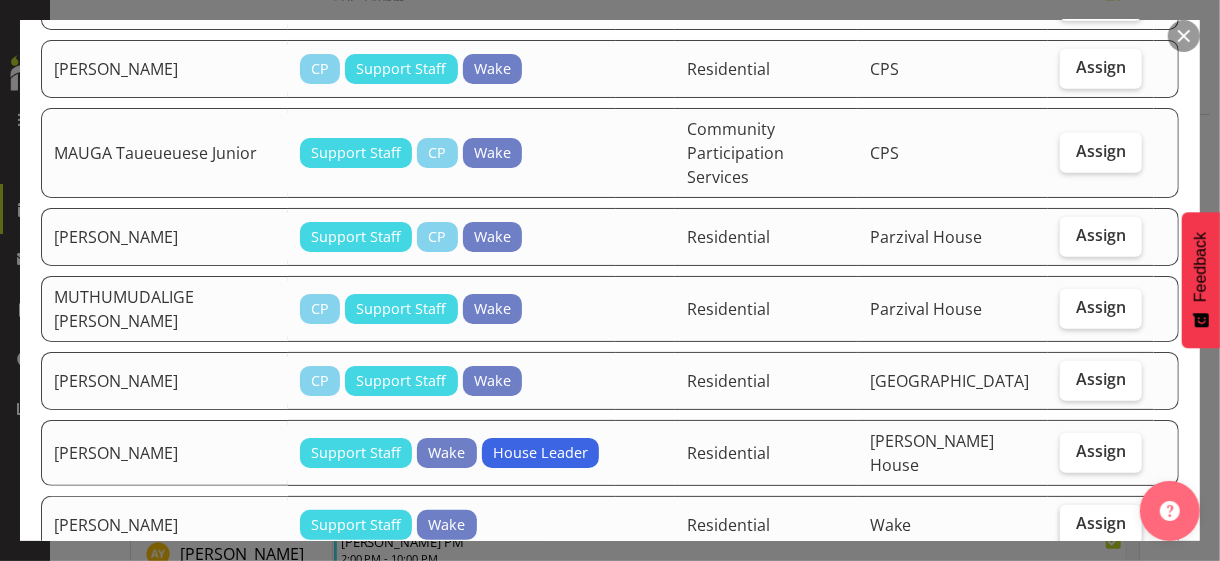 click on "Assign" at bounding box center [1101, 525] 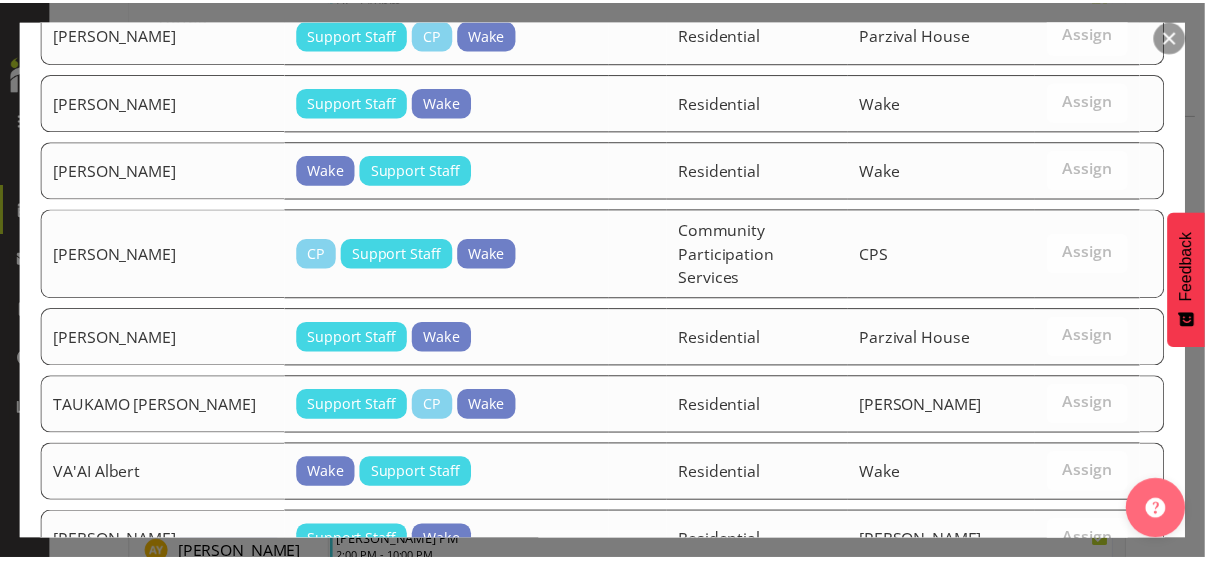 scroll, scrollTop: 1678, scrollLeft: 0, axis: vertical 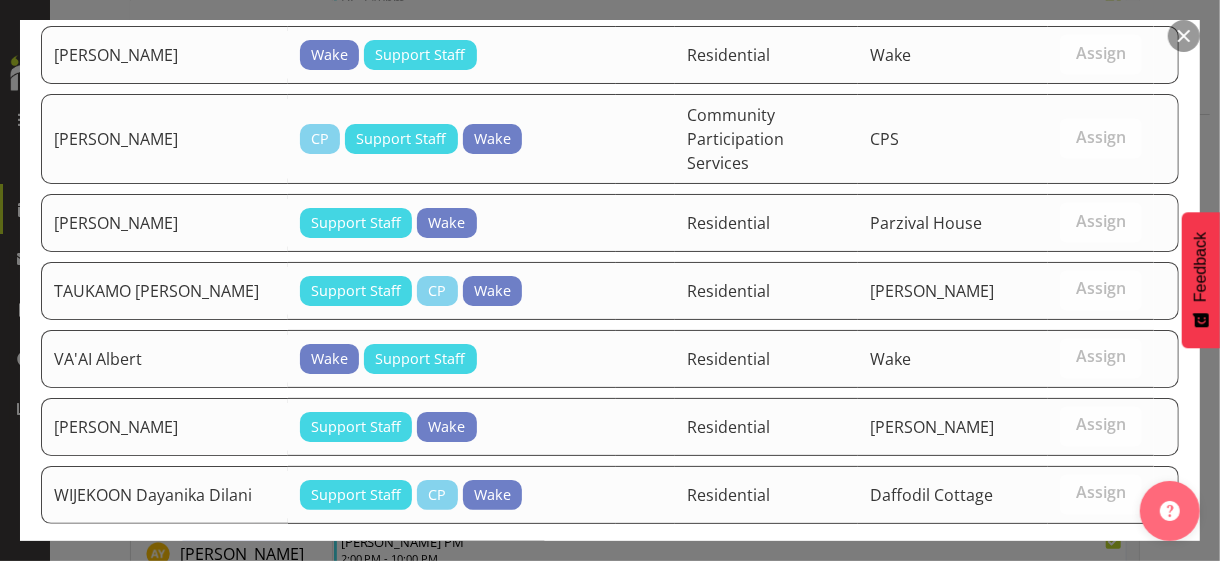 click on "Assign [PERSON_NAME]" at bounding box center (1066, 597) 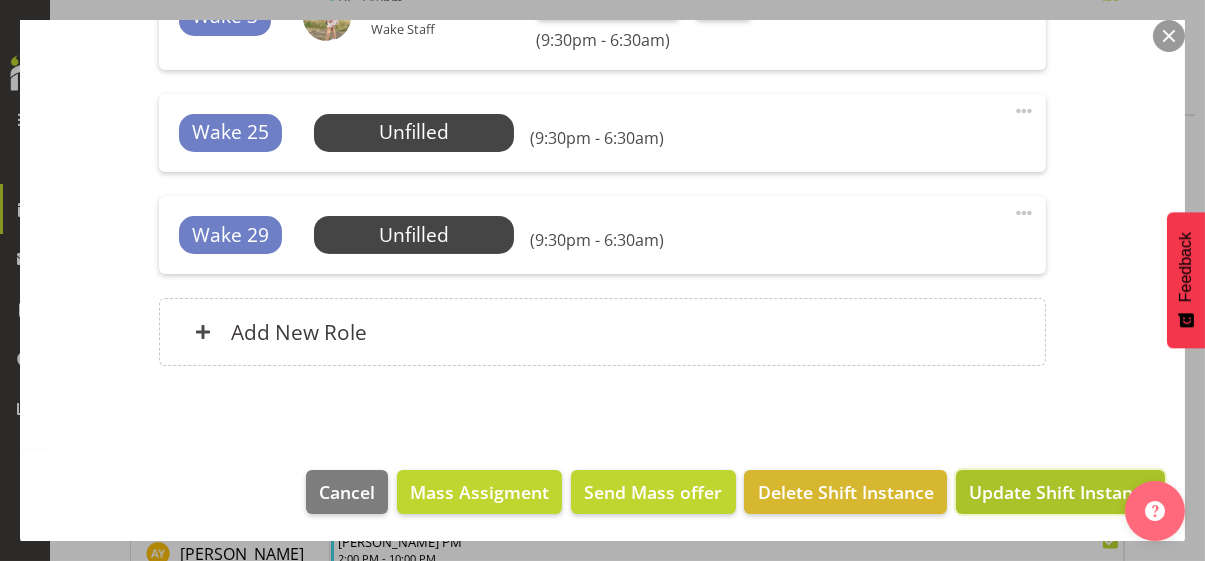 click on "Update Shift Instance" at bounding box center (1060, 492) 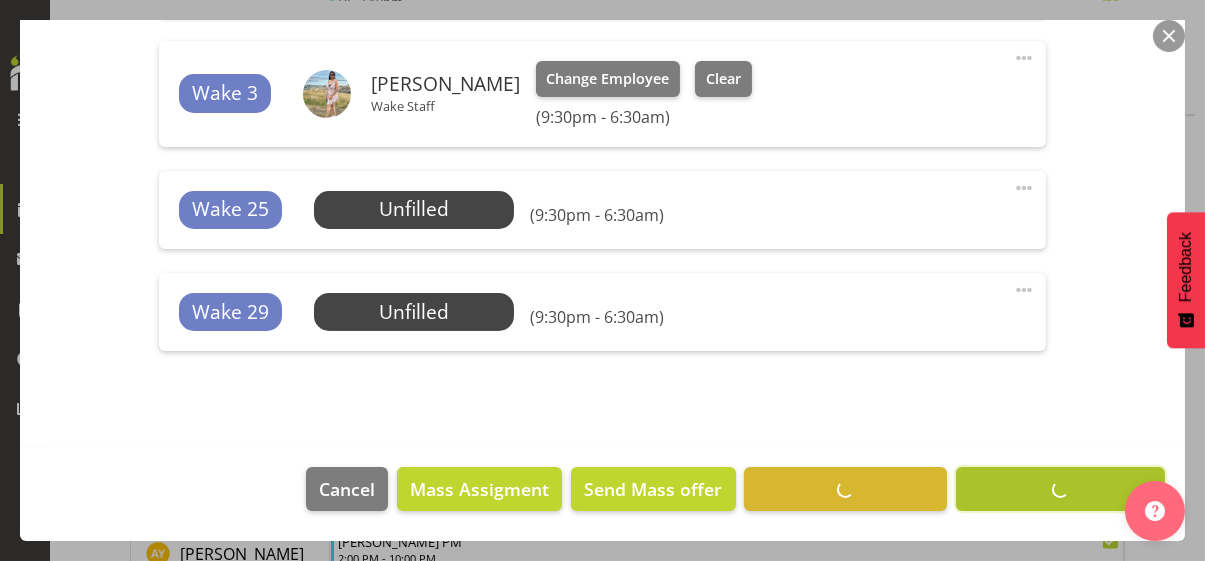 scroll, scrollTop: 867, scrollLeft: 0, axis: vertical 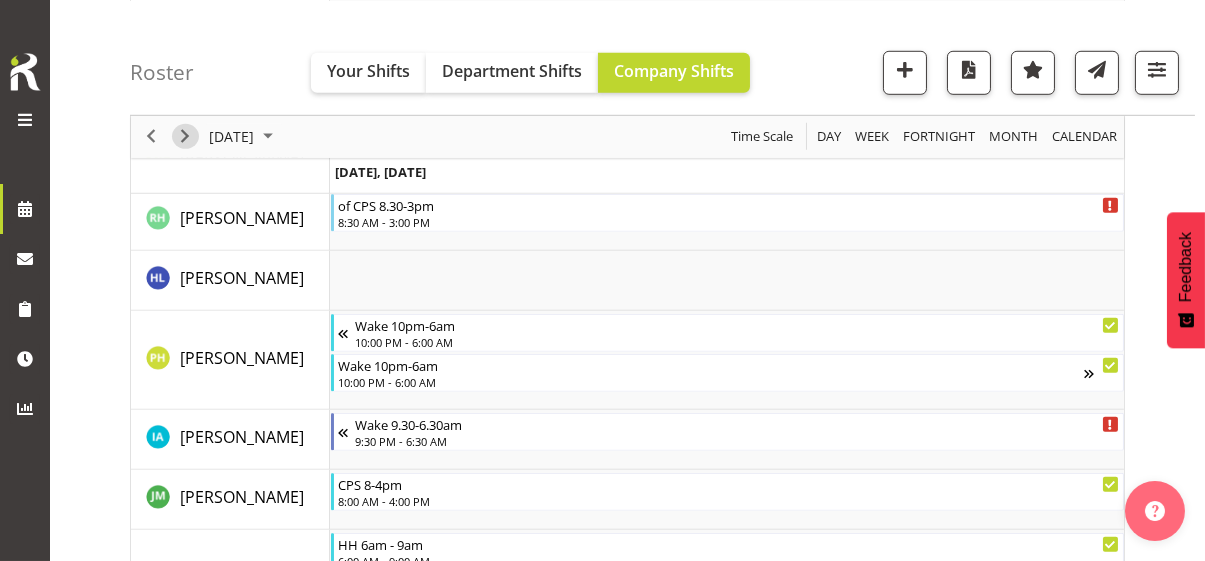 drag, startPoint x: 185, startPoint y: 132, endPoint x: 389, endPoint y: 264, distance: 242.98148 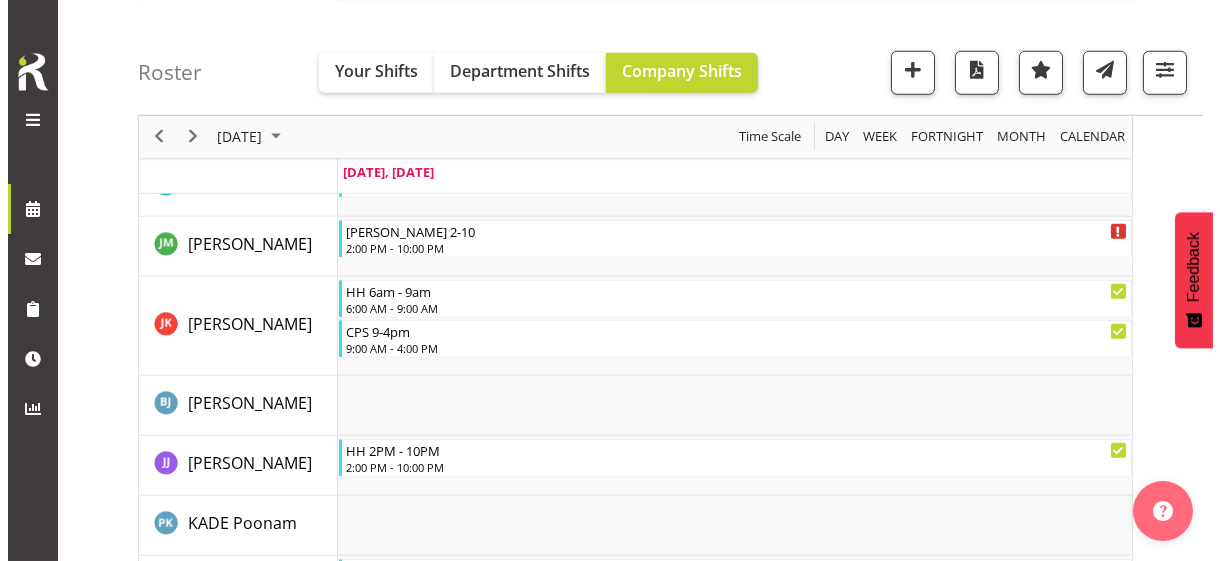 scroll, scrollTop: 3318, scrollLeft: 0, axis: vertical 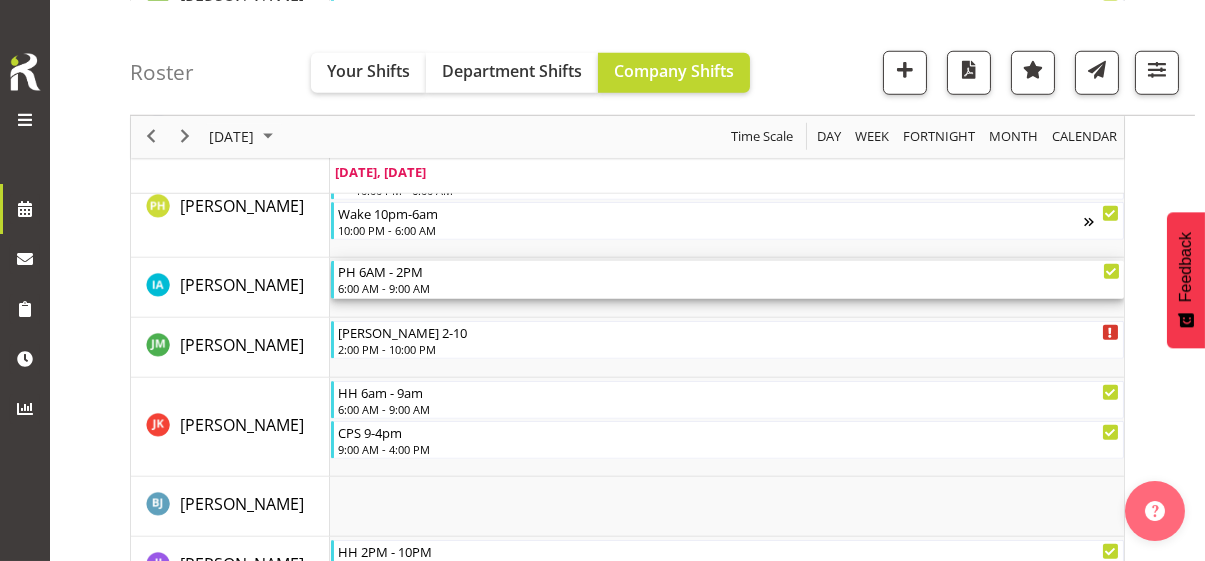 click on "6:00 AM - 9:00 AM" at bounding box center (729, 288) 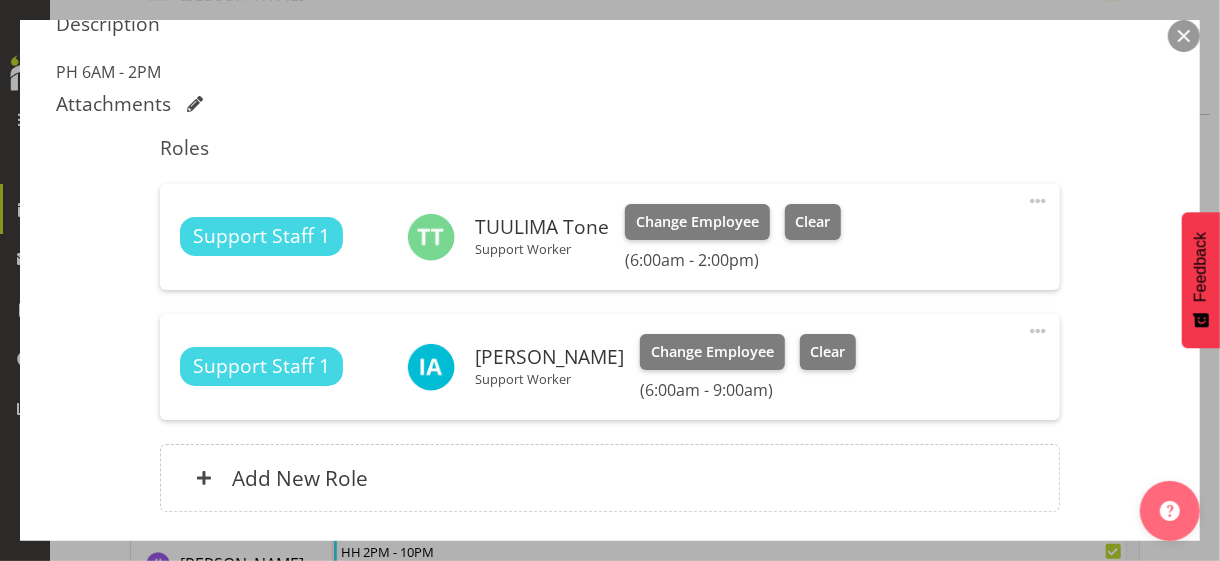 scroll, scrollTop: 600, scrollLeft: 0, axis: vertical 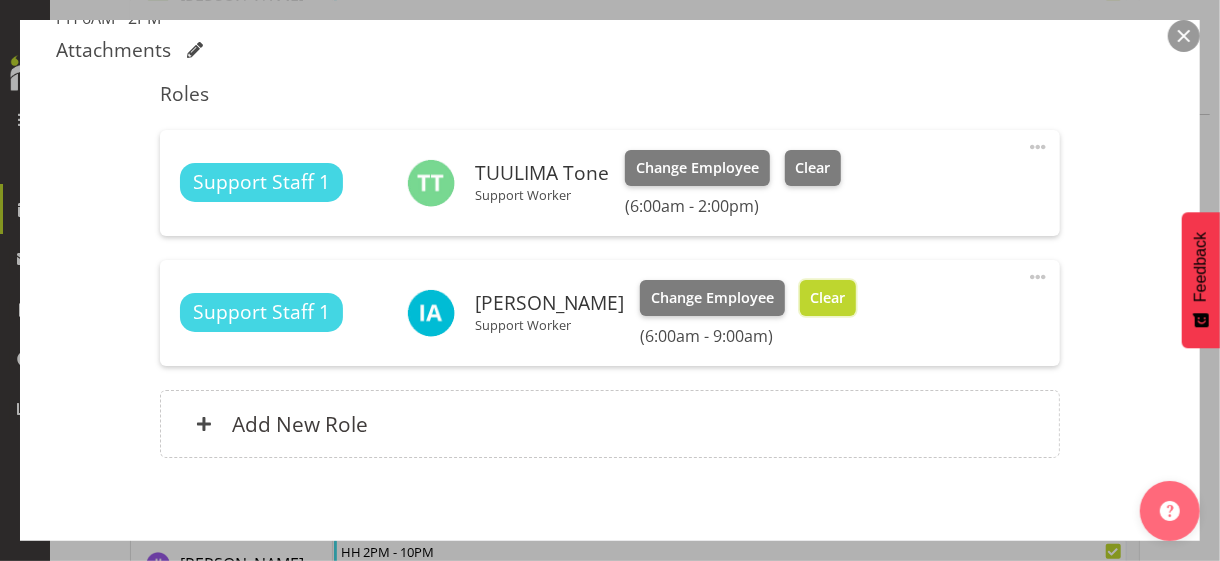 click on "Clear" at bounding box center (828, 298) 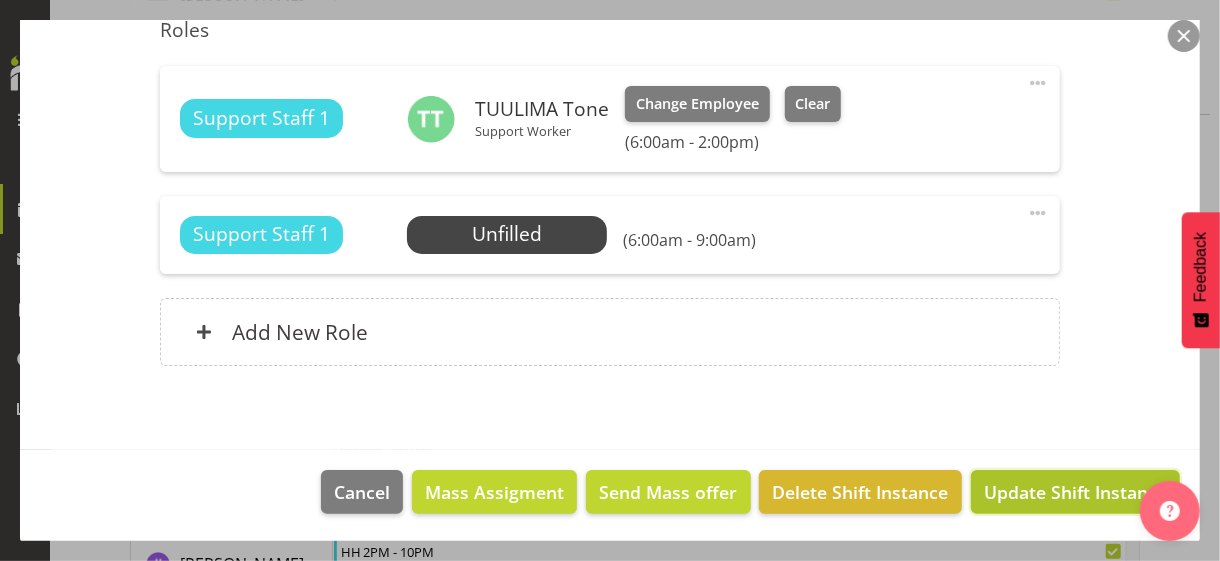 click on "Update Shift Instance" at bounding box center [1075, 492] 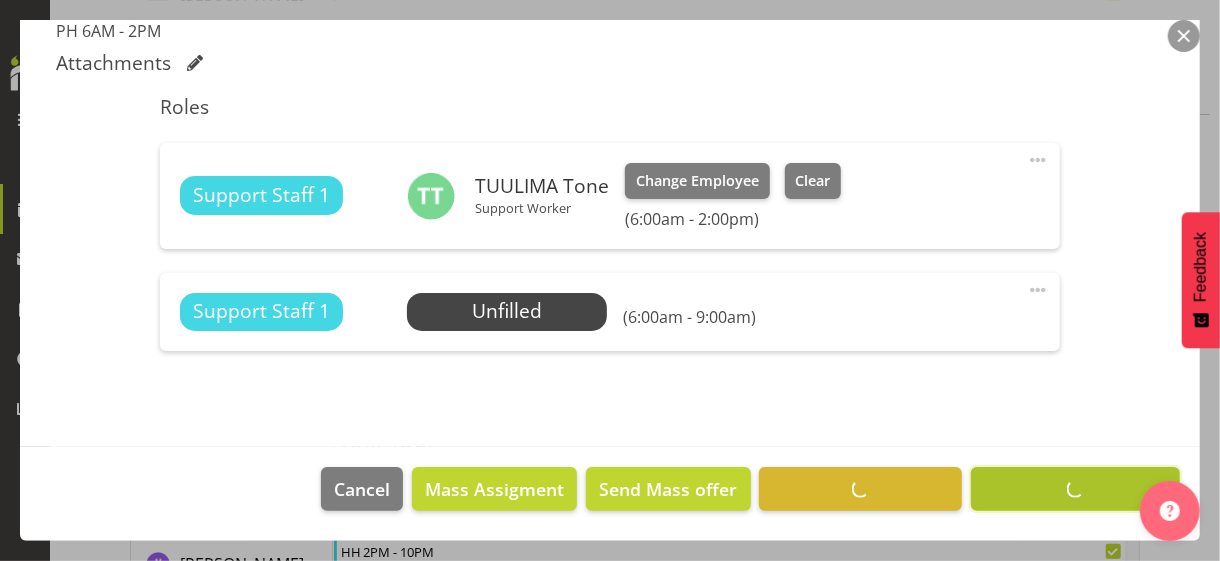 scroll, scrollTop: 584, scrollLeft: 0, axis: vertical 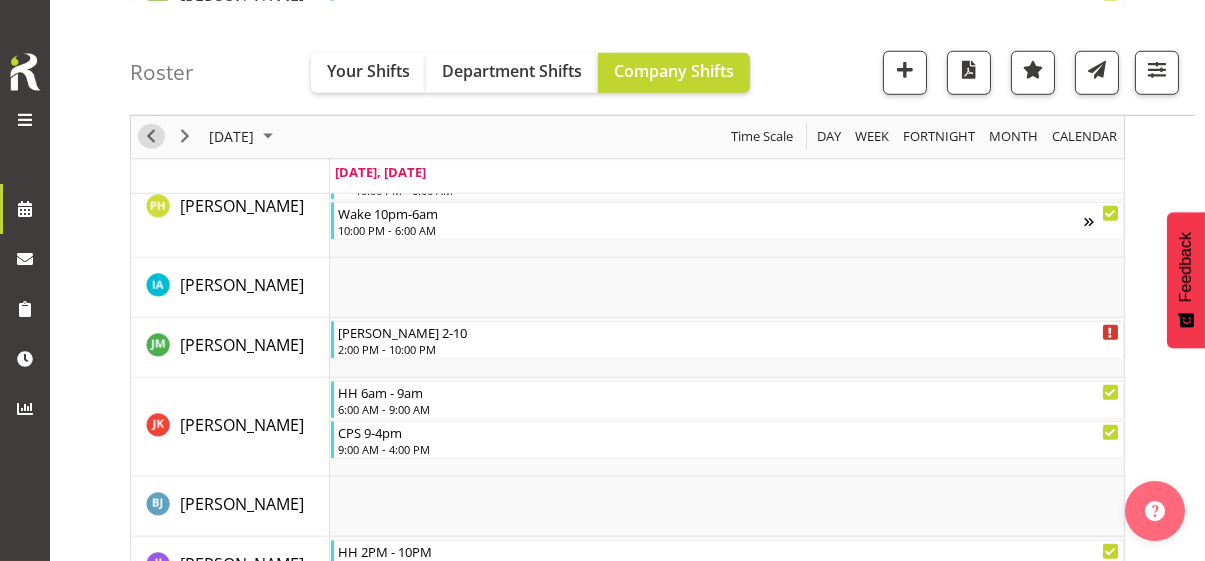 click at bounding box center (151, 136) 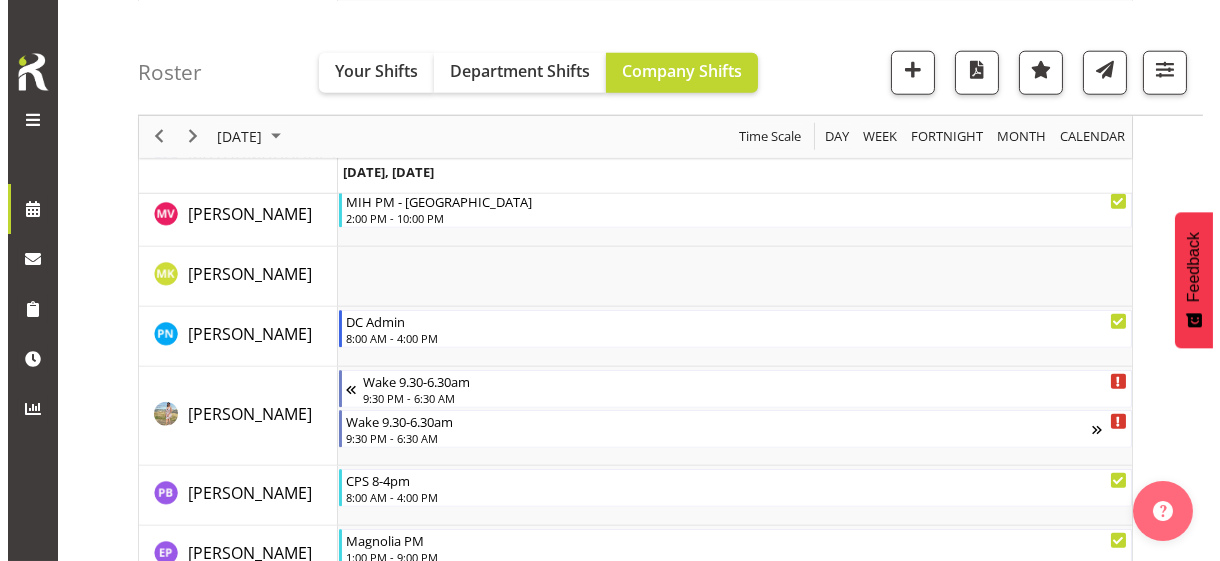 scroll, scrollTop: 4326, scrollLeft: 0, axis: vertical 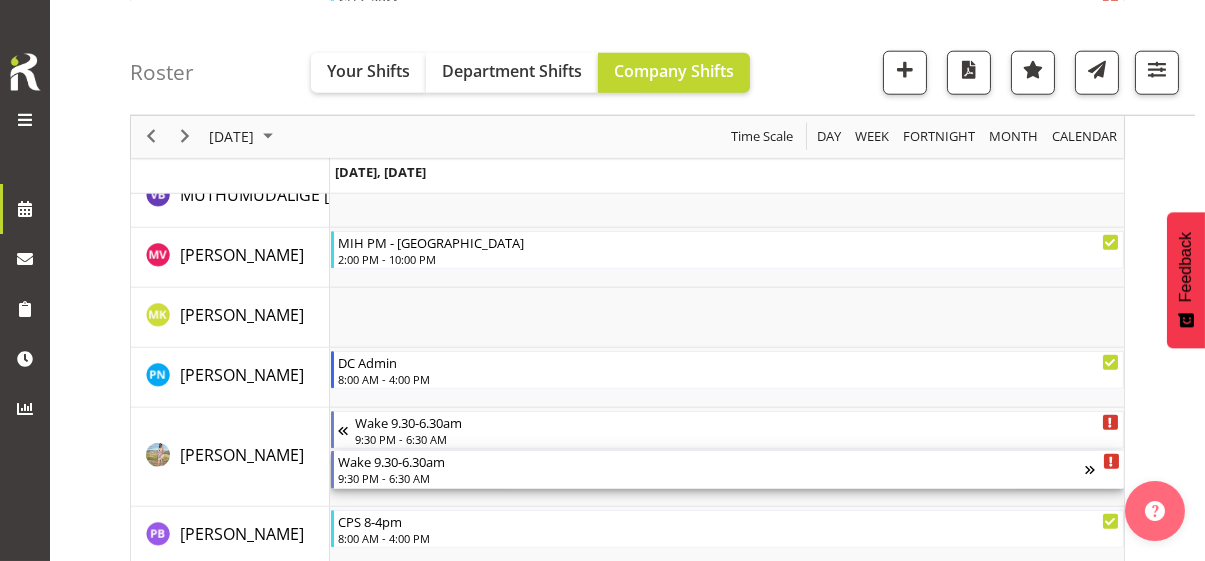 click on "9:30 PM - 6:30 AM" at bounding box center [711, 478] 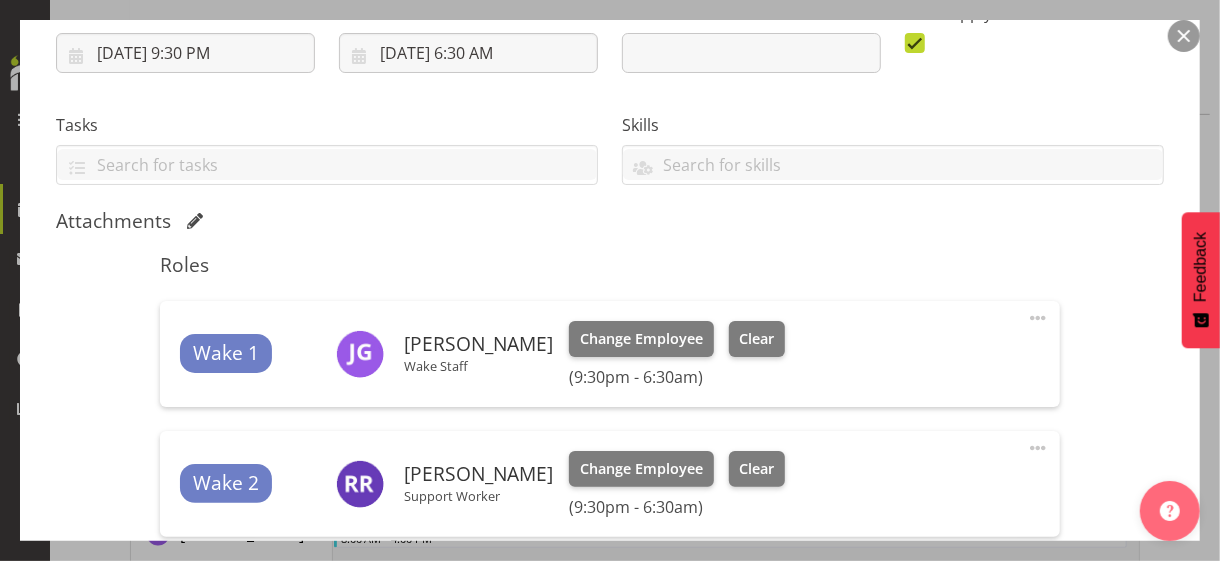 scroll, scrollTop: 700, scrollLeft: 0, axis: vertical 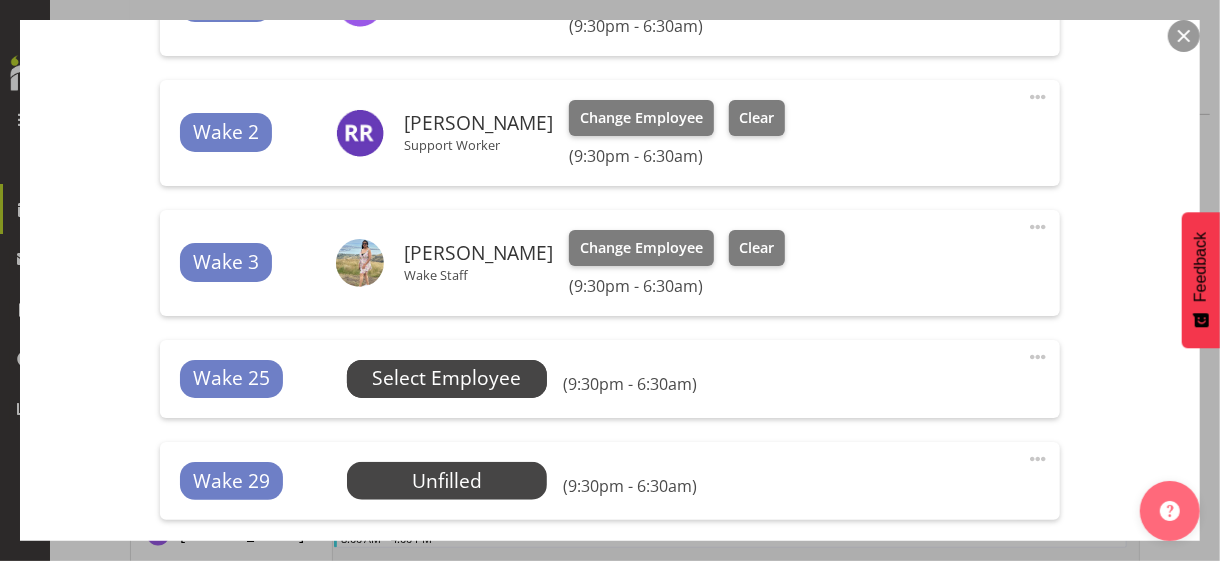 click on "Select Employee" at bounding box center (446, 378) 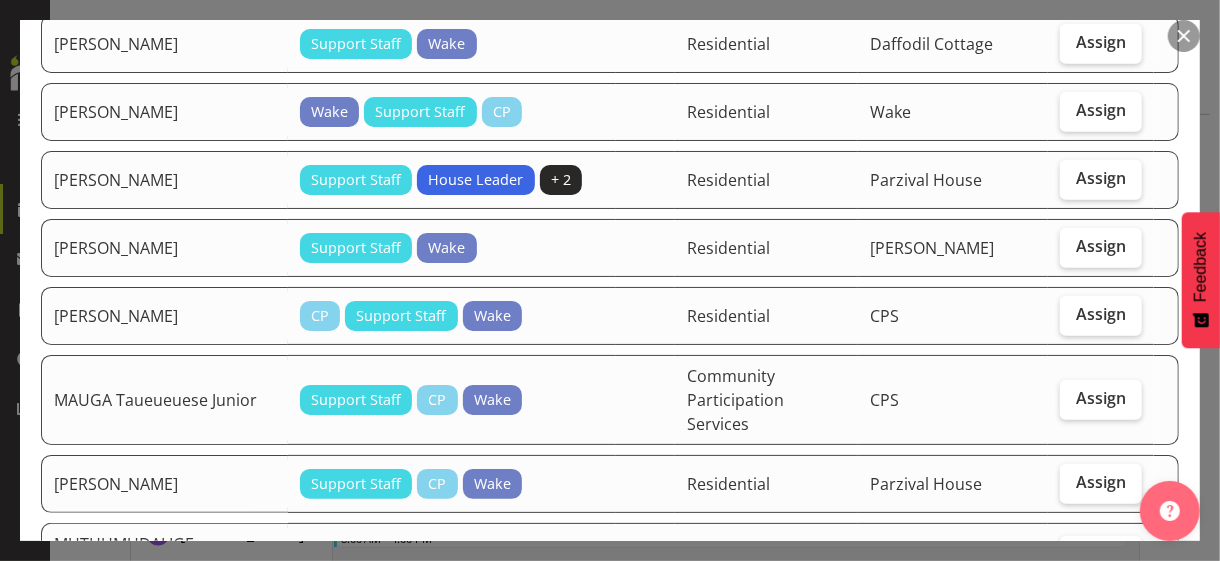 scroll, scrollTop: 600, scrollLeft: 0, axis: vertical 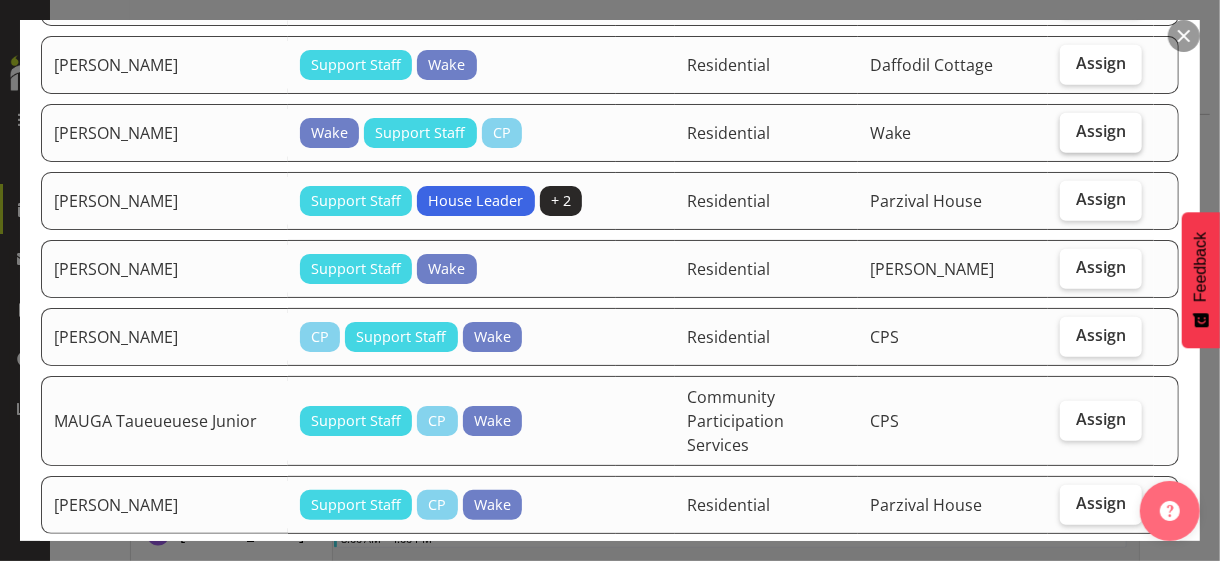 click on "Assign" at bounding box center (1101, 131) 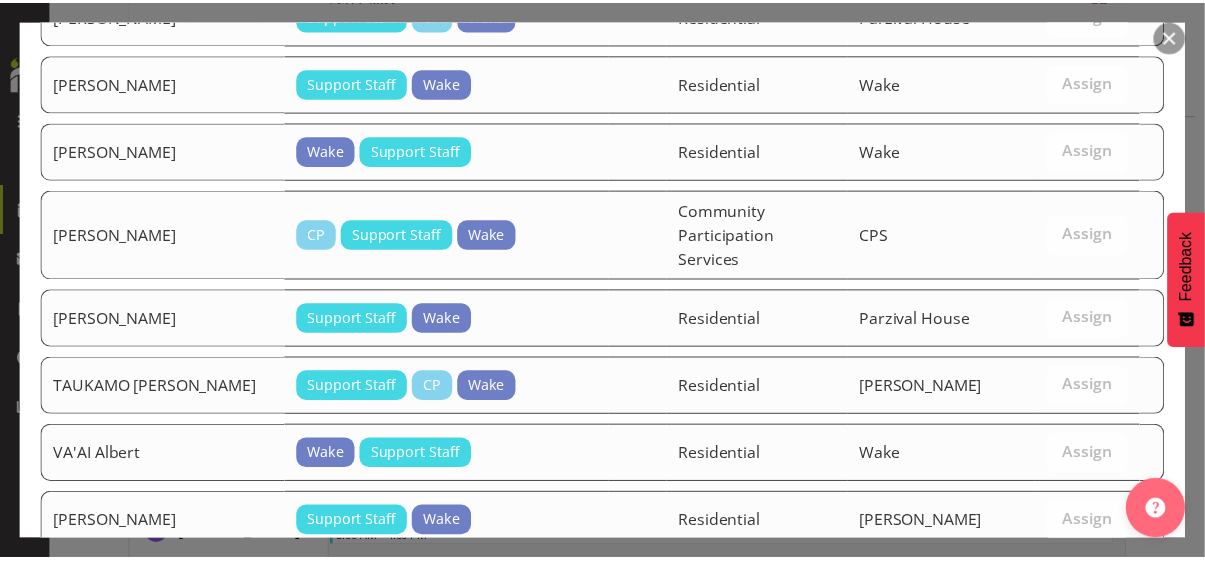 scroll, scrollTop: 1745, scrollLeft: 0, axis: vertical 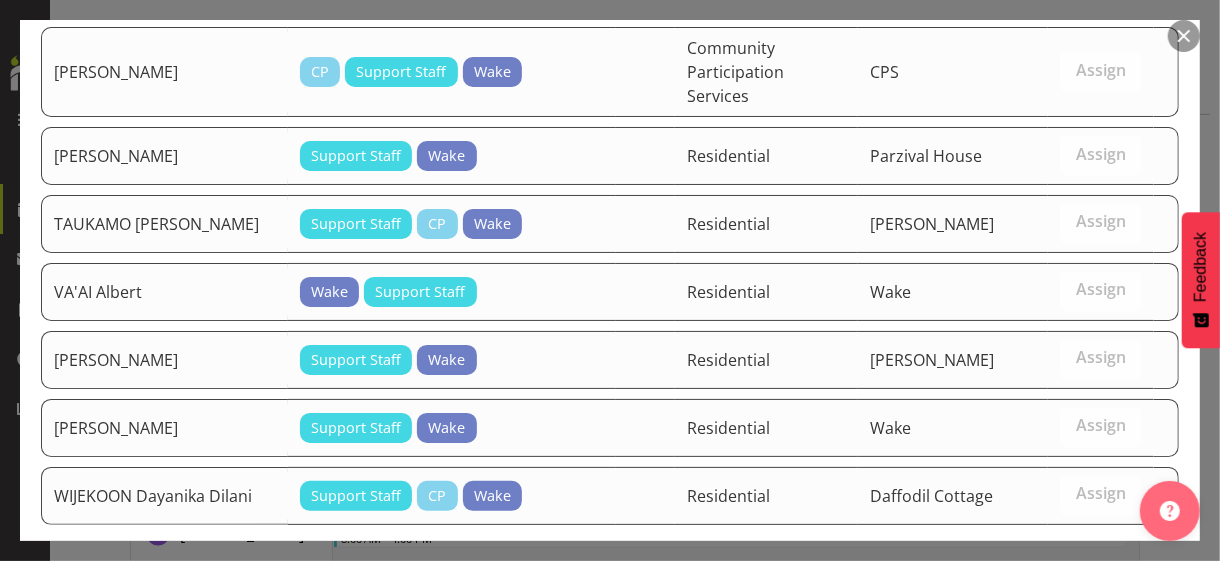 click on "Assign [PERSON_NAME]" at bounding box center [1066, 598] 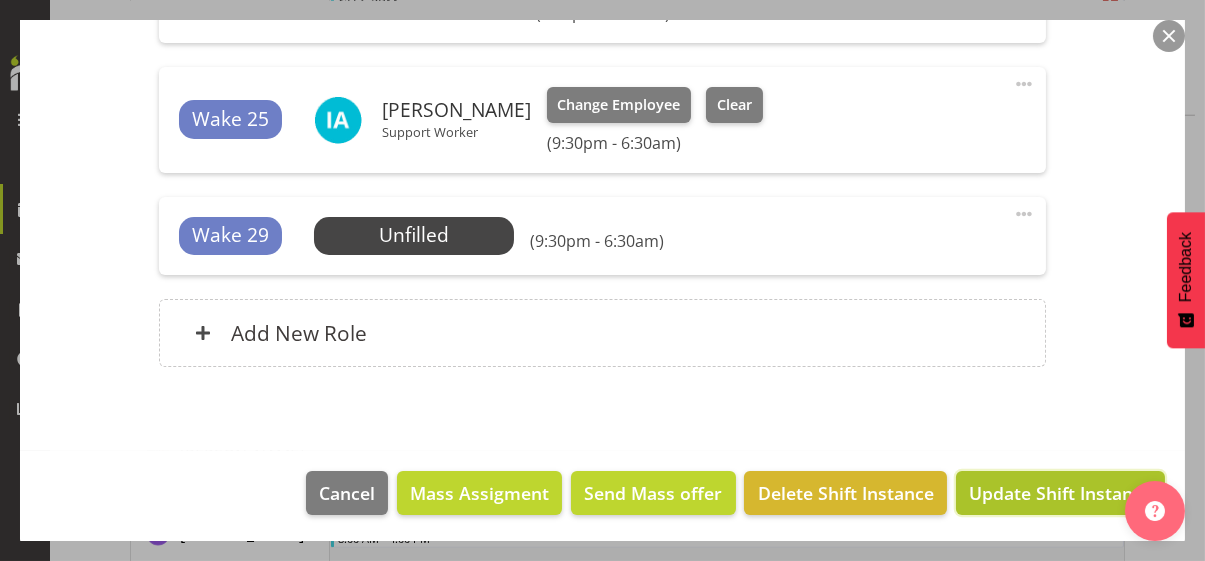 click on "Update Shift Instance" at bounding box center [1060, 493] 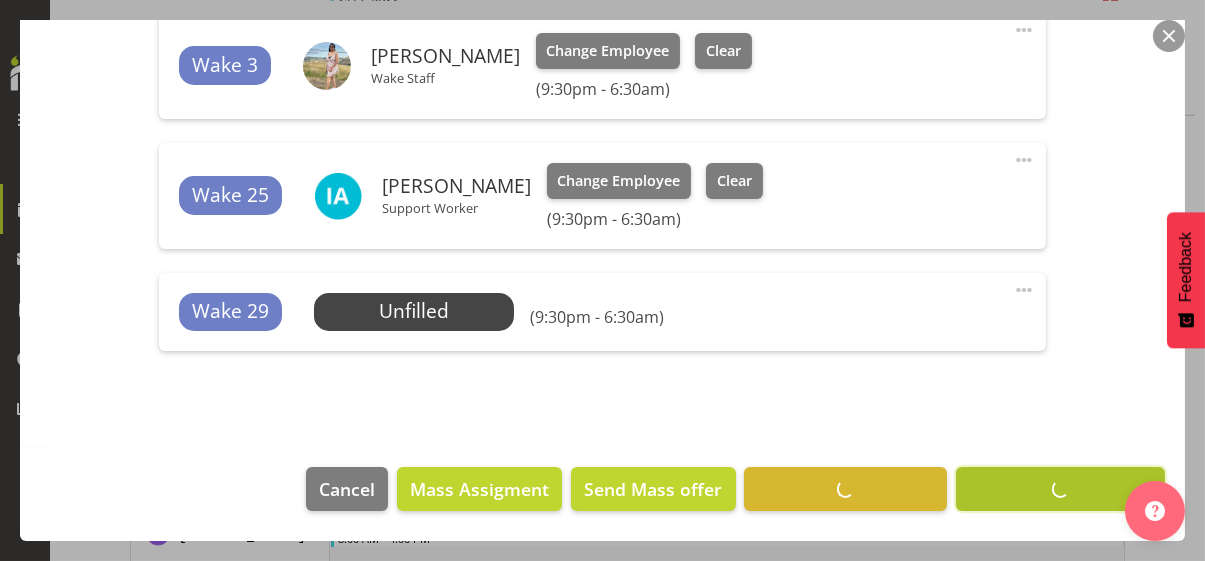 scroll, scrollTop: 895, scrollLeft: 0, axis: vertical 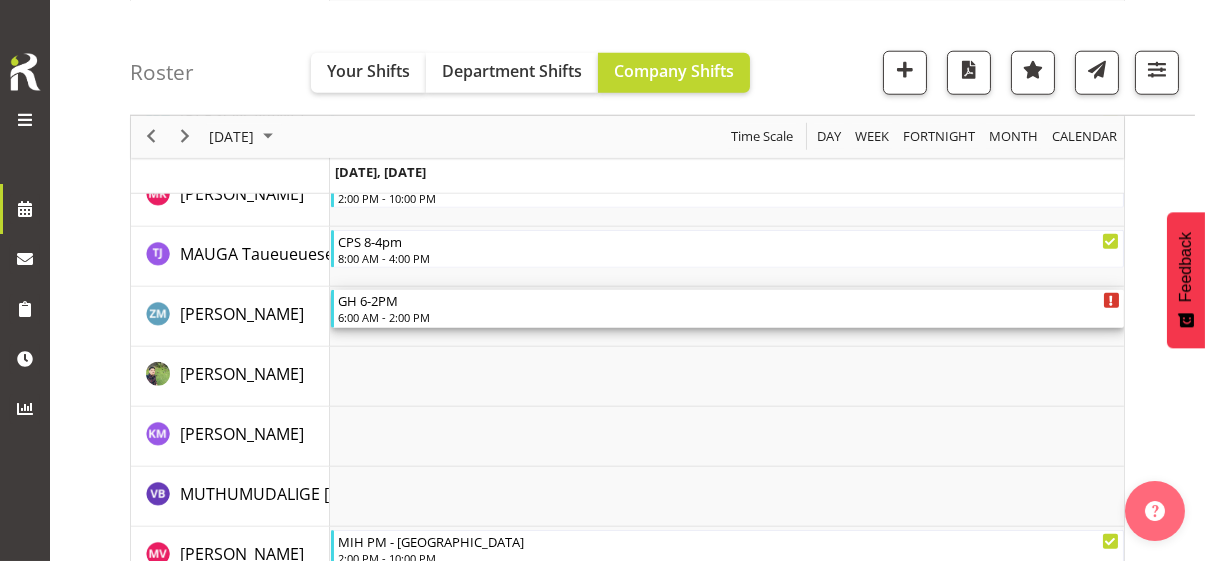 click on "6:00 AM - 2:00 PM" at bounding box center [729, 317] 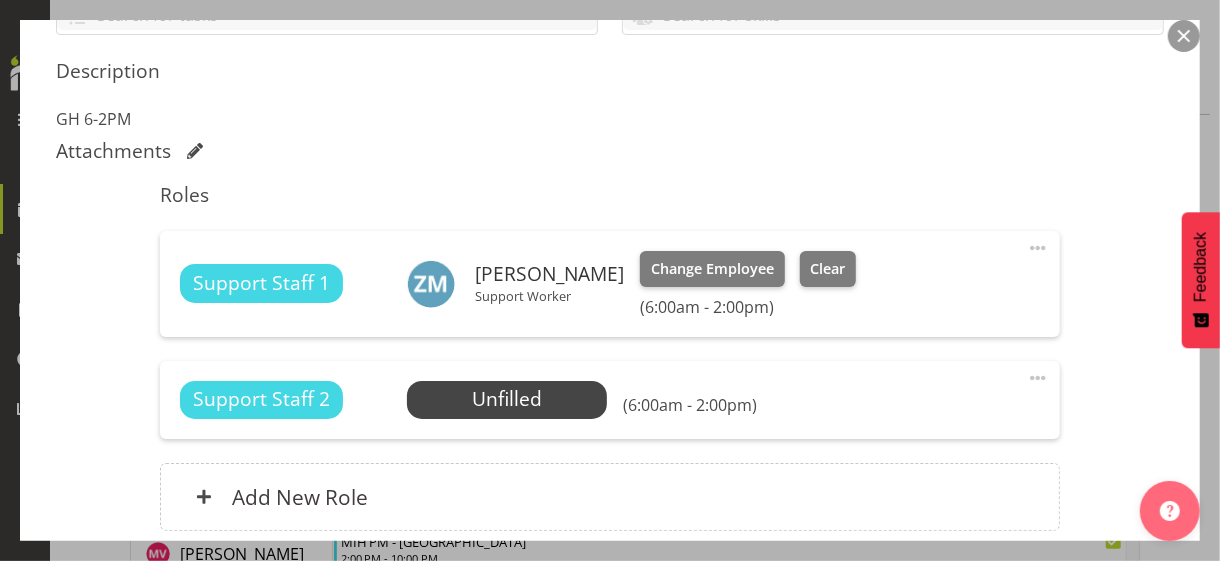 scroll, scrollTop: 500, scrollLeft: 0, axis: vertical 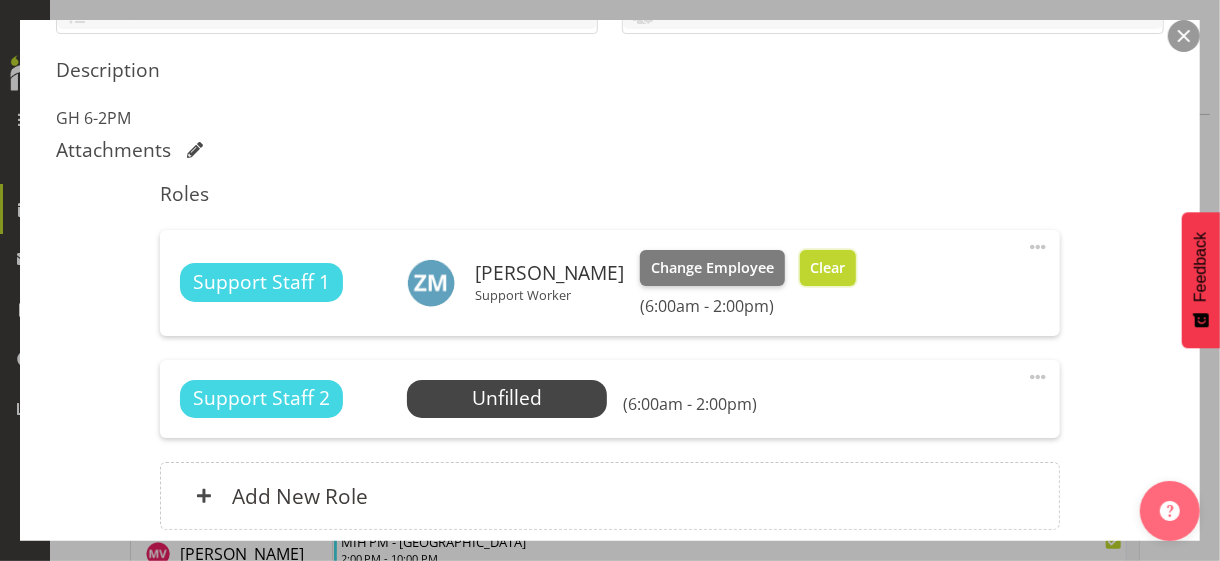 click on "Clear" at bounding box center (827, 268) 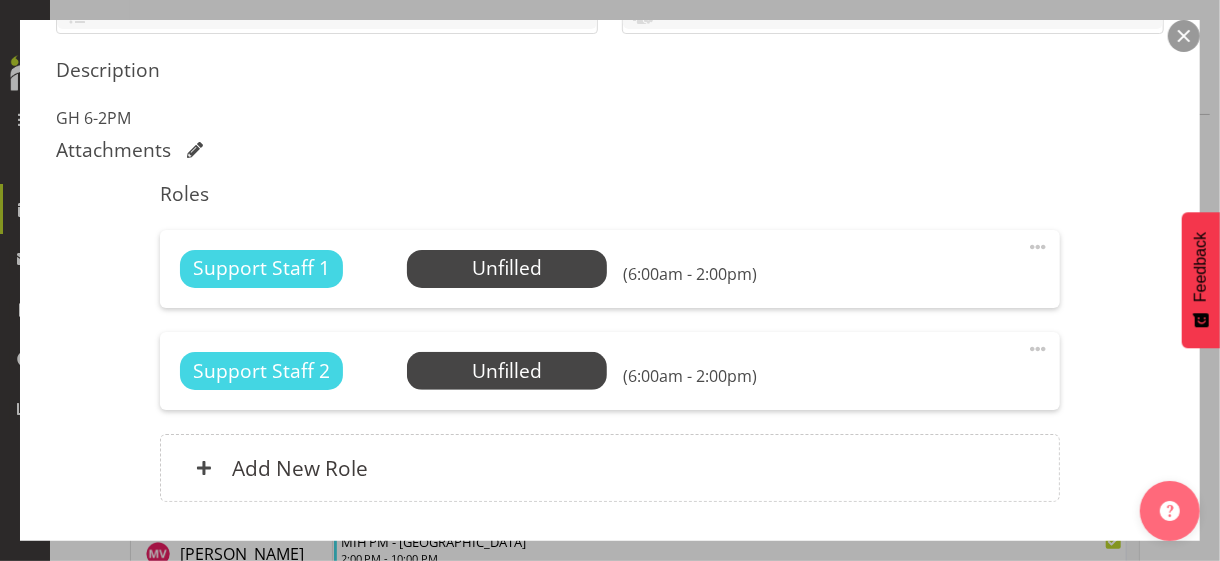 click at bounding box center (1038, 247) 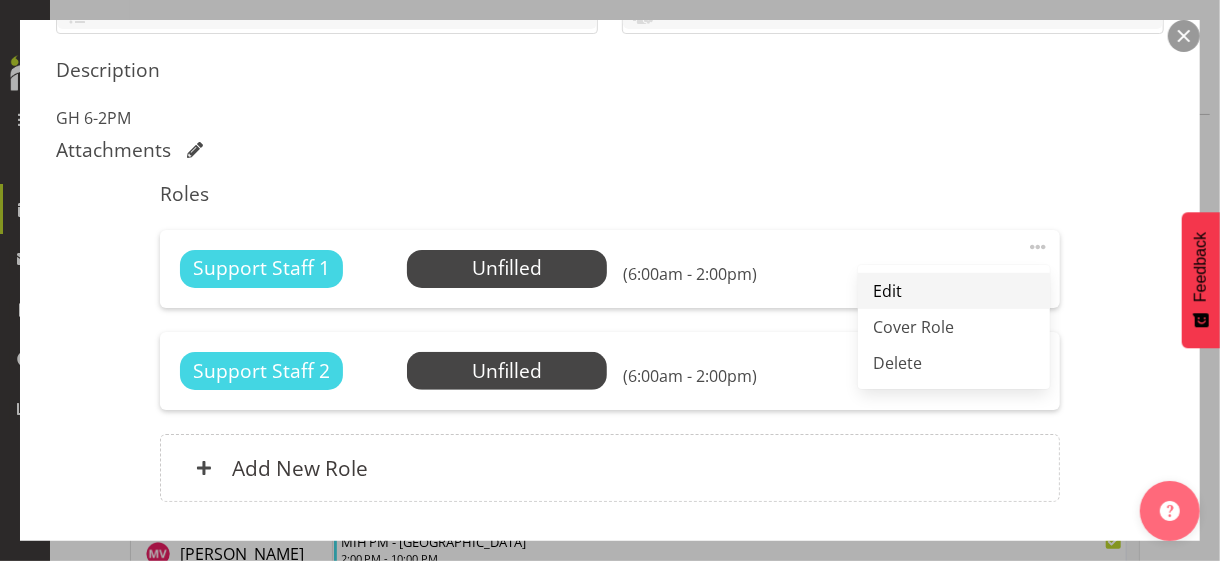 click on "Edit" at bounding box center (954, 291) 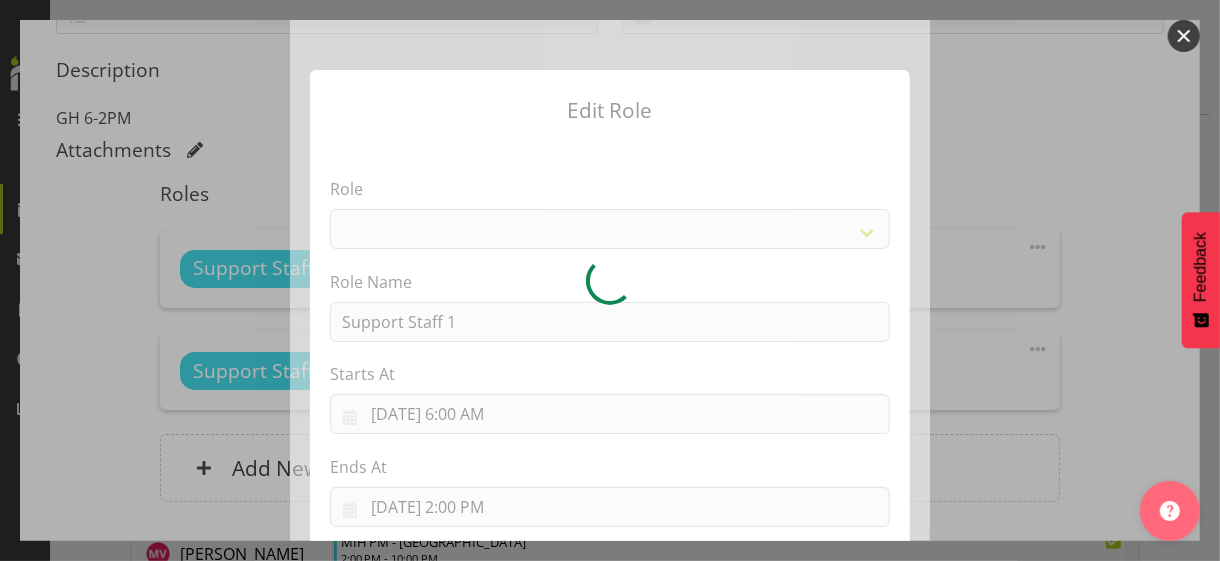 select on "1091" 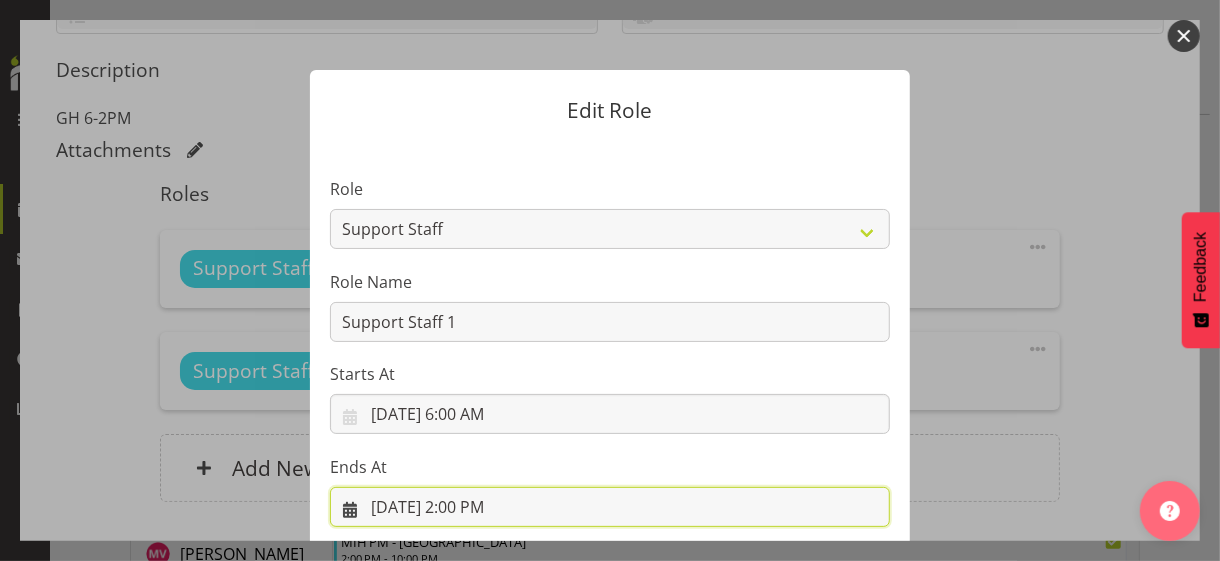 click on "[DATE] 2:00 PM" at bounding box center [610, 507] 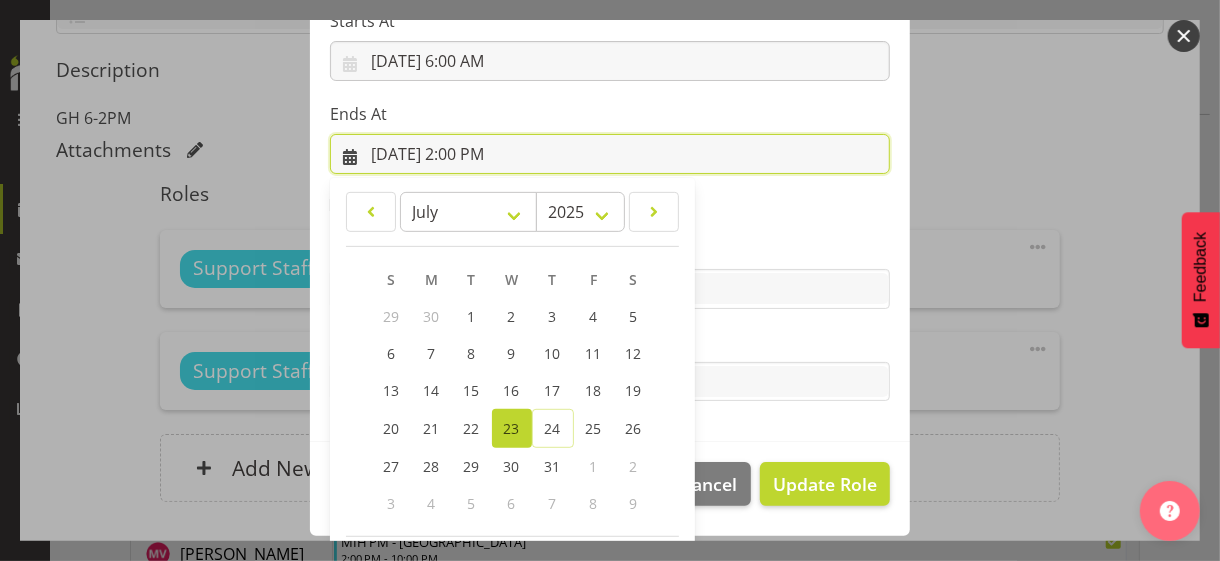 scroll, scrollTop: 441, scrollLeft: 0, axis: vertical 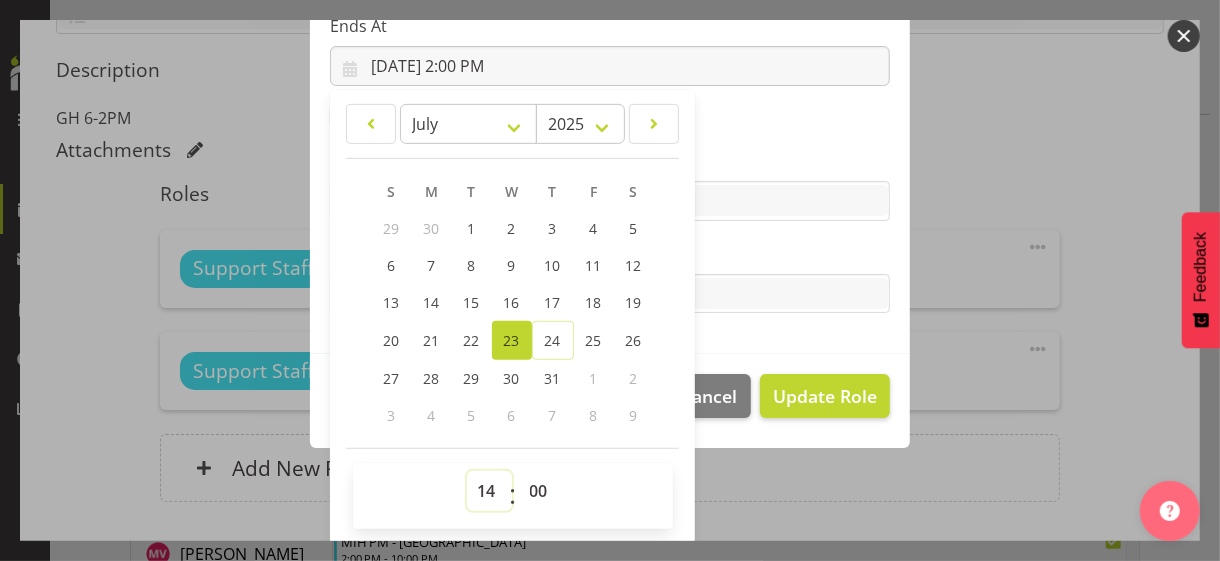 click on "00   01   02   03   04   05   06   07   08   09   10   11   12   13   14   15   16   17   18   19   20   21   22   23" at bounding box center (489, 491) 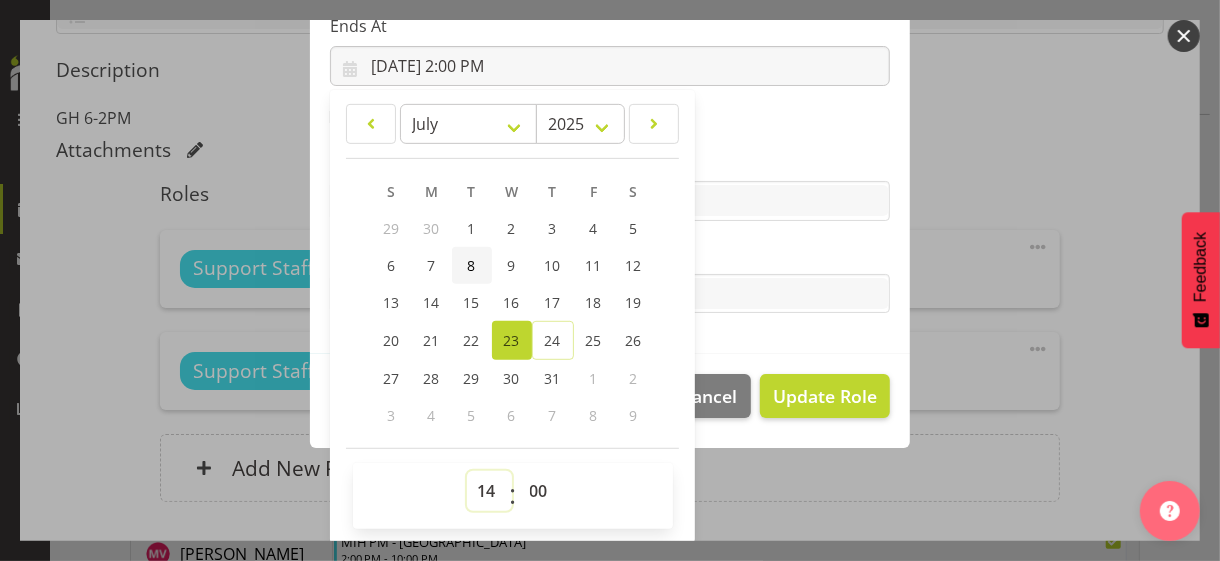 select on "10" 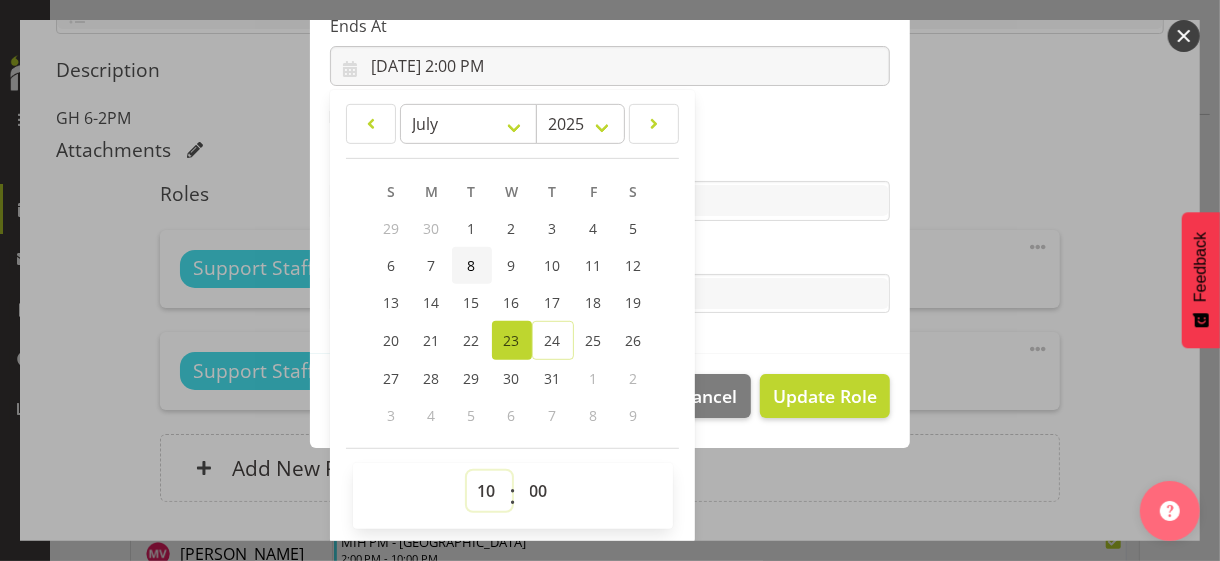click on "00   01   02   03   04   05   06   07   08   09   10   11   12   13   14   15   16   17   18   19   20   21   22   23" at bounding box center [489, 491] 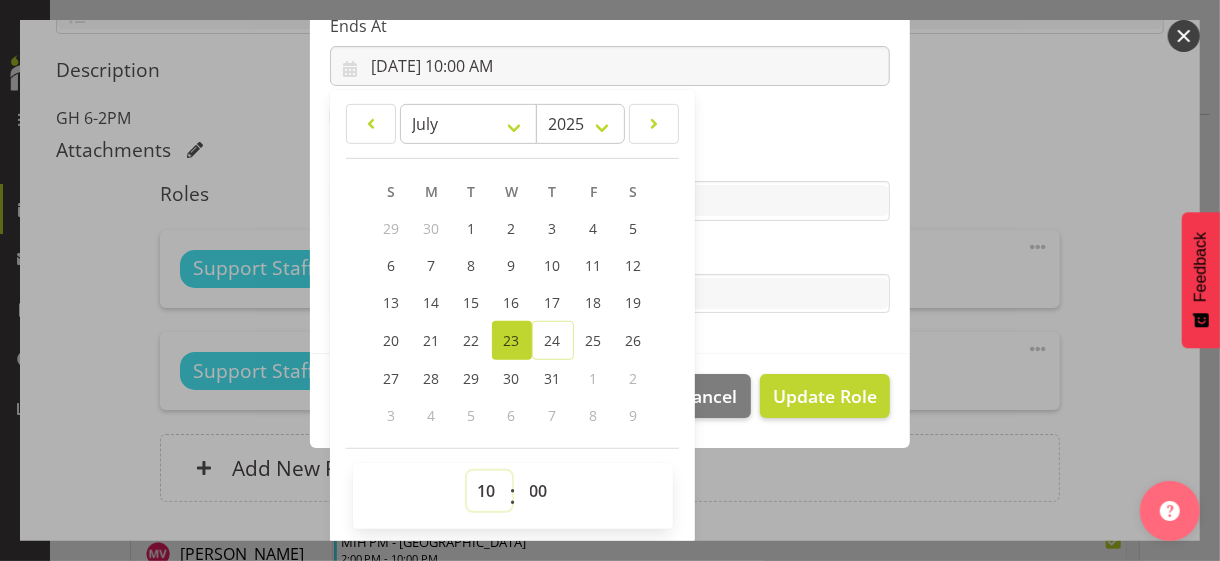 click on "00   01   02   03   04   05   06   07   08   09   10   11   12   13   14   15   16   17   18   19   20   21   22   23" at bounding box center [489, 491] 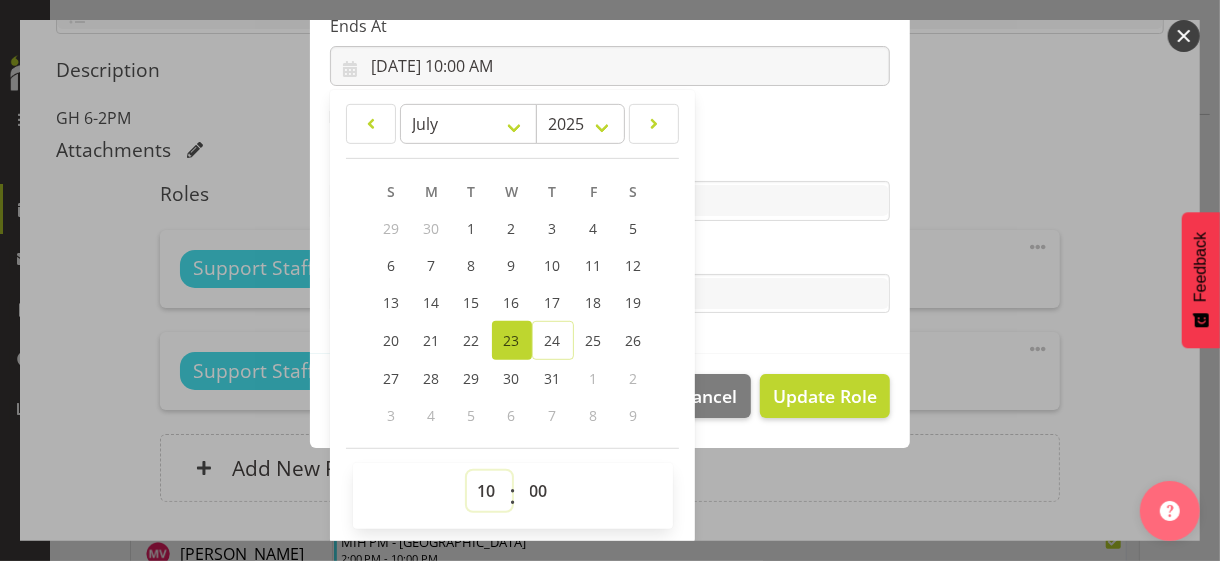 select on "22" 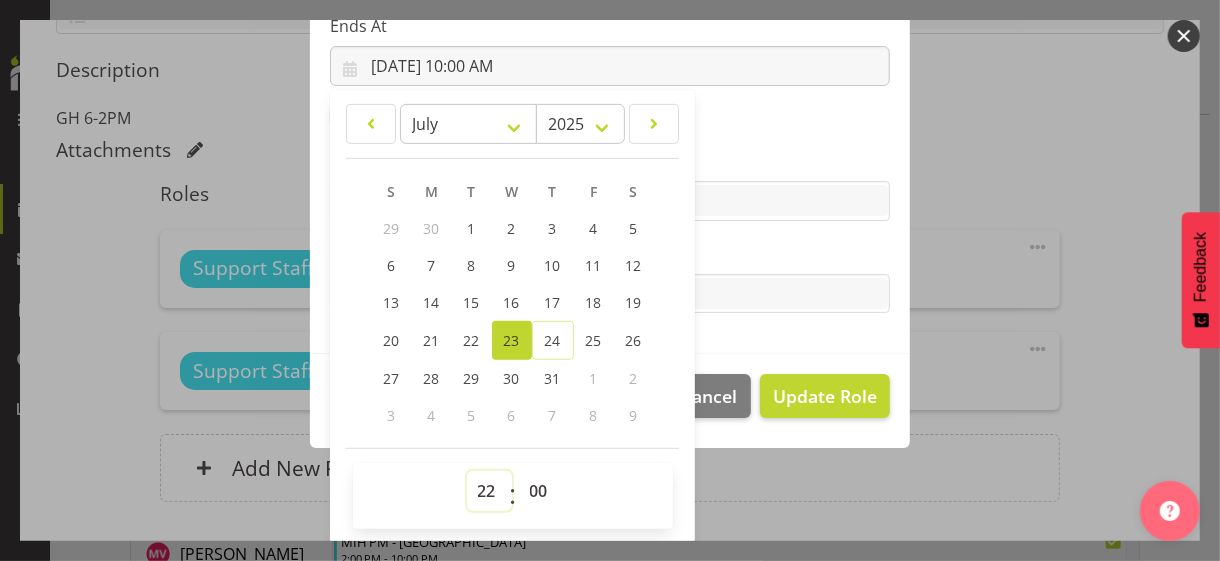 click on "00   01   02   03   04   05   06   07   08   09   10   11   12   13   14   15   16   17   18   19   20   21   22   23" at bounding box center [489, 491] 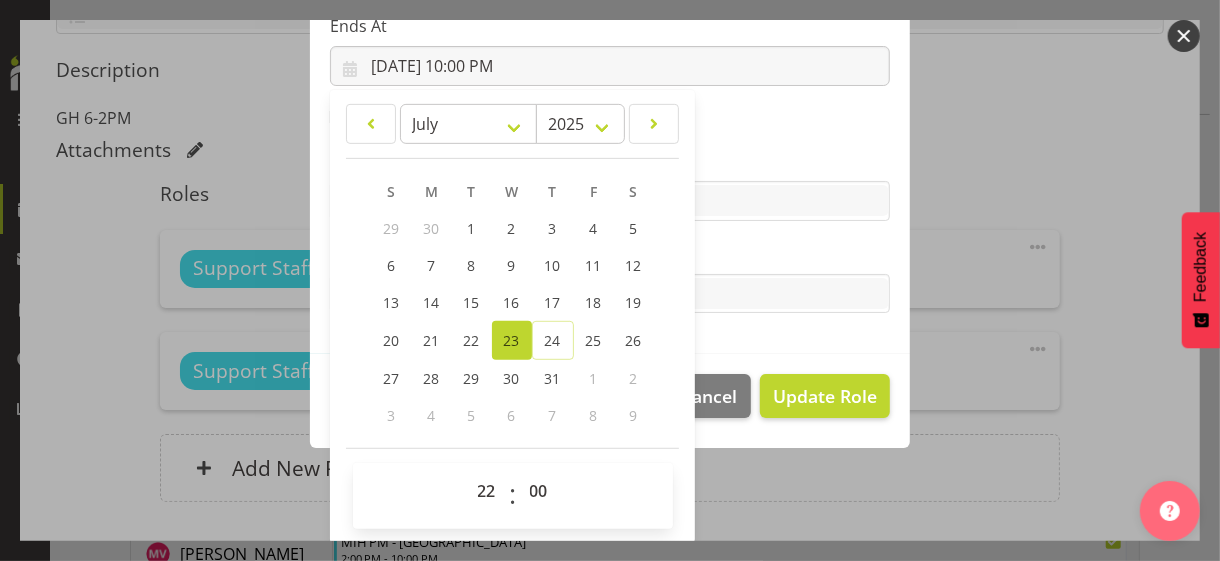 click on "Tasks" at bounding box center (610, 254) 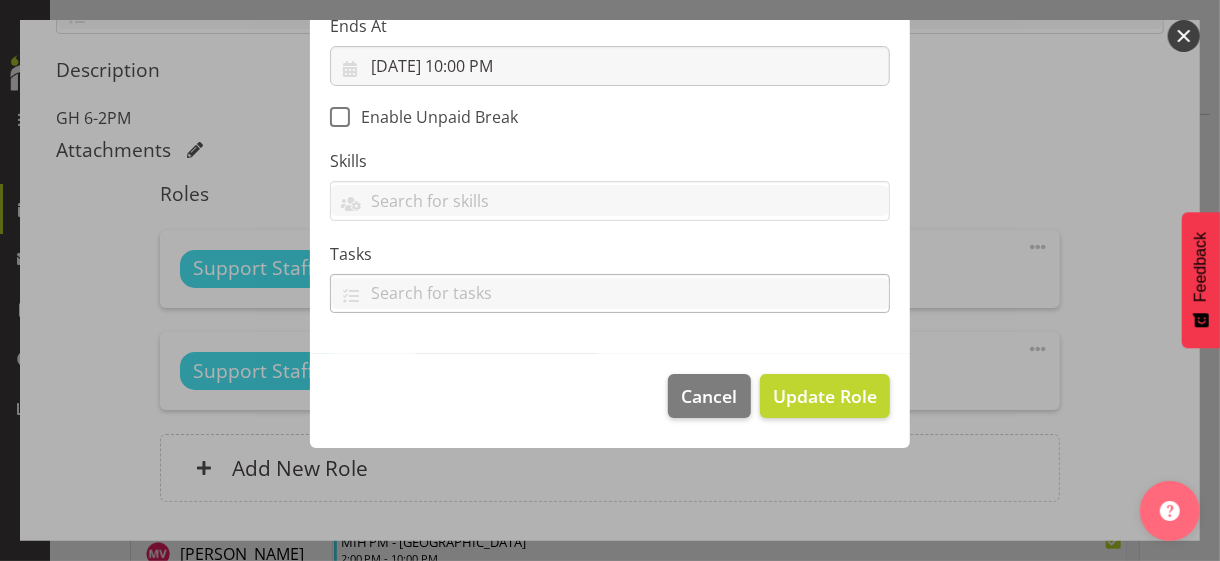 scroll, scrollTop: 346, scrollLeft: 0, axis: vertical 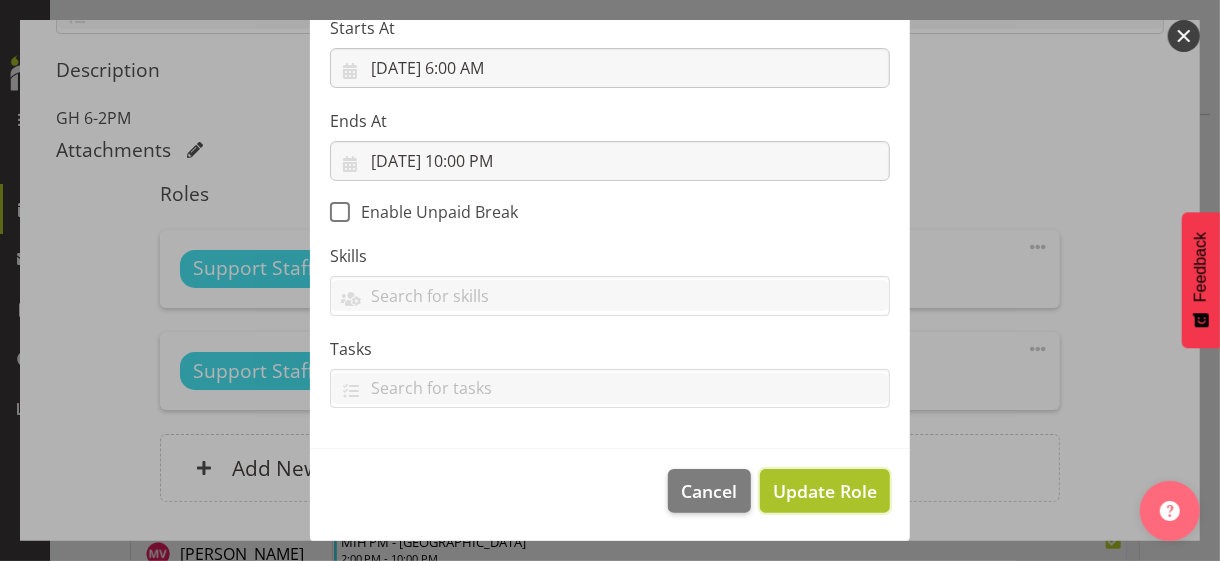 click on "Update Role" at bounding box center [825, 491] 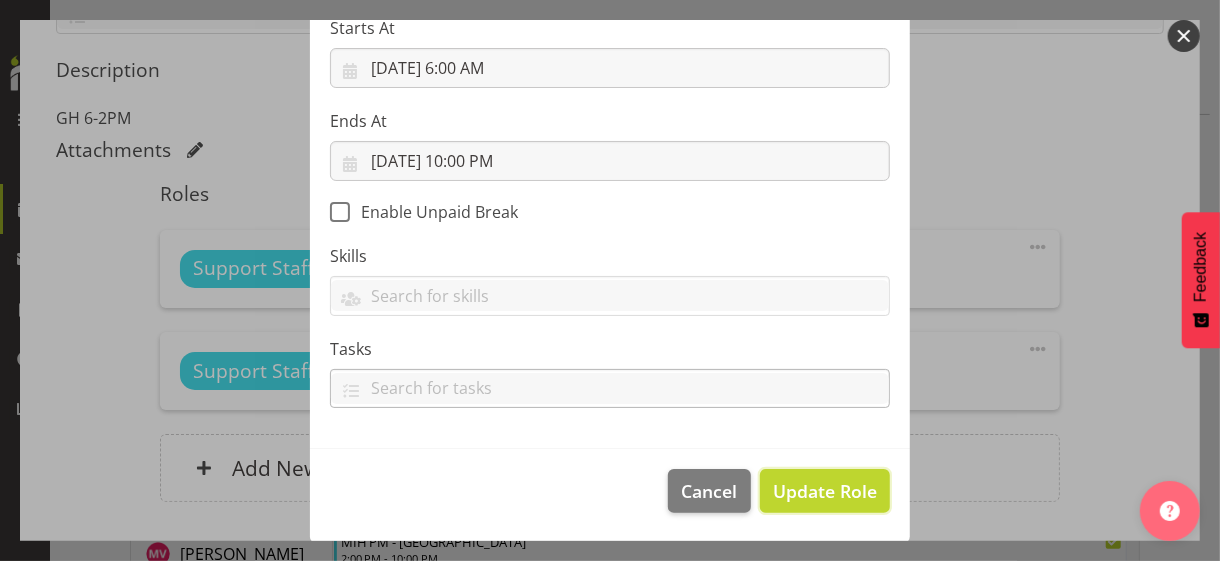 type 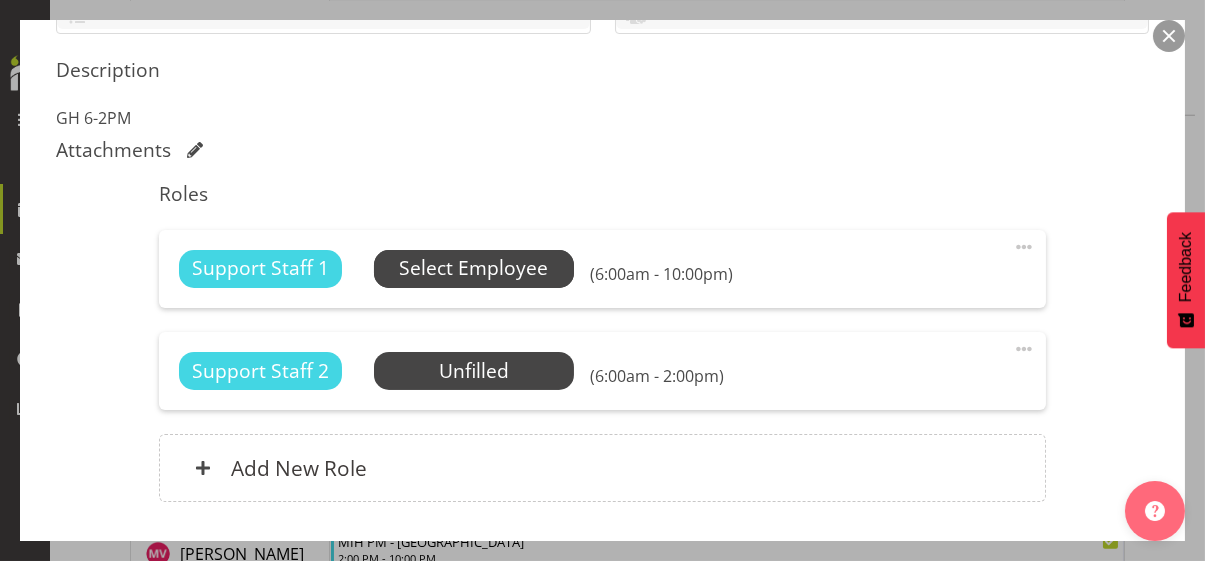 click on "Select Employee" at bounding box center [473, 268] 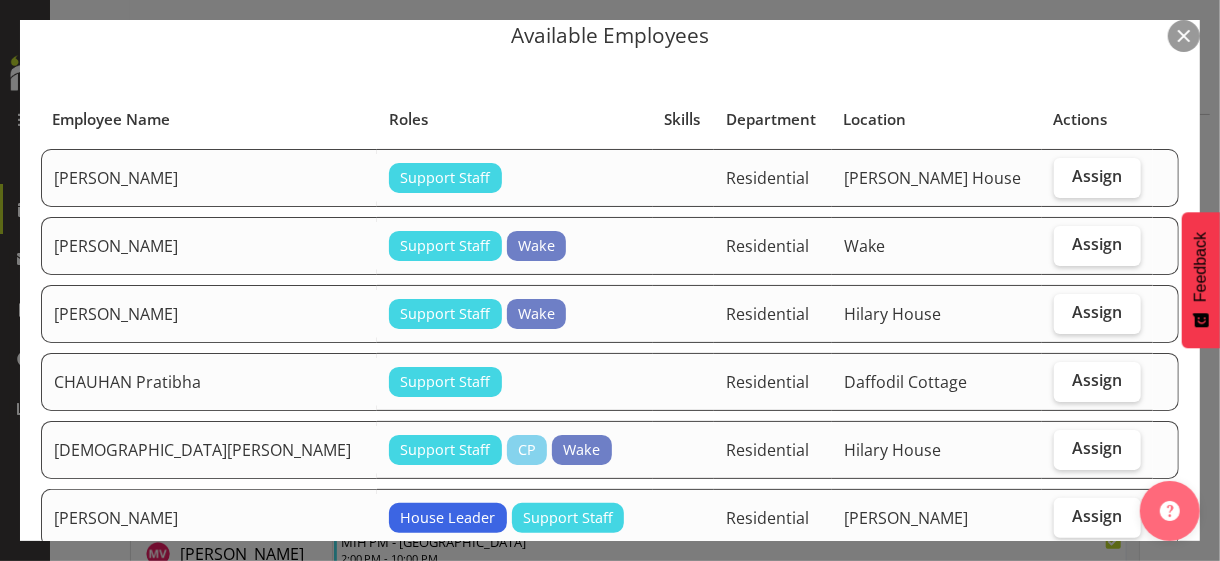 scroll, scrollTop: 100, scrollLeft: 0, axis: vertical 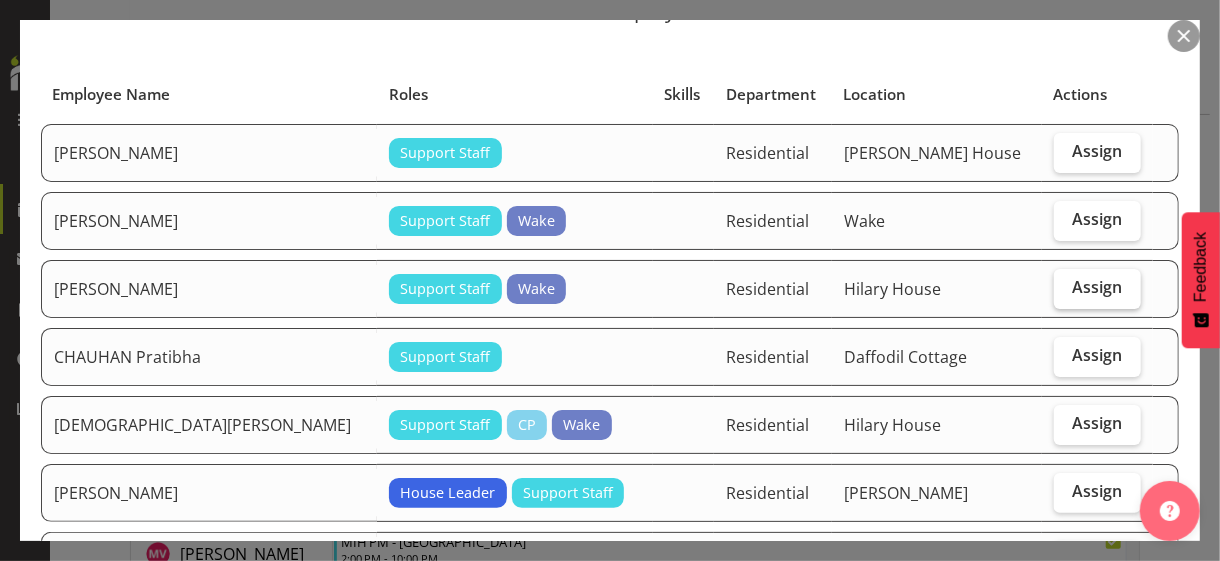 click on "Assign" at bounding box center (1097, 287) 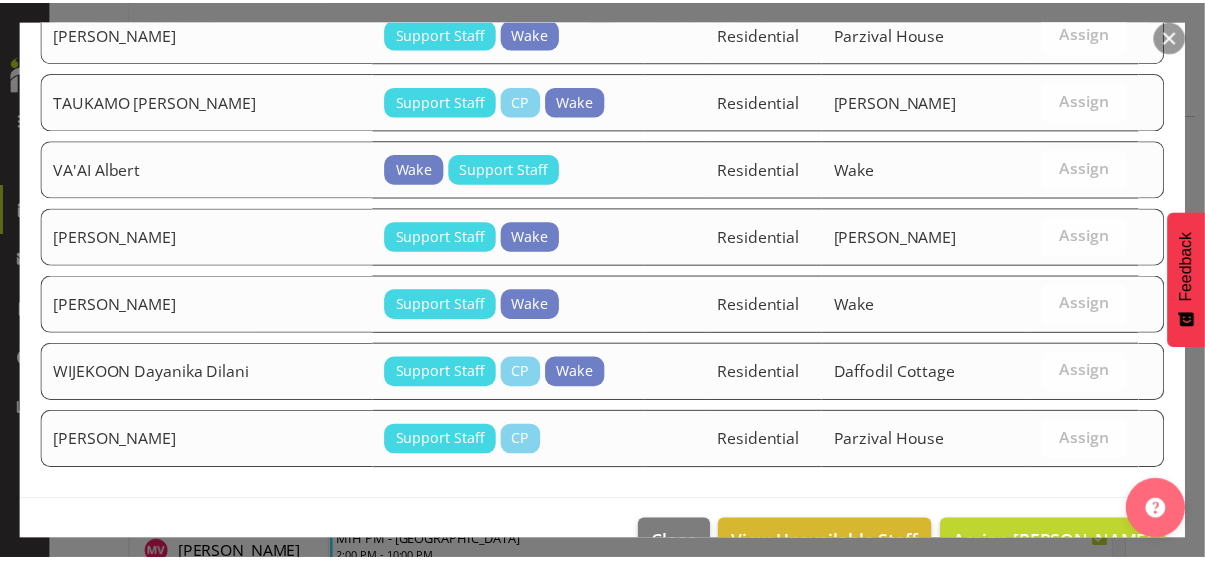 scroll, scrollTop: 1465, scrollLeft: 0, axis: vertical 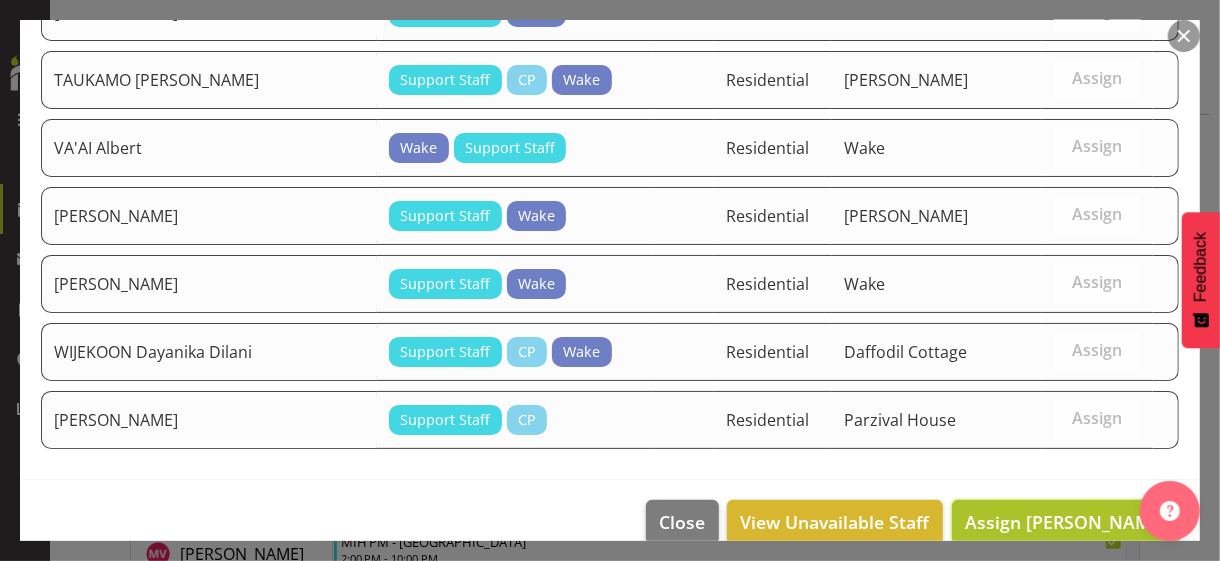 click on "Assign [PERSON_NAME]" at bounding box center [1066, 522] 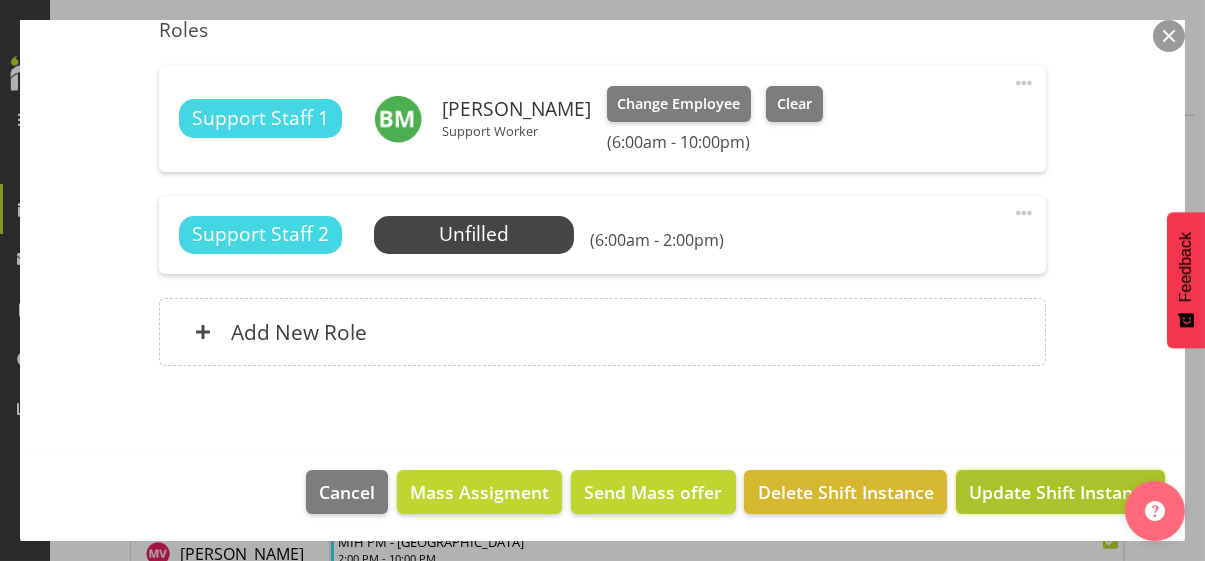 click on "Update Shift Instance" at bounding box center (1060, 492) 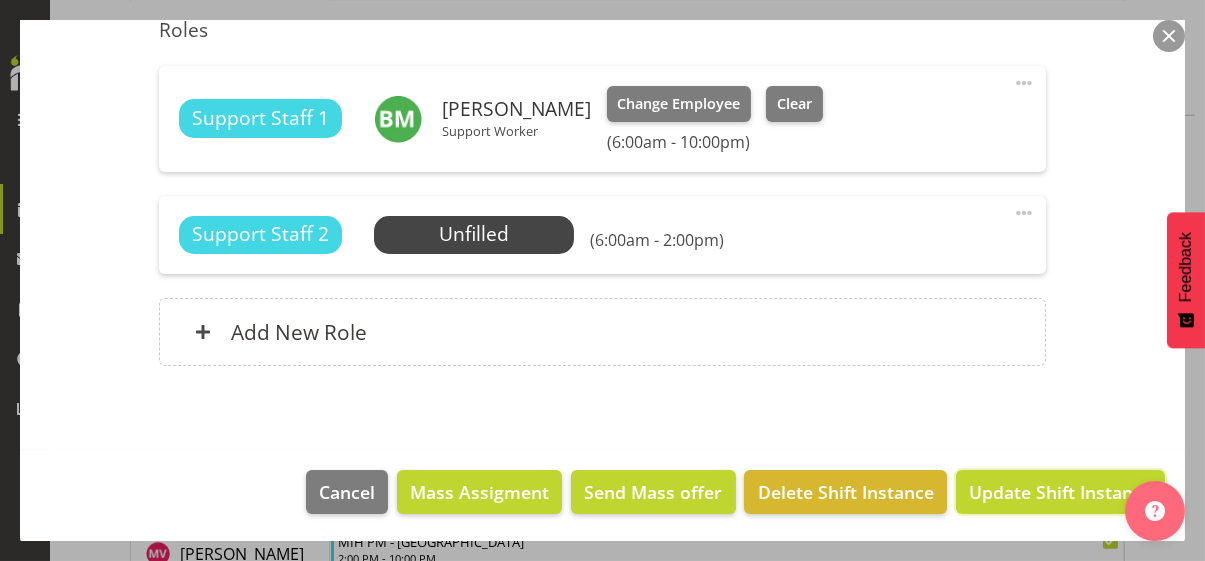 scroll, scrollTop: 584, scrollLeft: 0, axis: vertical 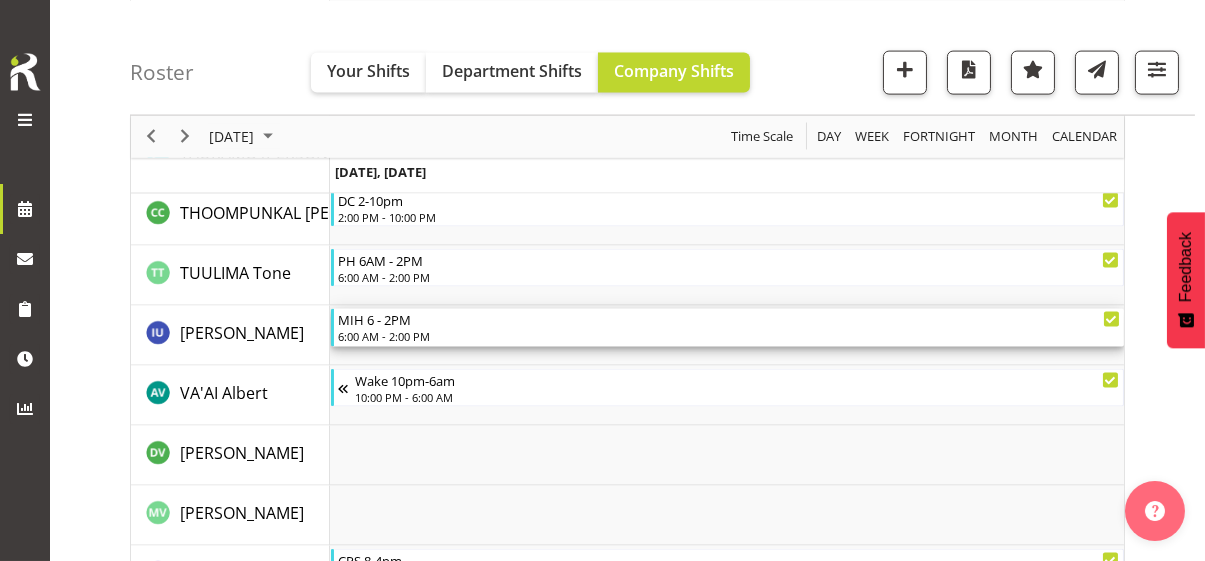 click on "6:00 AM - 2:00 PM" at bounding box center (729, 336) 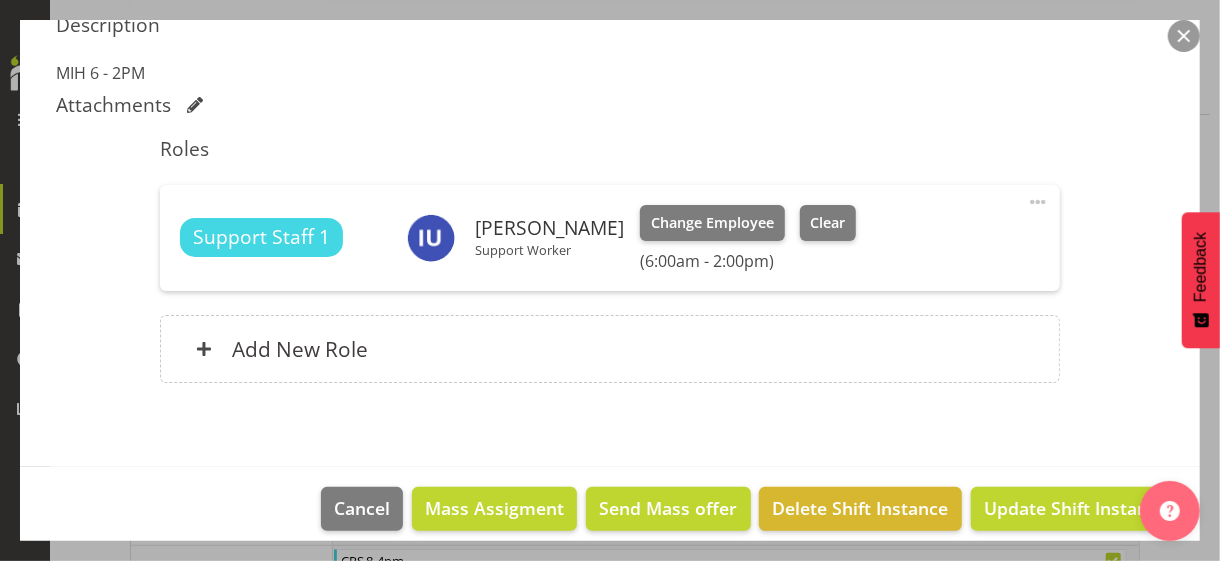 scroll, scrollTop: 561, scrollLeft: 0, axis: vertical 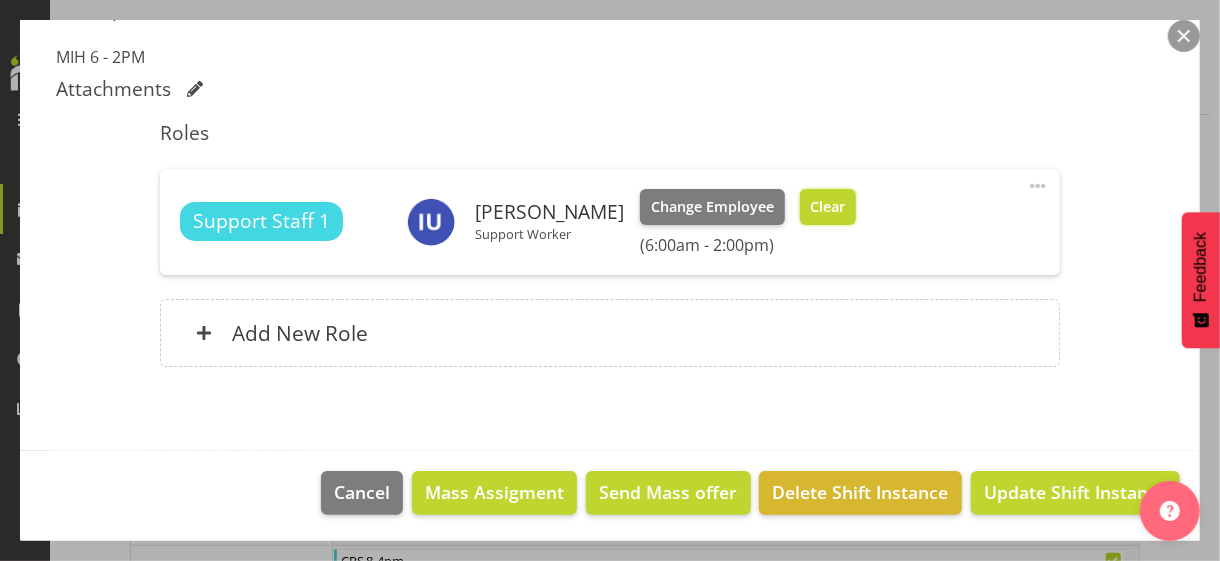 click on "Clear" at bounding box center [827, 207] 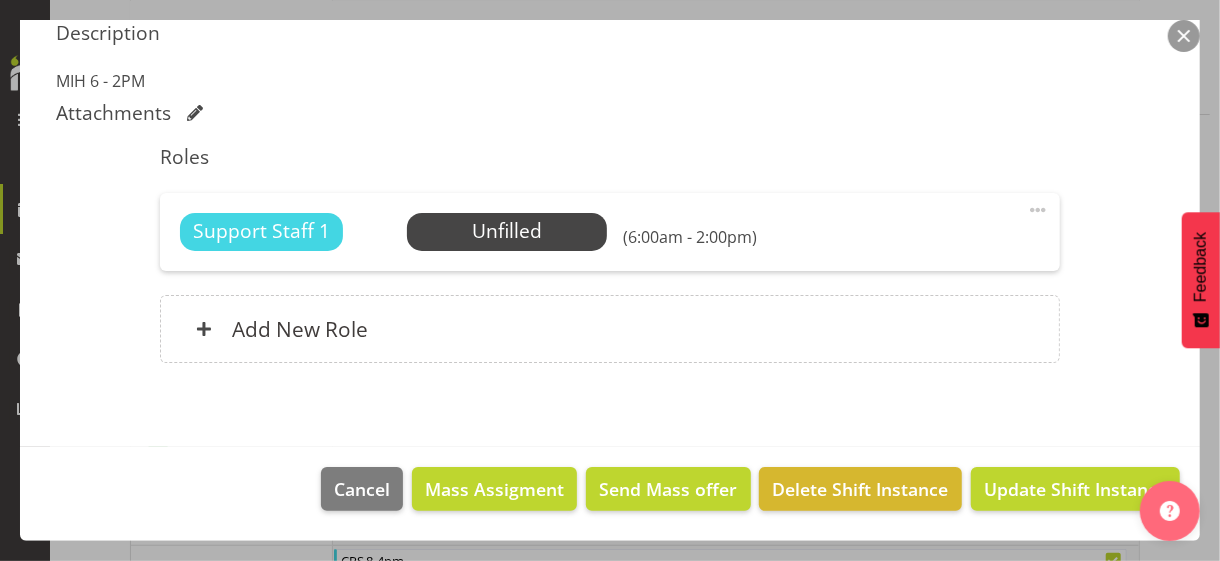 scroll, scrollTop: 534, scrollLeft: 0, axis: vertical 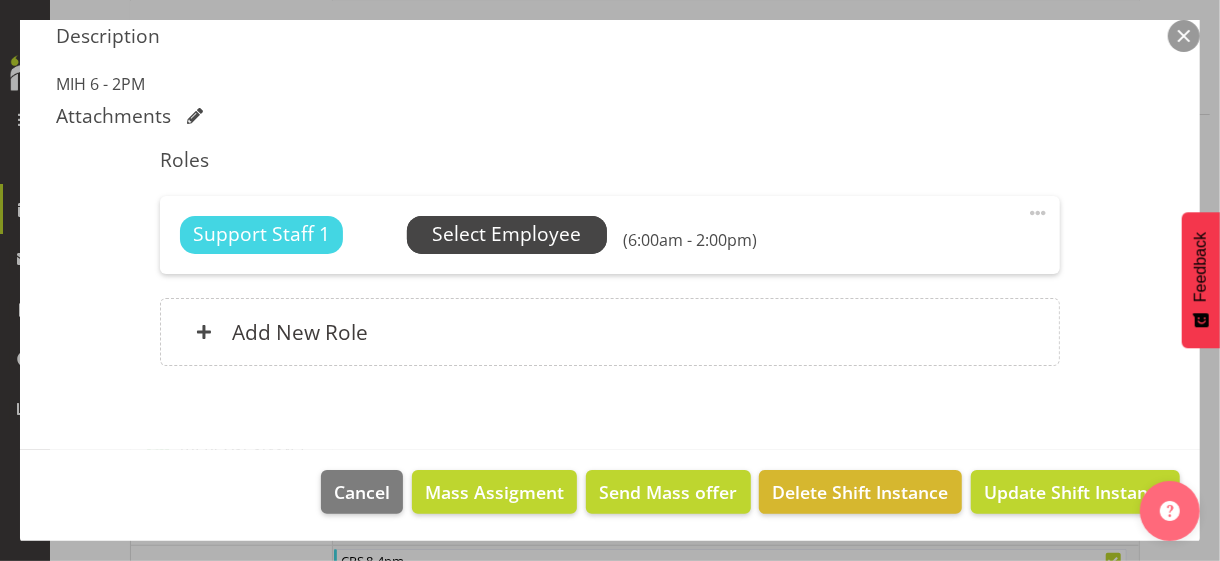 click on "Select Employee" at bounding box center [506, 234] 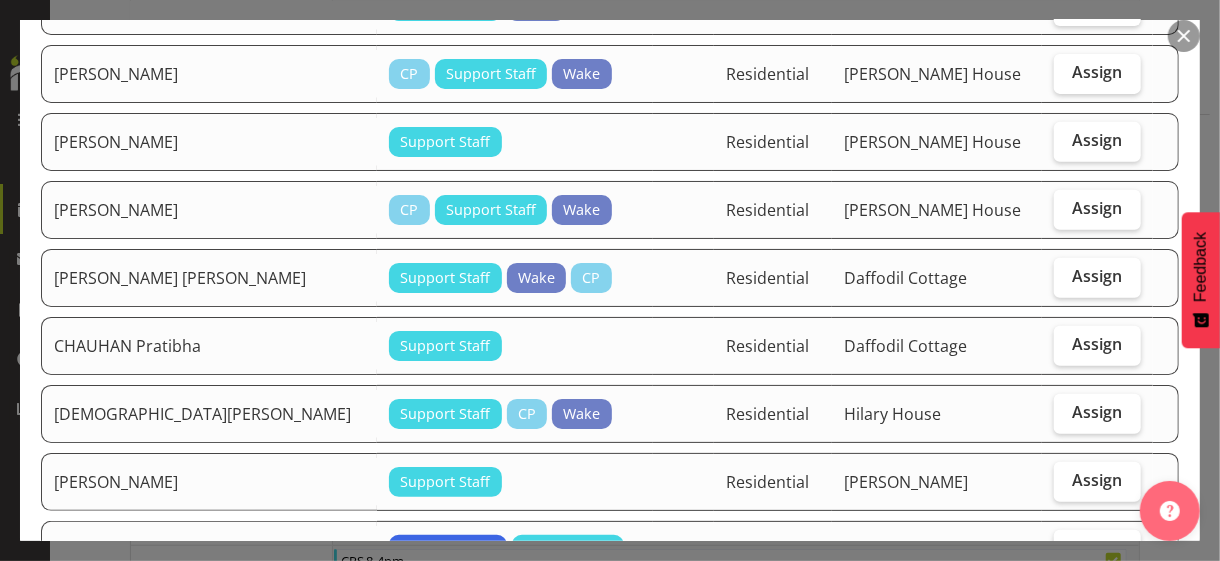 scroll, scrollTop: 400, scrollLeft: 0, axis: vertical 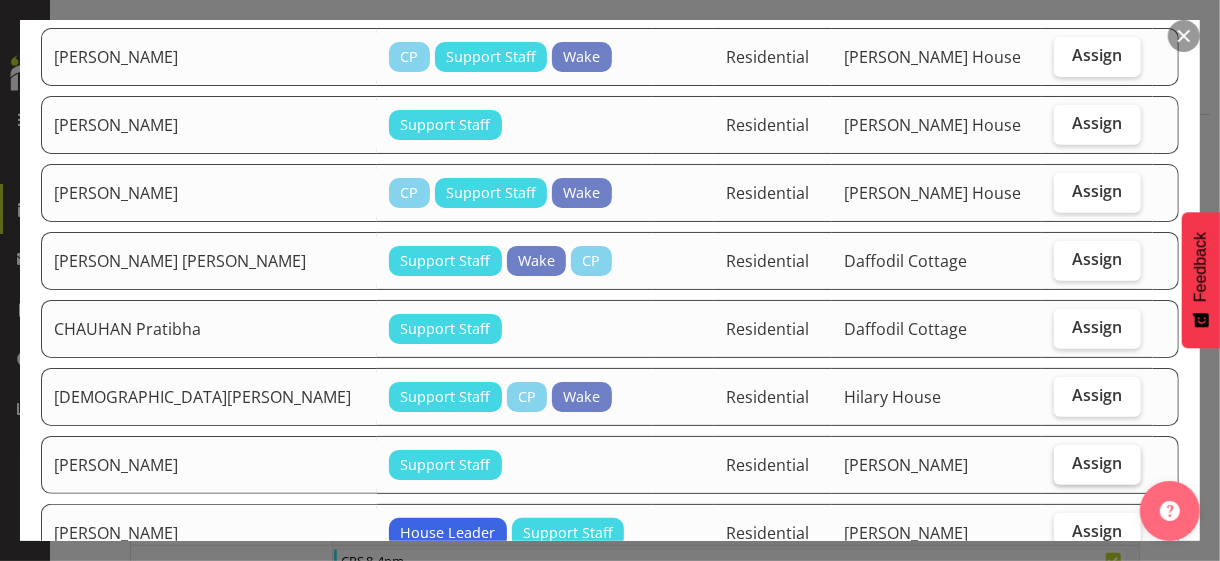 click on "Assign" at bounding box center (1097, 465) 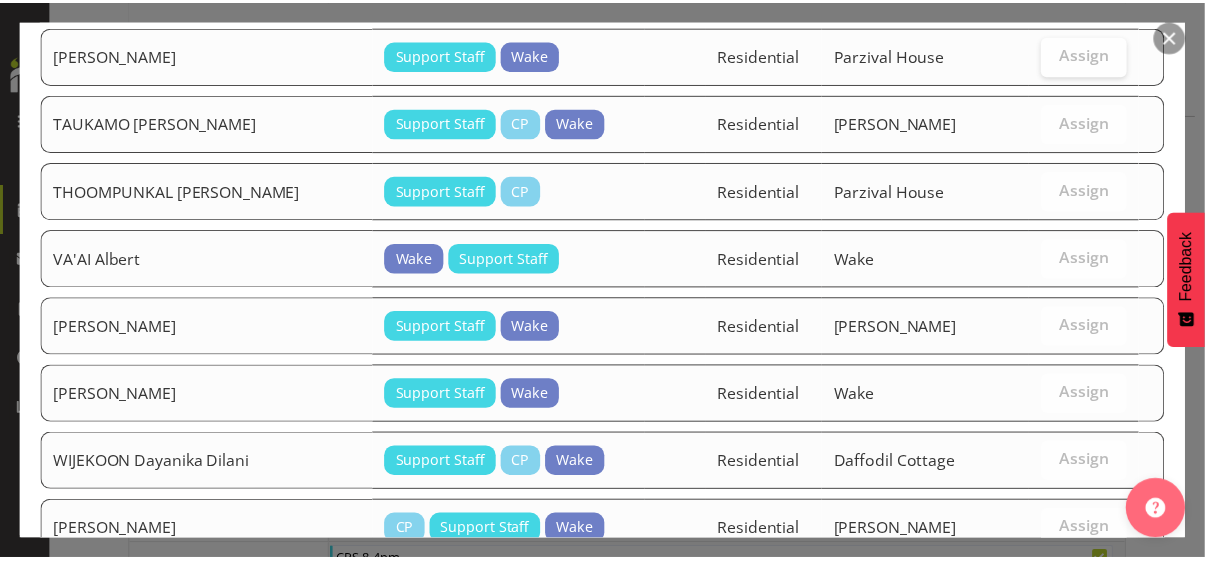 scroll, scrollTop: 2400, scrollLeft: 0, axis: vertical 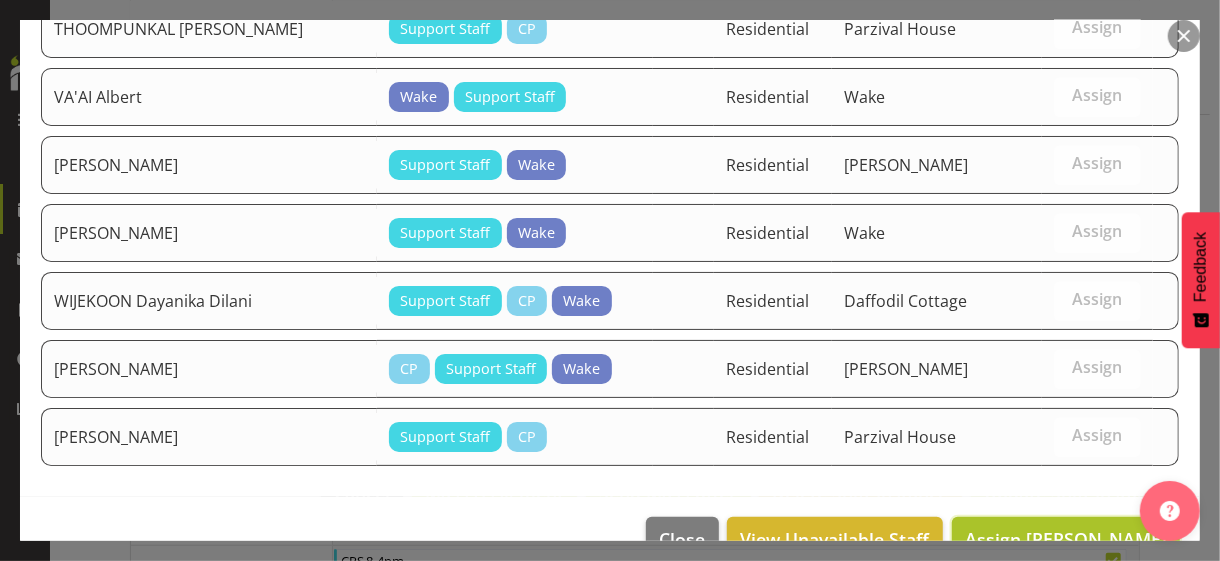 click on "Assign [PERSON_NAME]" at bounding box center [1066, 539] 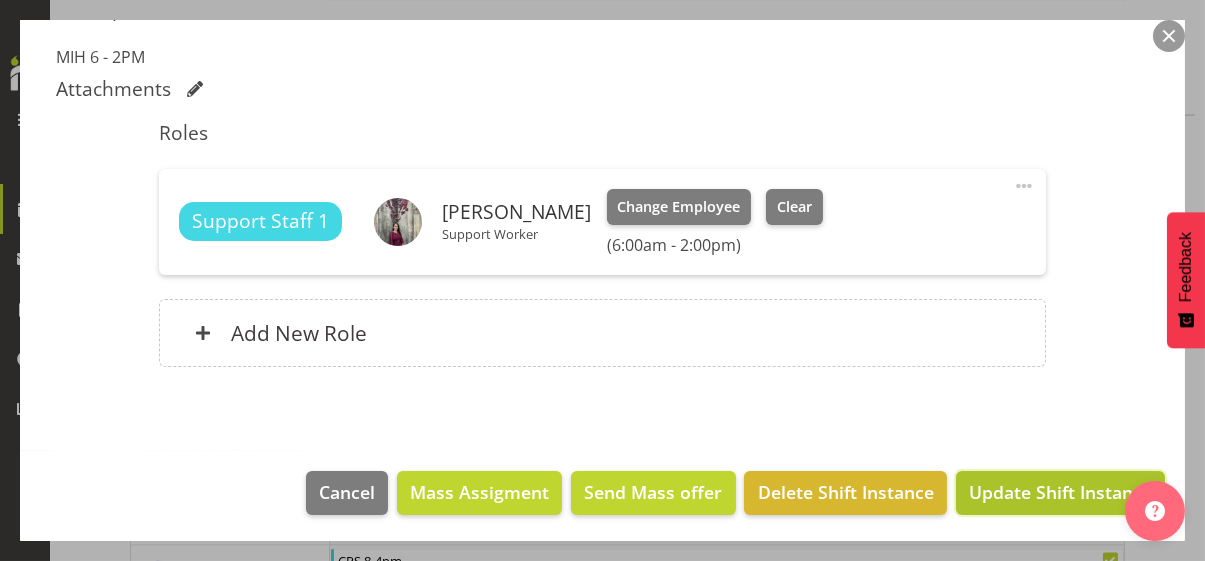 click on "Update Shift Instance" at bounding box center (1060, 492) 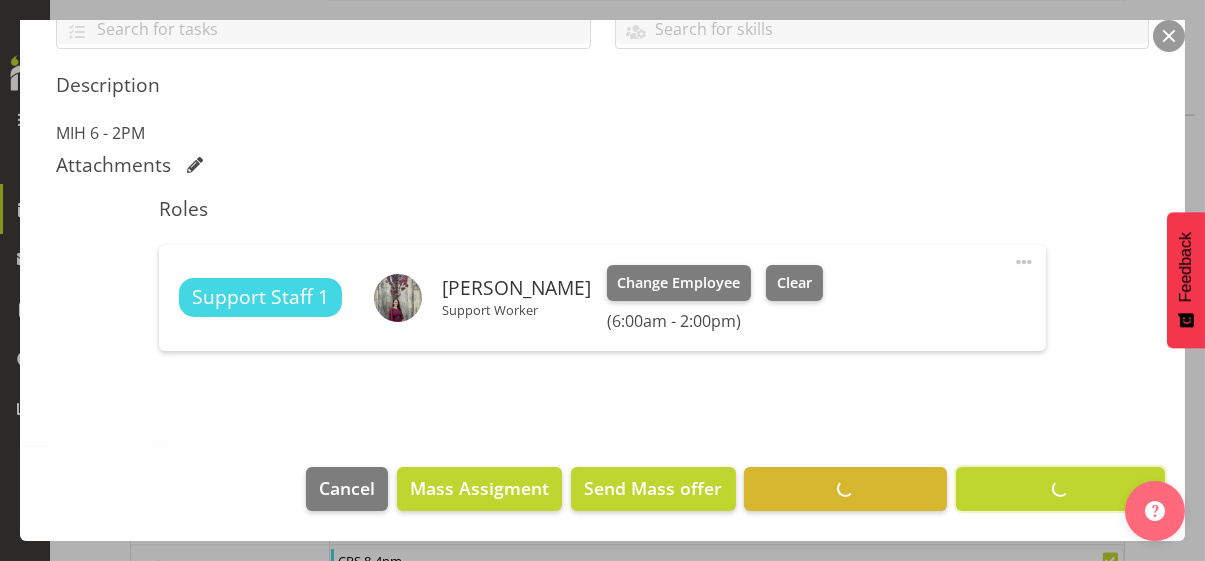 scroll, scrollTop: 482, scrollLeft: 0, axis: vertical 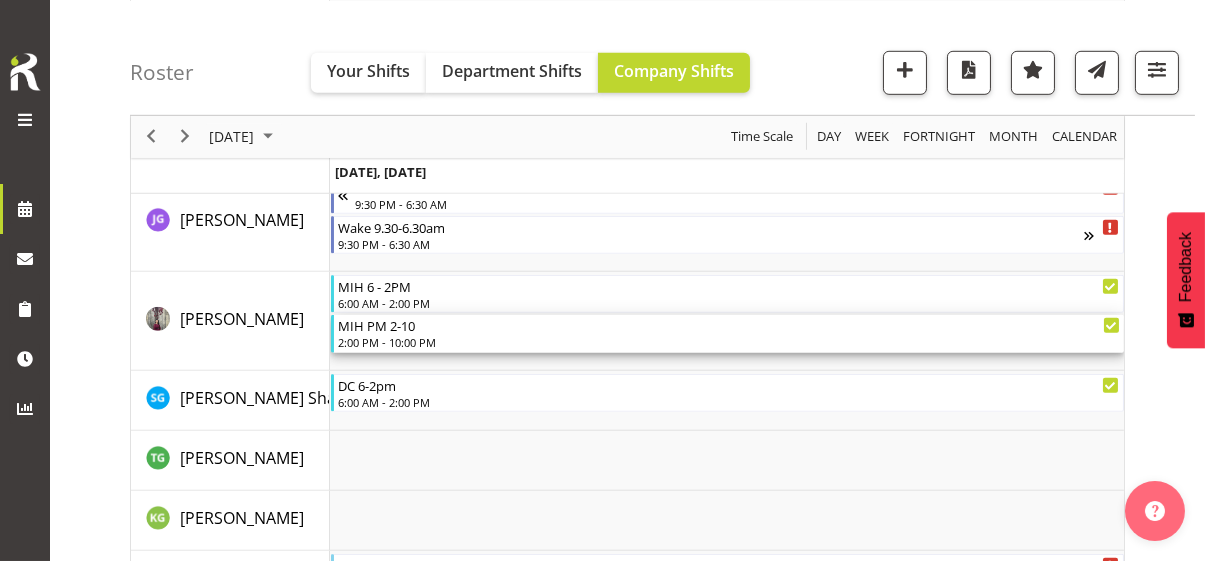 click on "2:00 PM - 10:00 PM" at bounding box center [729, 342] 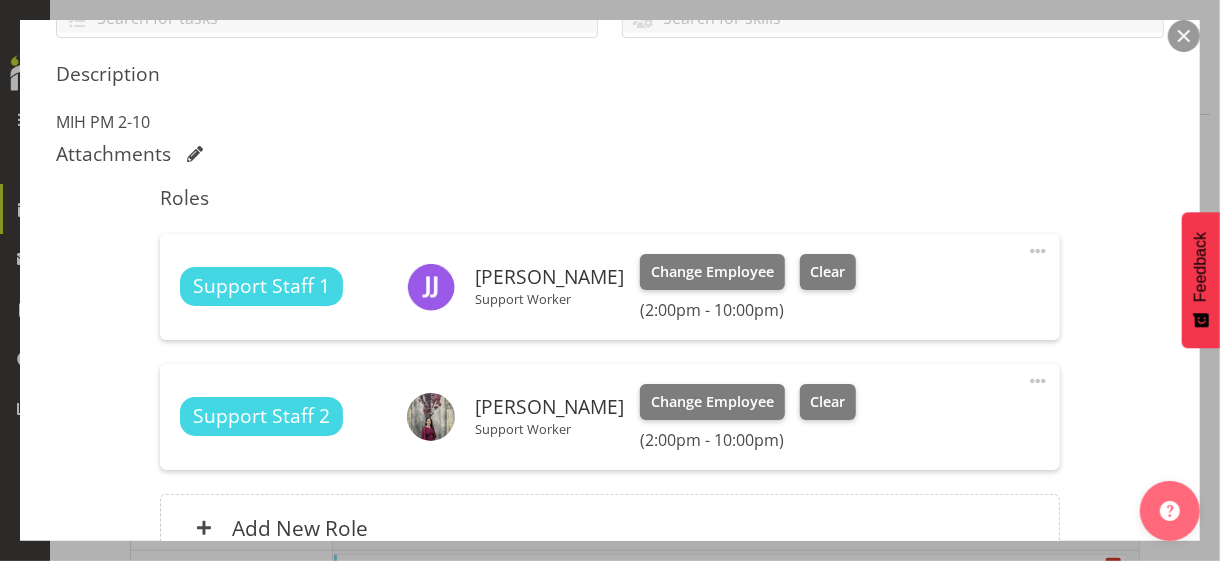 scroll, scrollTop: 500, scrollLeft: 0, axis: vertical 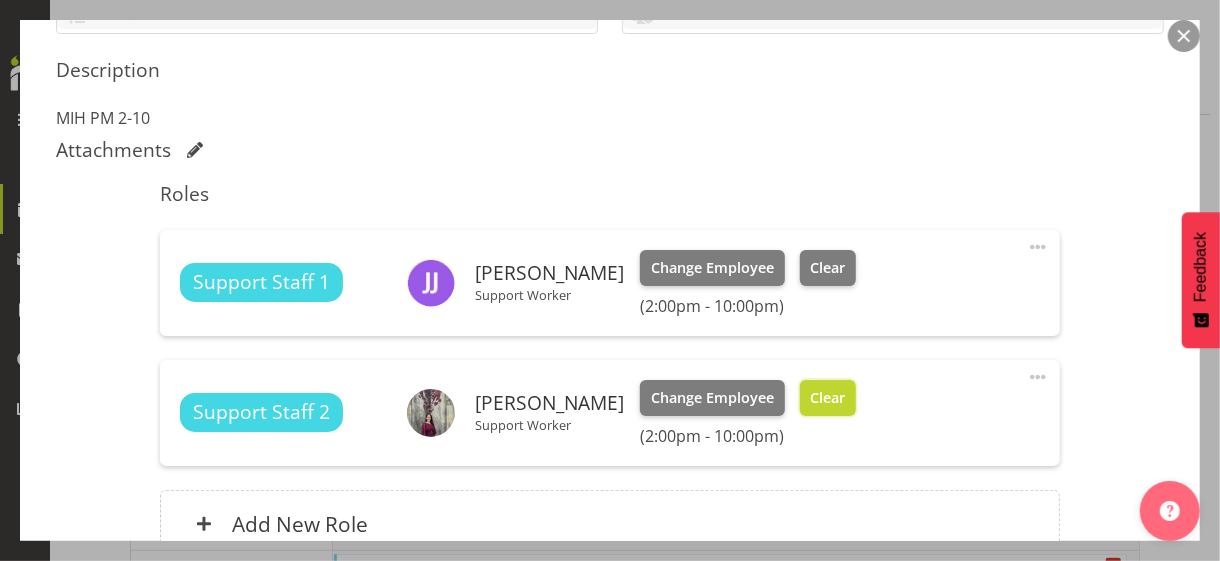click on "Clear" at bounding box center [827, 398] 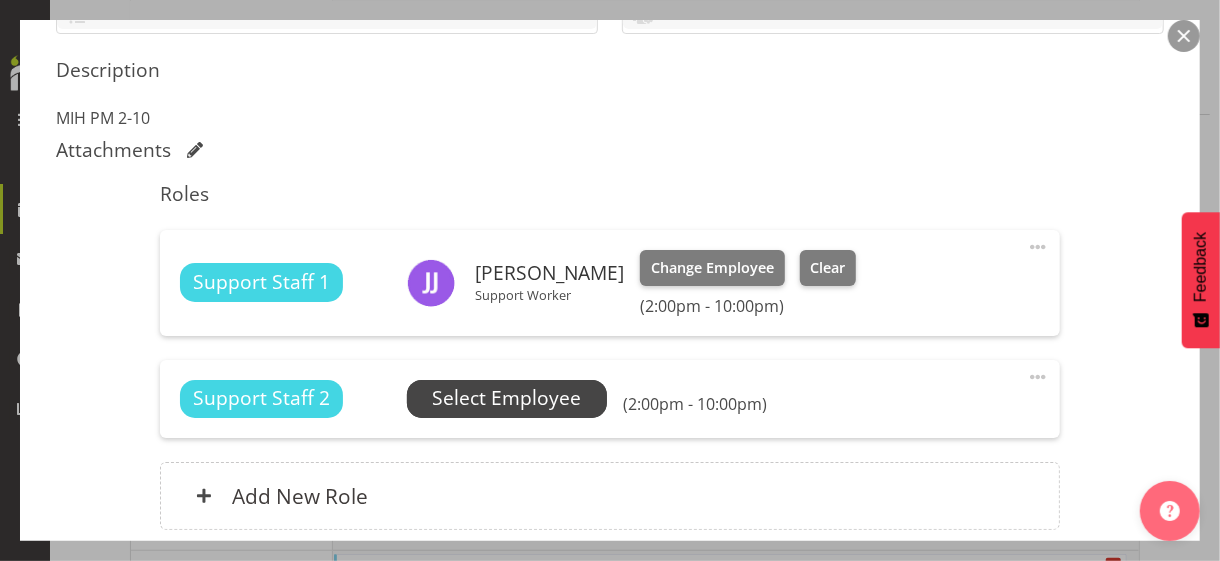 click on "Select Employee" at bounding box center (506, 398) 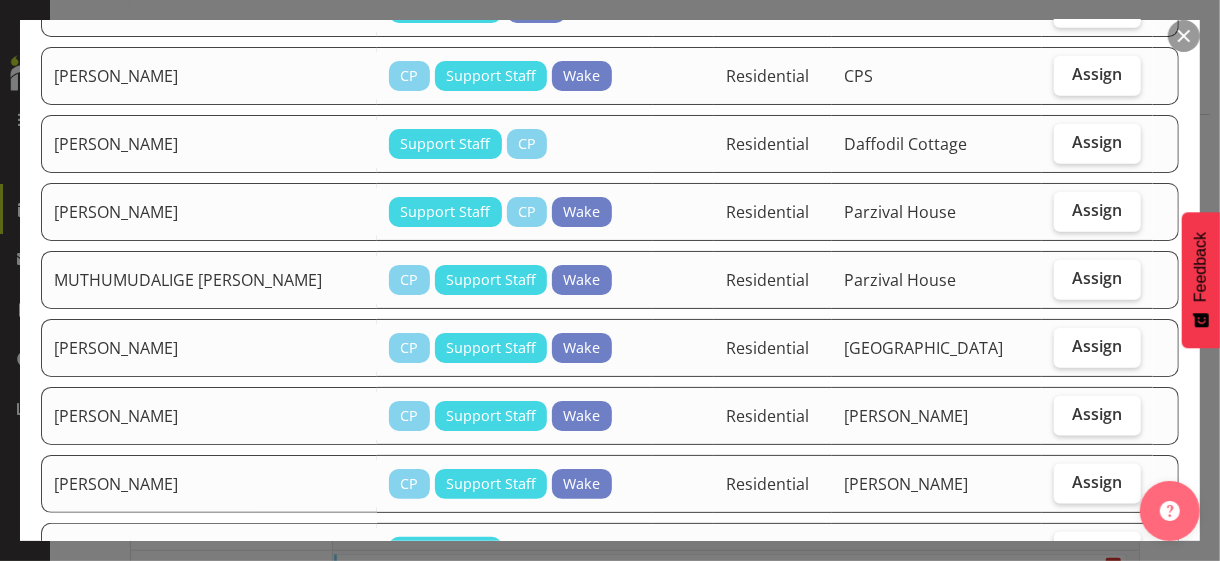 scroll, scrollTop: 1100, scrollLeft: 0, axis: vertical 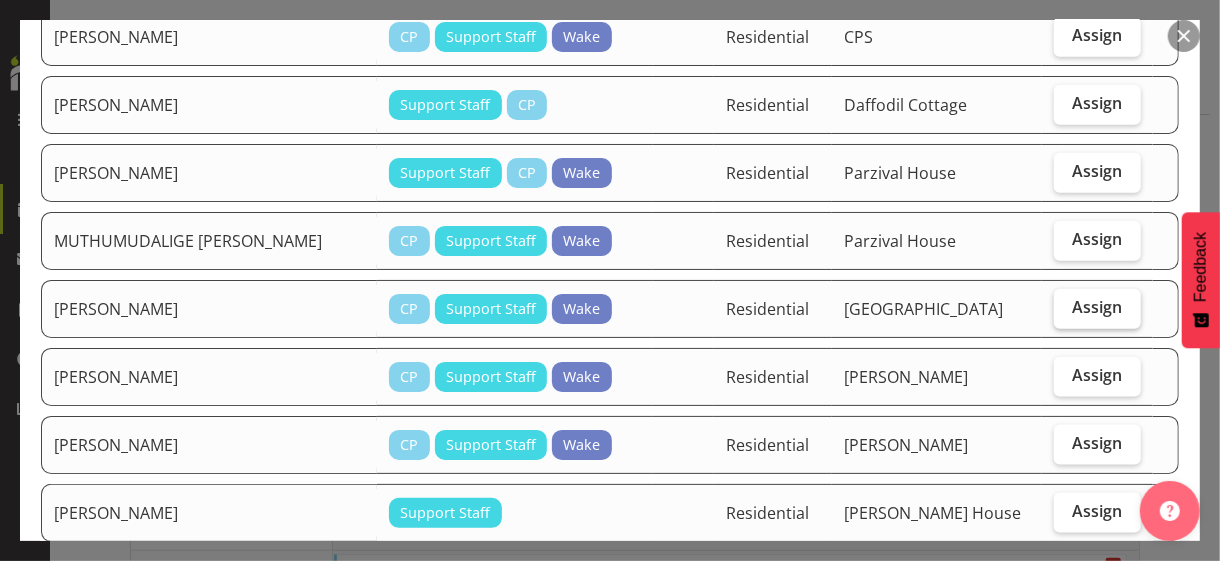 click on "Assign" at bounding box center (1097, 307) 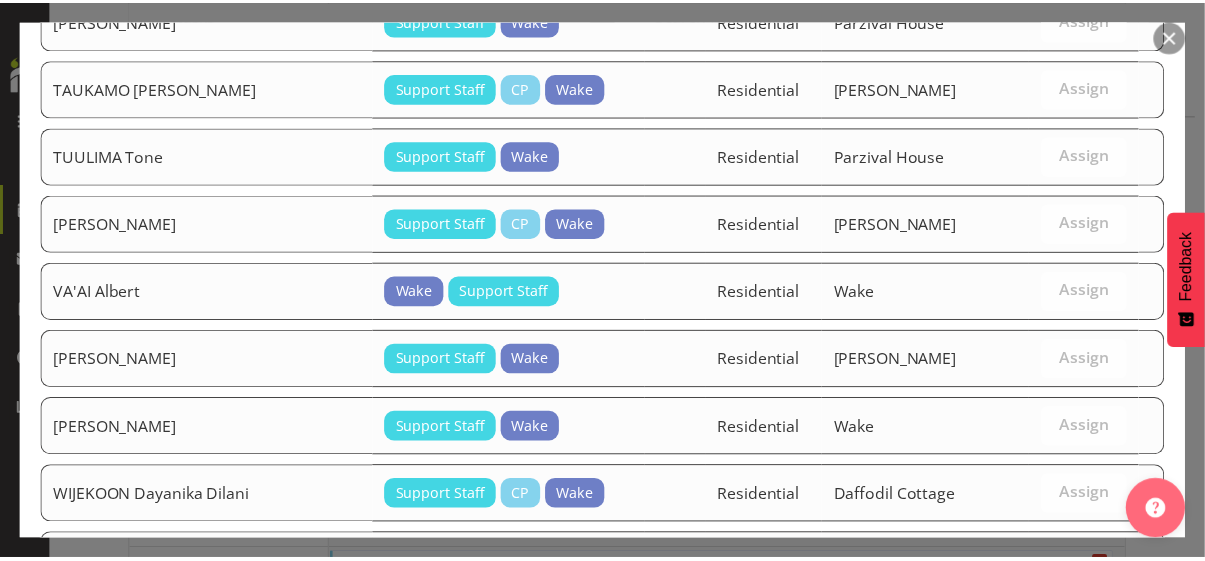 scroll, scrollTop: 2133, scrollLeft: 0, axis: vertical 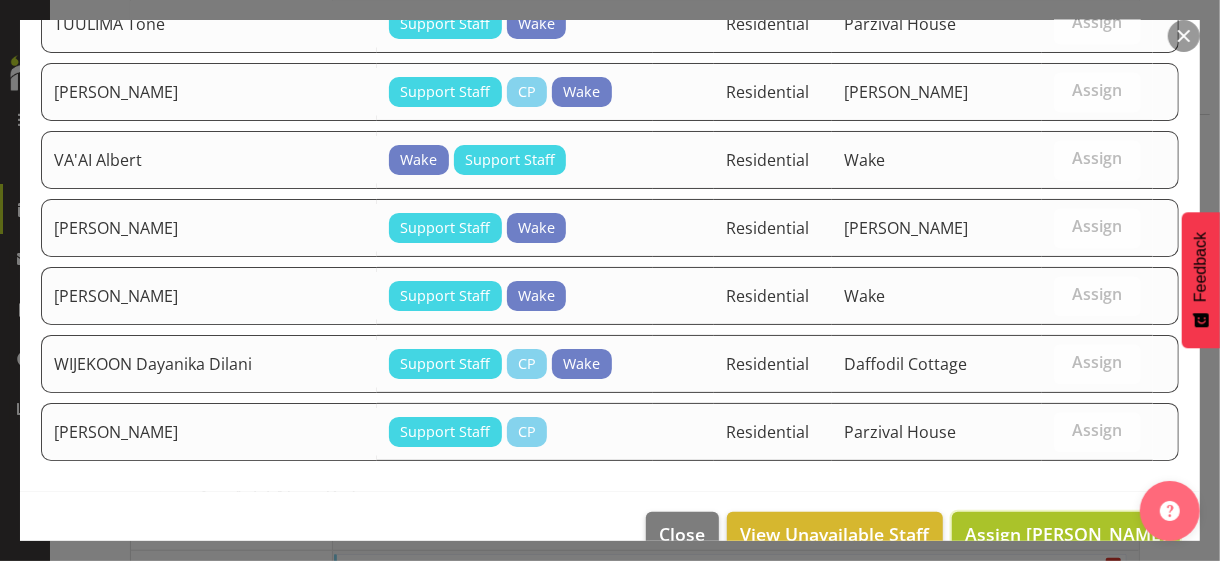 click on "Assign [PERSON_NAME]" at bounding box center (1066, 534) 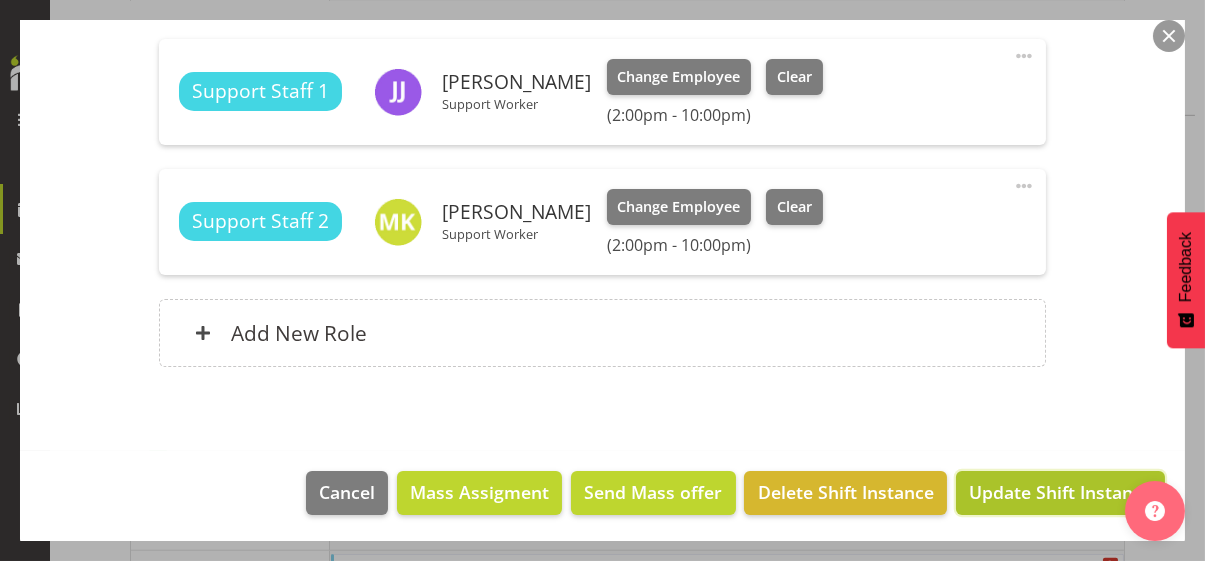 click on "Update Shift Instance" at bounding box center (1060, 492) 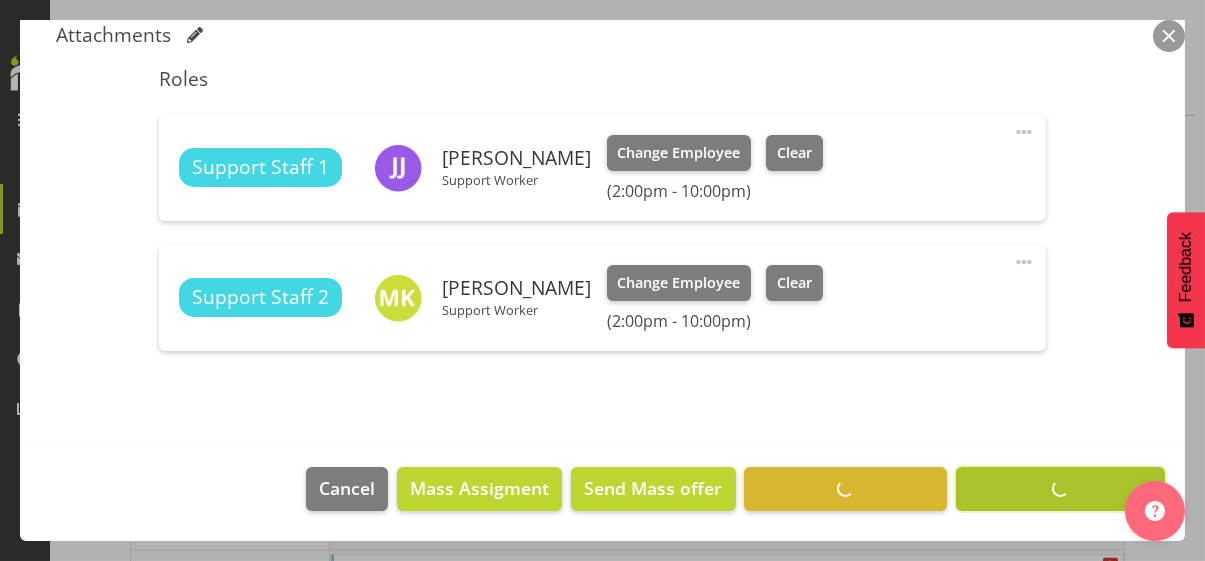 scroll, scrollTop: 612, scrollLeft: 0, axis: vertical 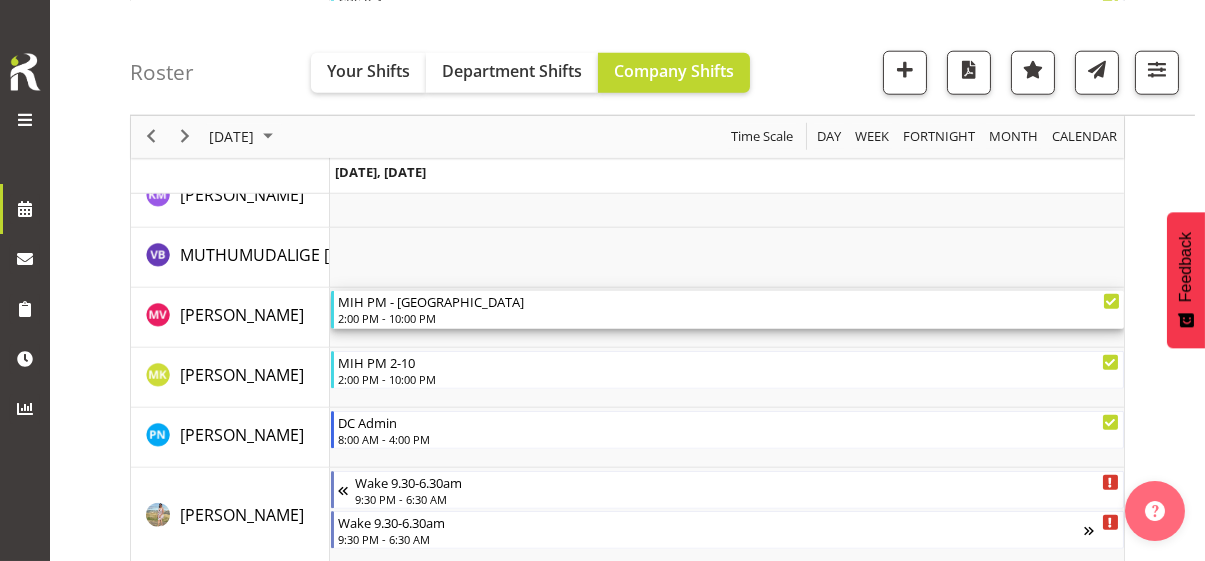click on "2:00 PM - 10:00 PM" at bounding box center (729, 318) 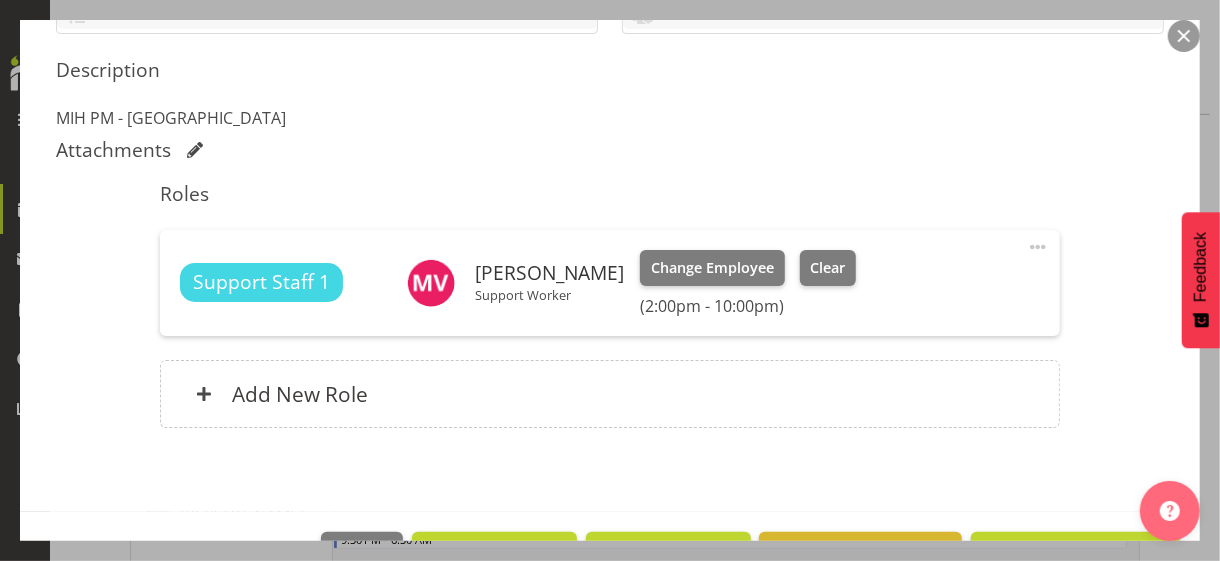 scroll, scrollTop: 561, scrollLeft: 0, axis: vertical 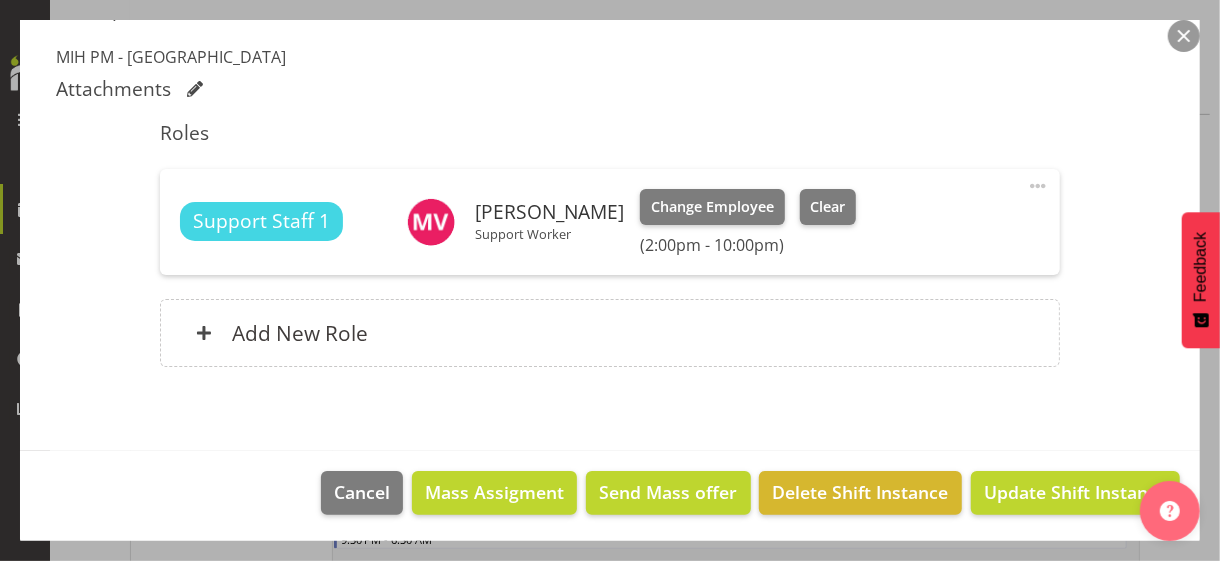 click at bounding box center [1038, 186] 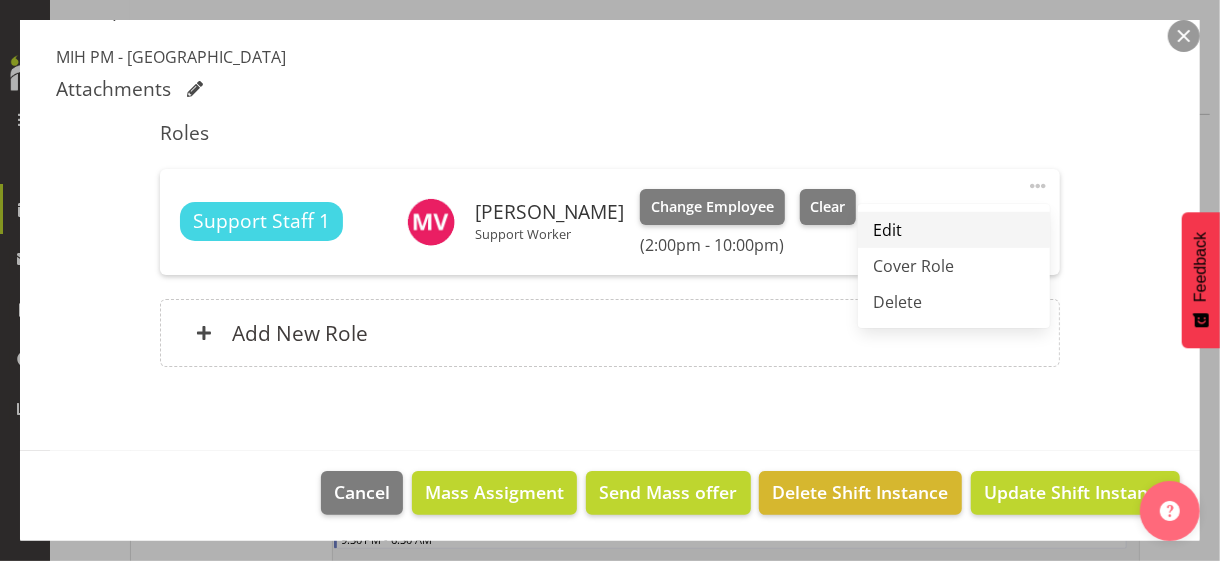 click on "Edit" at bounding box center [954, 230] 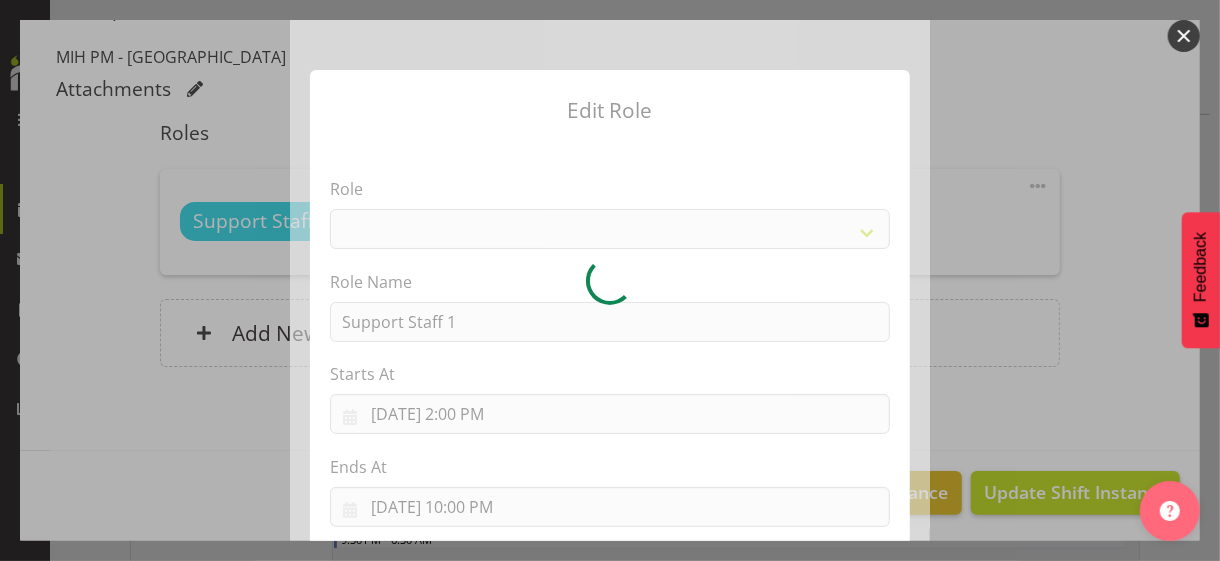 select on "1091" 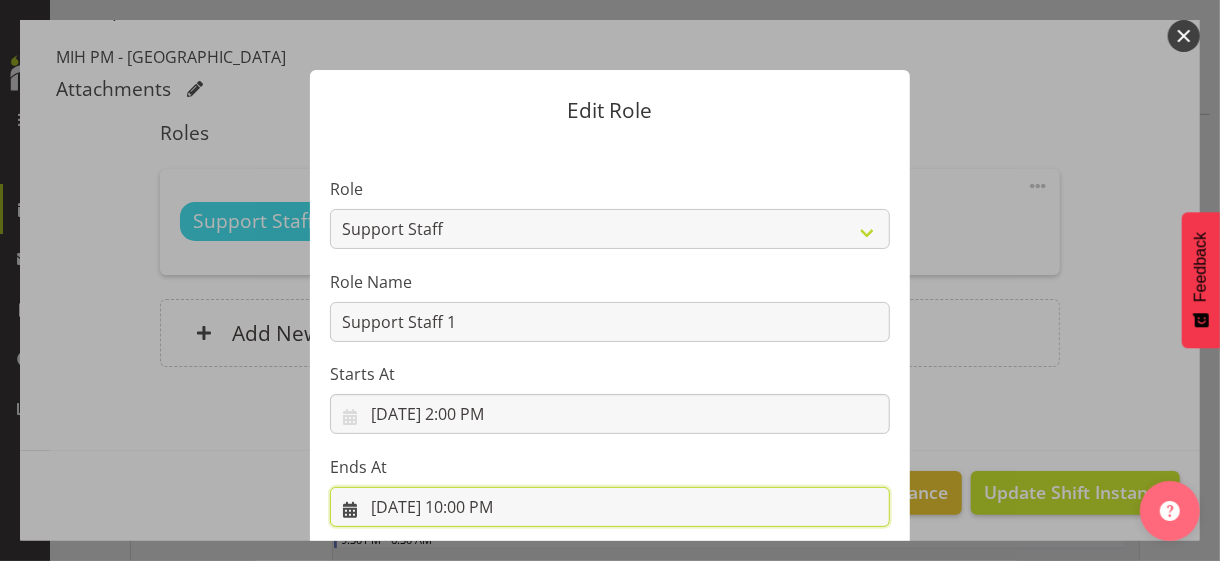 click on "[DATE] 10:00 PM" at bounding box center (610, 507) 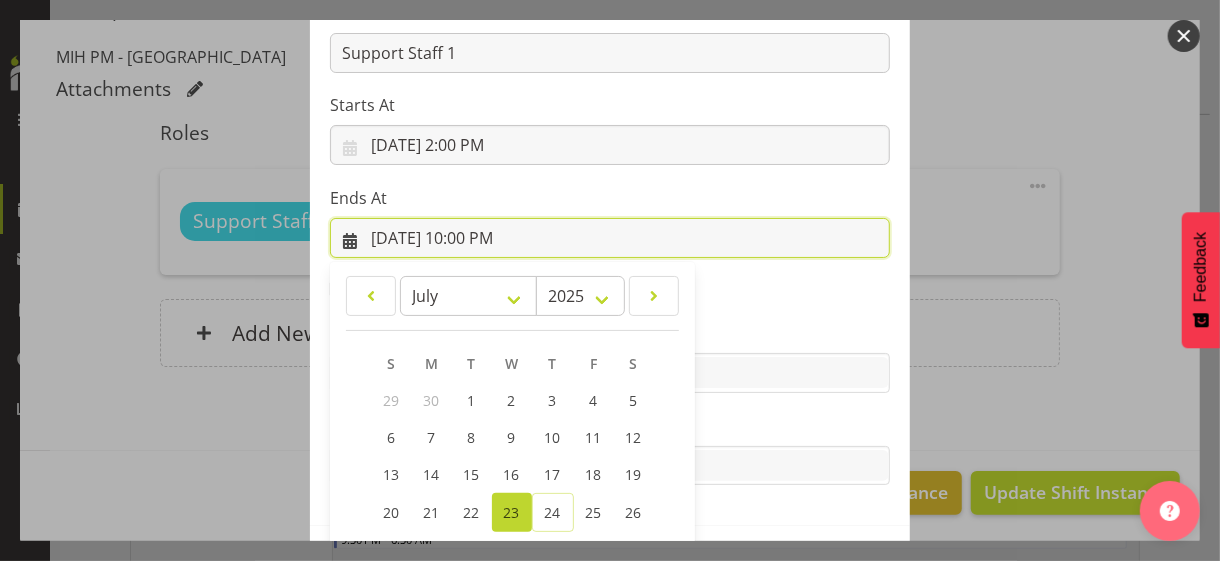 scroll, scrollTop: 441, scrollLeft: 0, axis: vertical 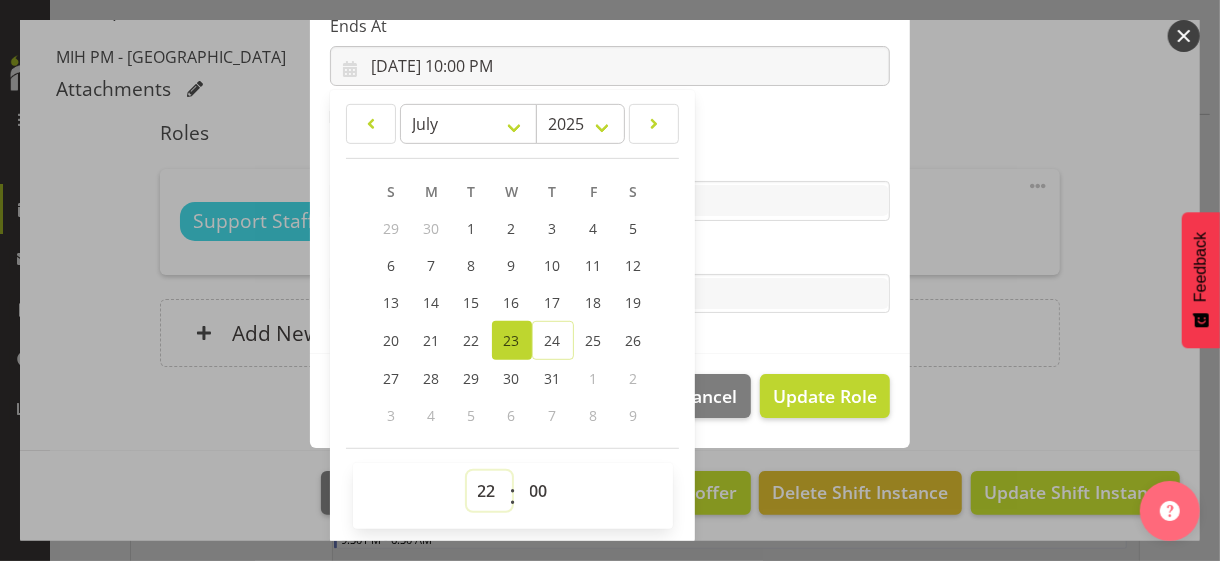click on "00   01   02   03   04   05   06   07   08   09   10   11   12   13   14   15   16   17   18   19   20   21   22   23" at bounding box center [489, 491] 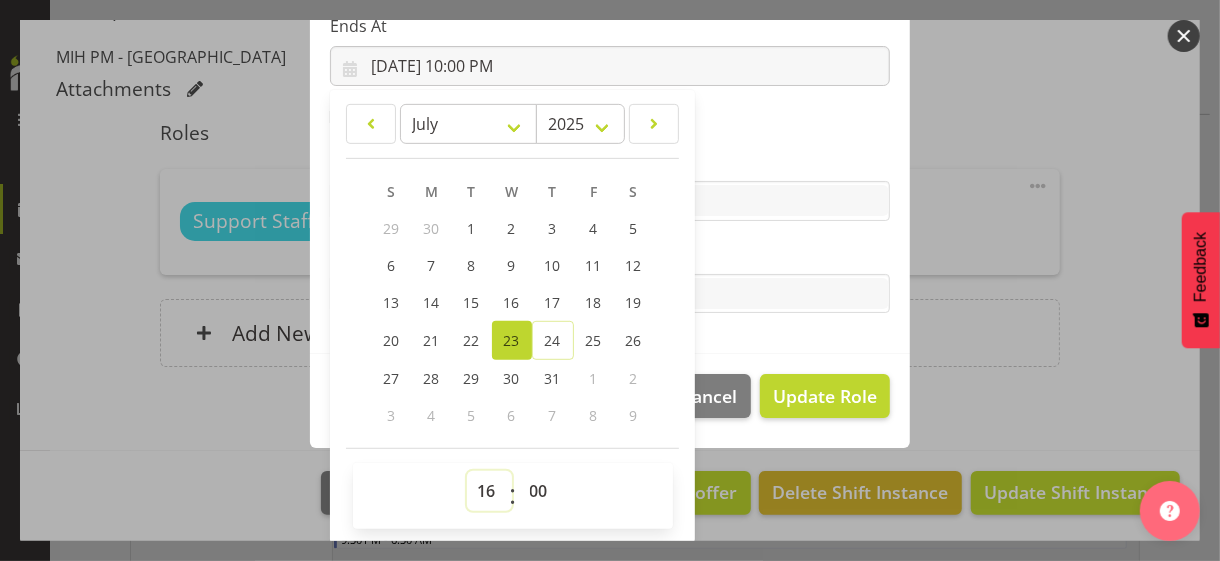 click on "00   01   02   03   04   05   06   07   08   09   10   11   12   13   14   15   16   17   18   19   20   21   22   23" at bounding box center [489, 491] 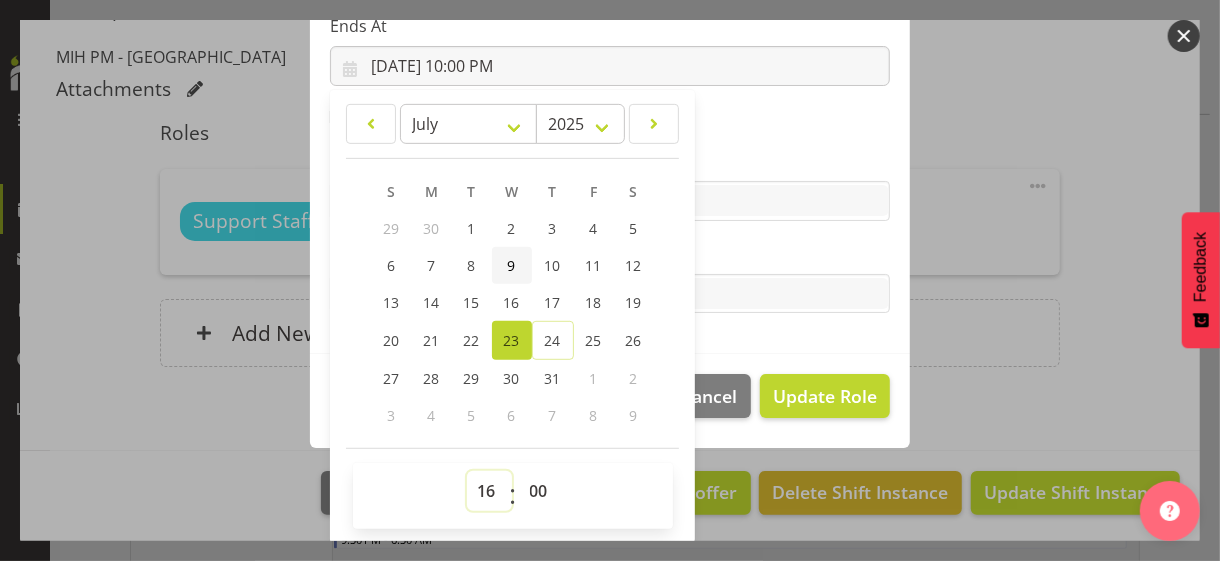 type on "[DATE] 4:00 PM" 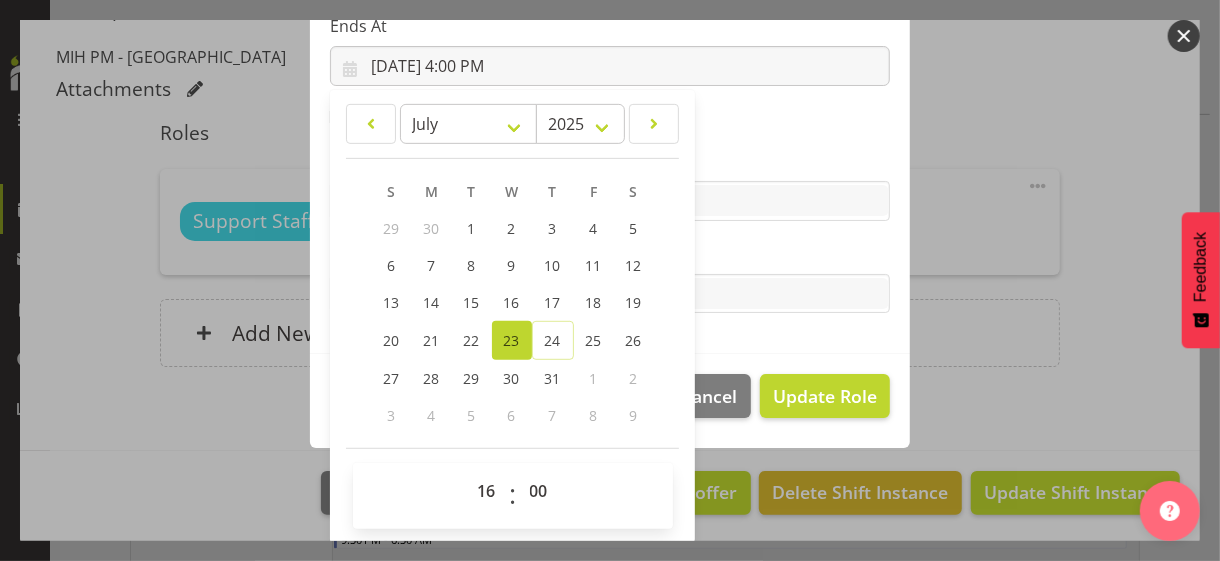 click on "Tasks" at bounding box center (610, 254) 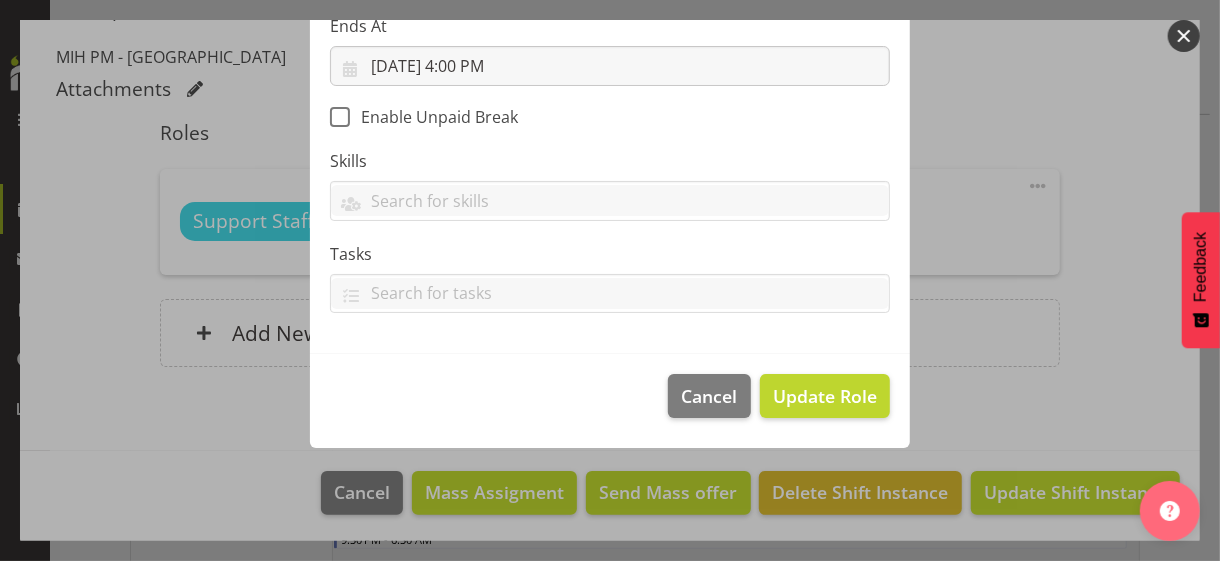 scroll, scrollTop: 346, scrollLeft: 0, axis: vertical 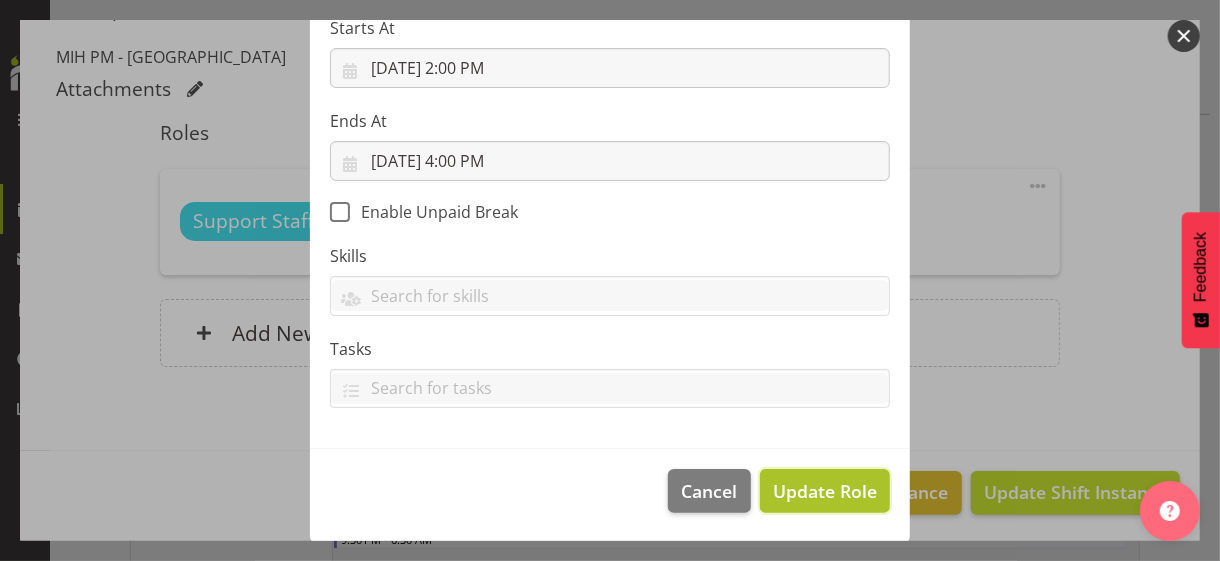 click on "Update Role" at bounding box center [825, 491] 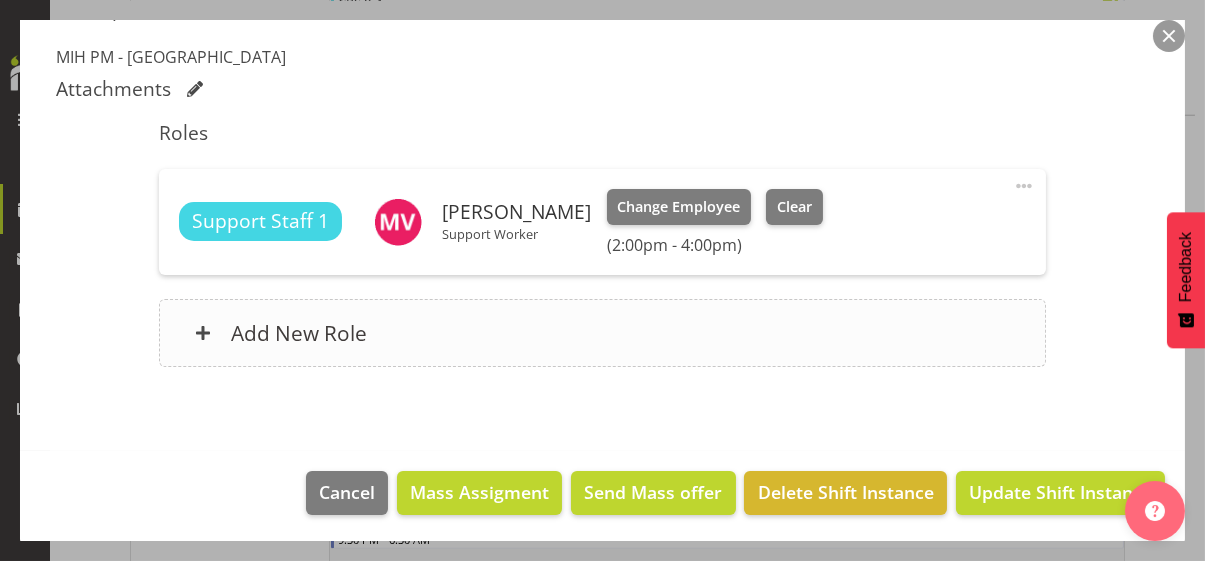 click on "Add New Role" at bounding box center (602, 333) 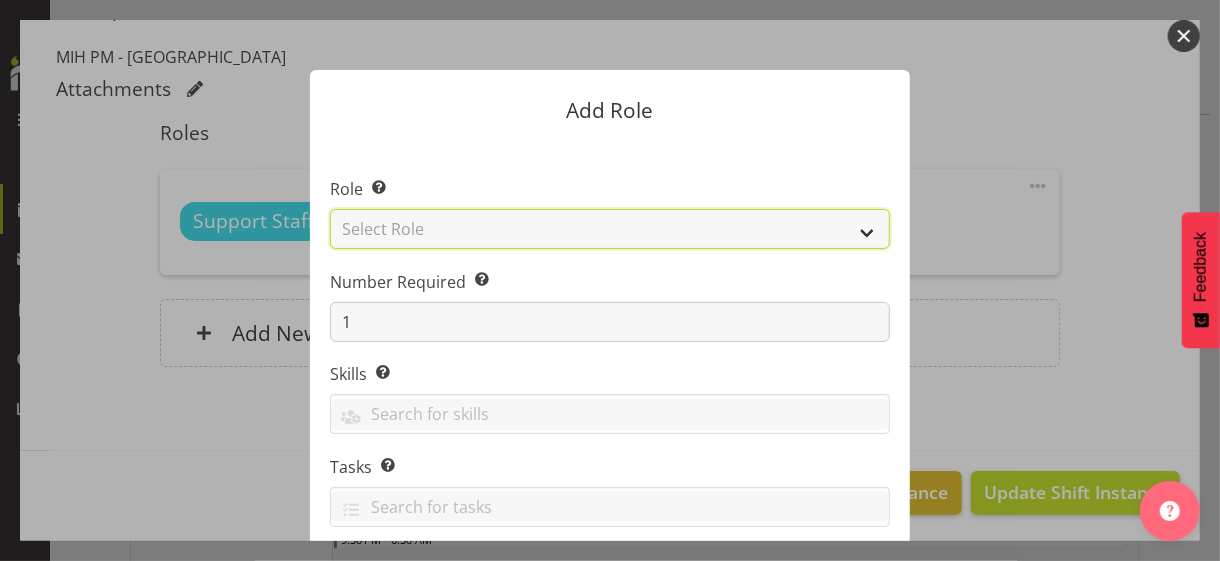 click on "Select Role  CP House Leader Support Staff Wake" at bounding box center (610, 229) 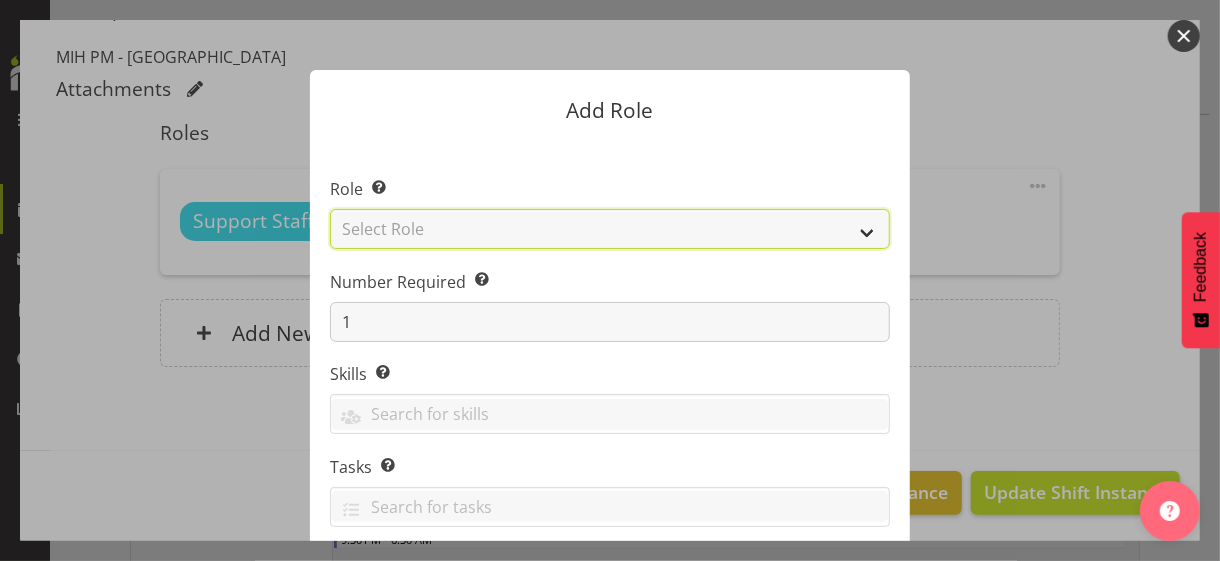 select on "1091" 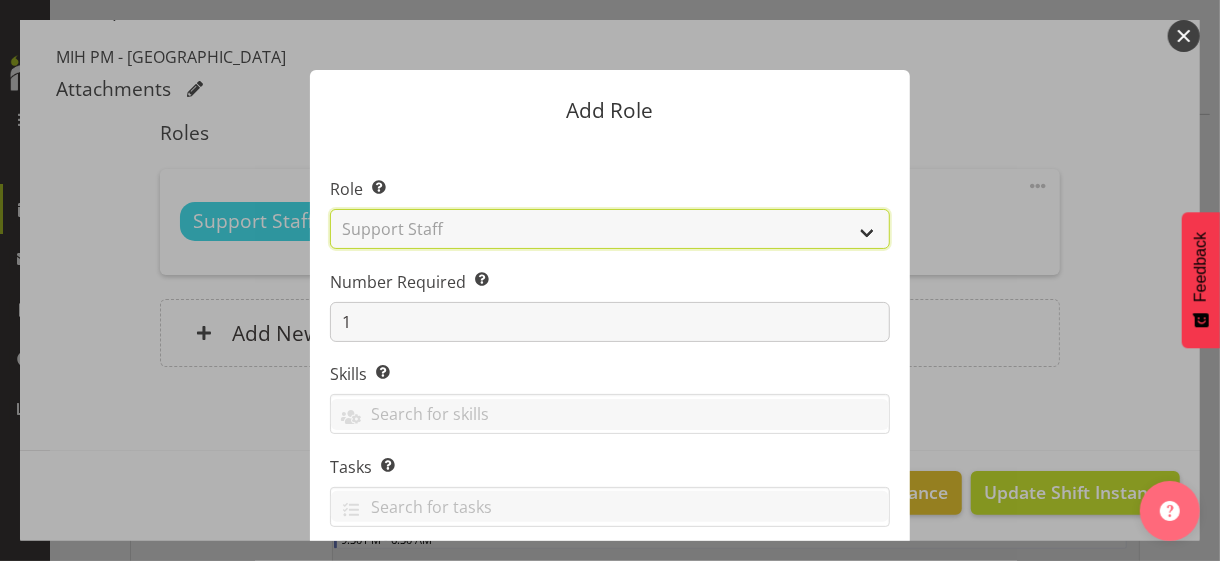 click on "Select Role  CP House Leader Support Staff Wake" at bounding box center [610, 229] 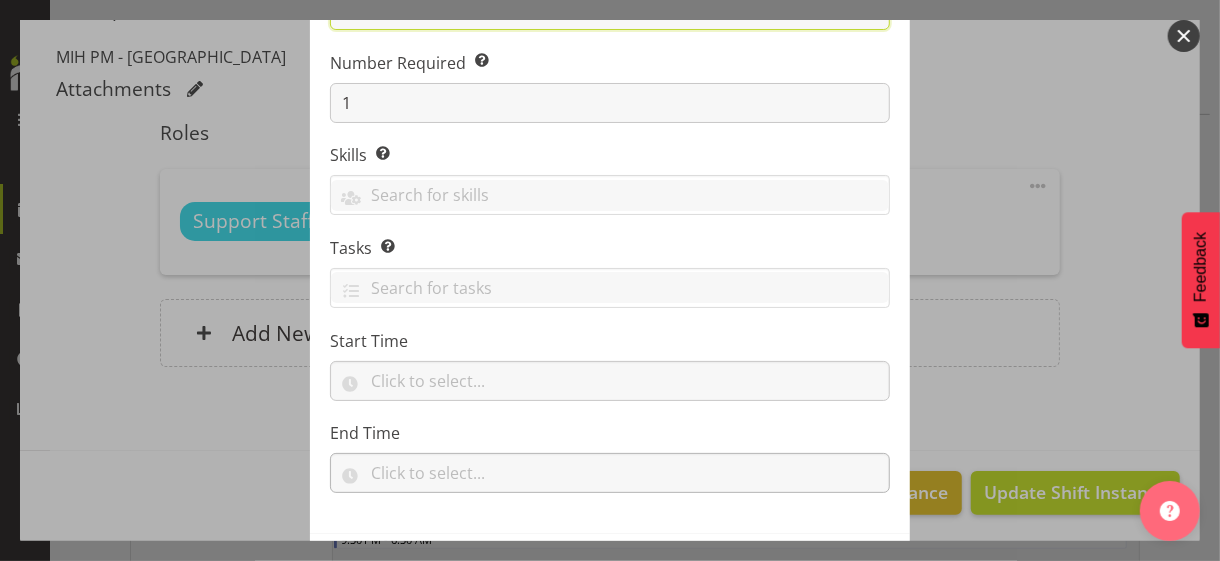 scroll, scrollTop: 304, scrollLeft: 0, axis: vertical 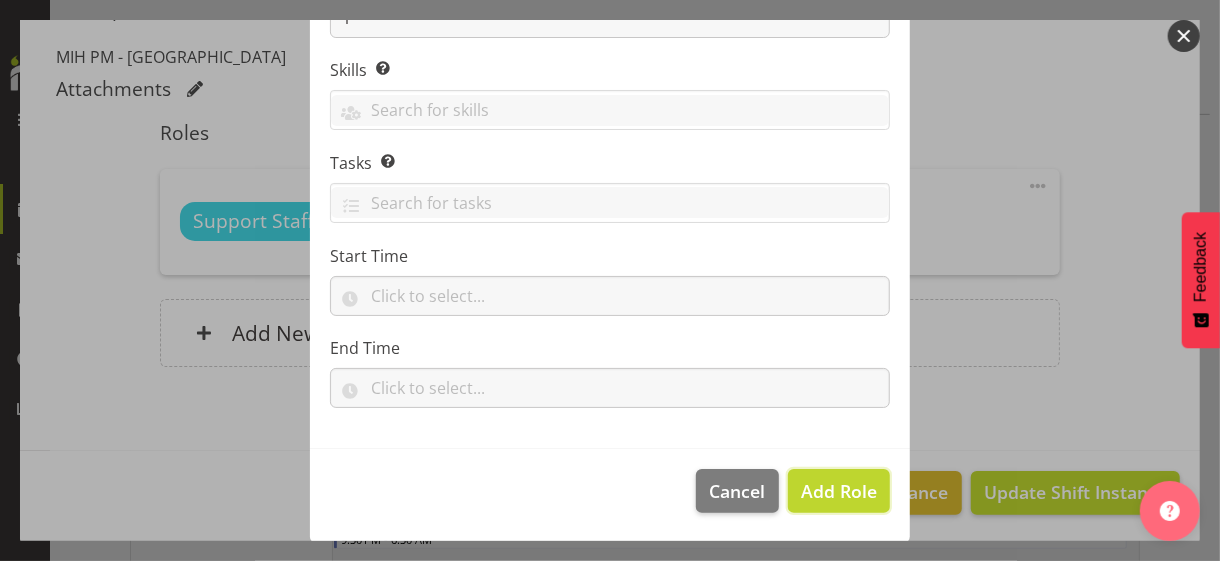 click on "Add Role" at bounding box center [839, 491] 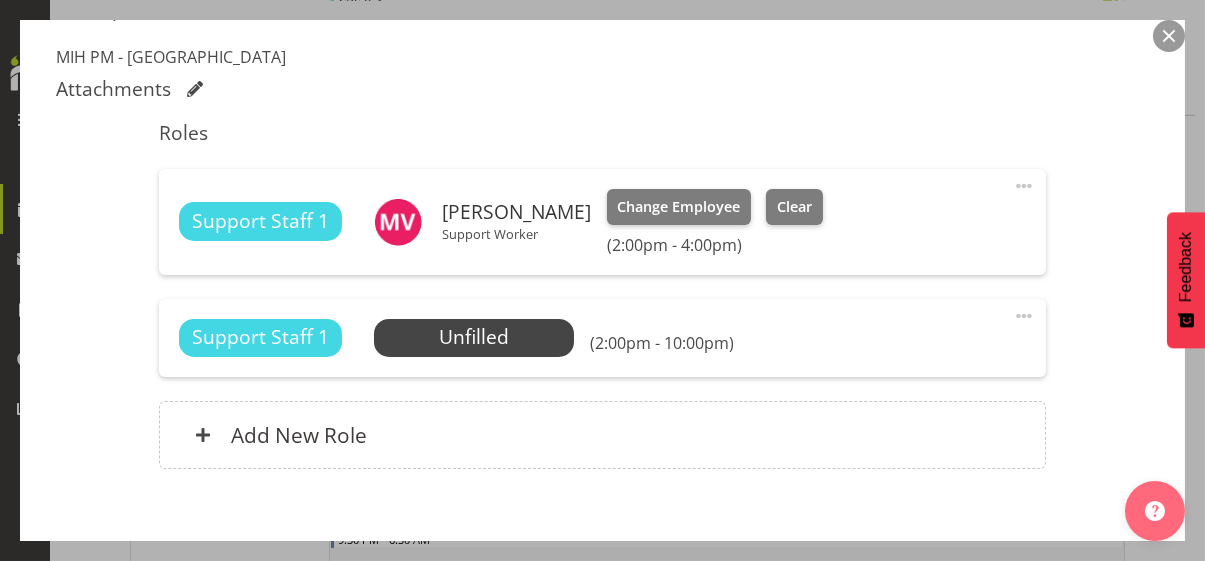 click at bounding box center (1024, 316) 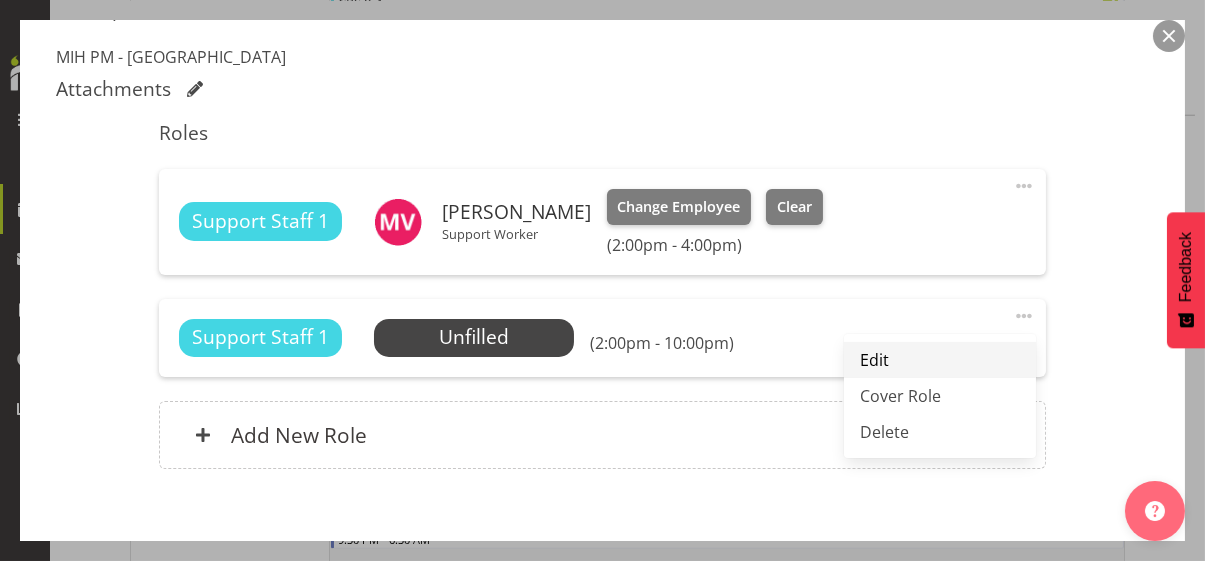 click on "Edit" at bounding box center (940, 360) 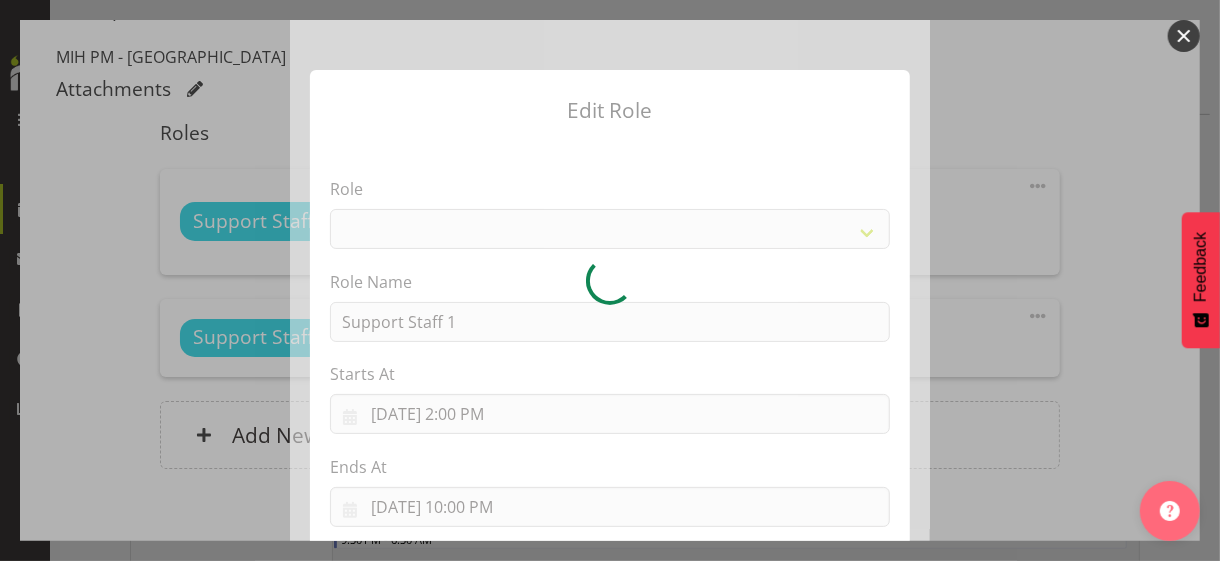 select on "1091" 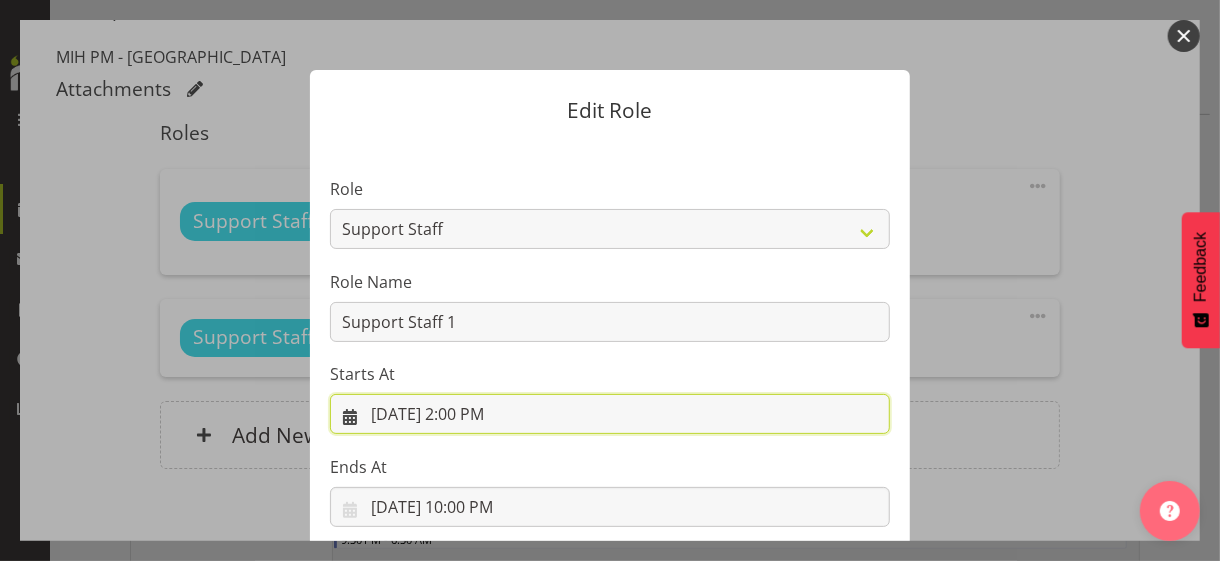 click on "[DATE] 2:00 PM" at bounding box center (610, 414) 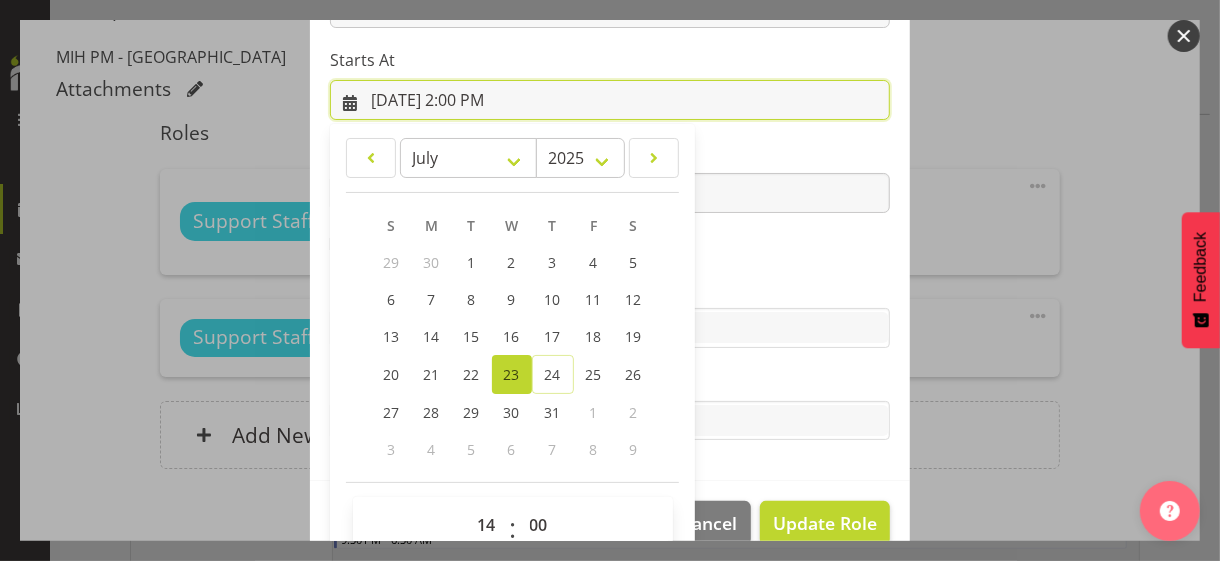 scroll, scrollTop: 347, scrollLeft: 0, axis: vertical 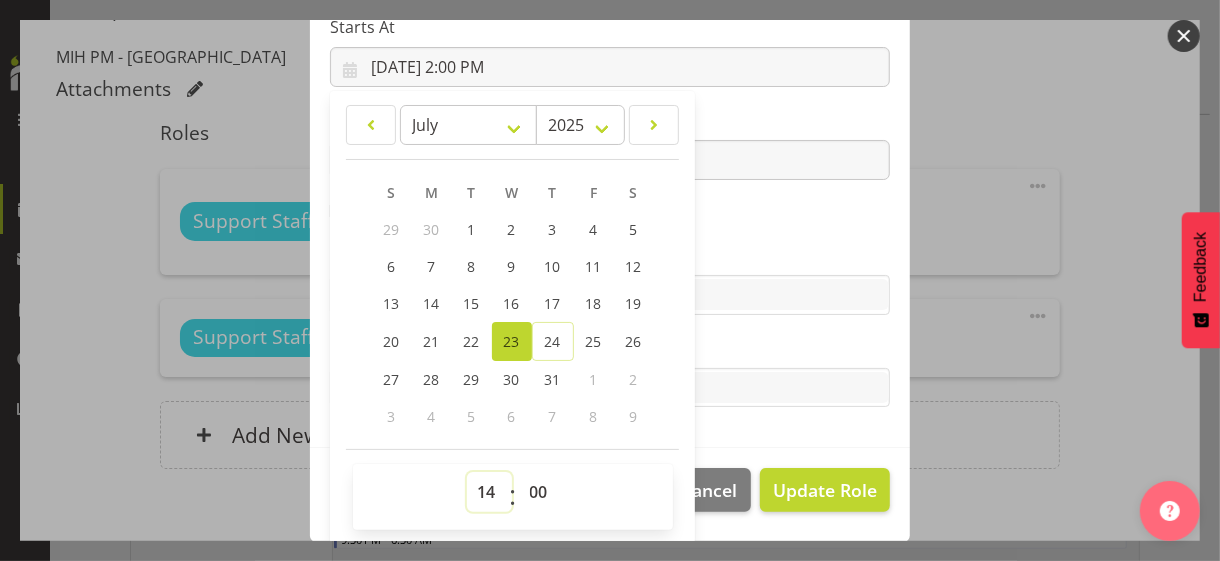 drag, startPoint x: 471, startPoint y: 494, endPoint x: 479, endPoint y: 479, distance: 17 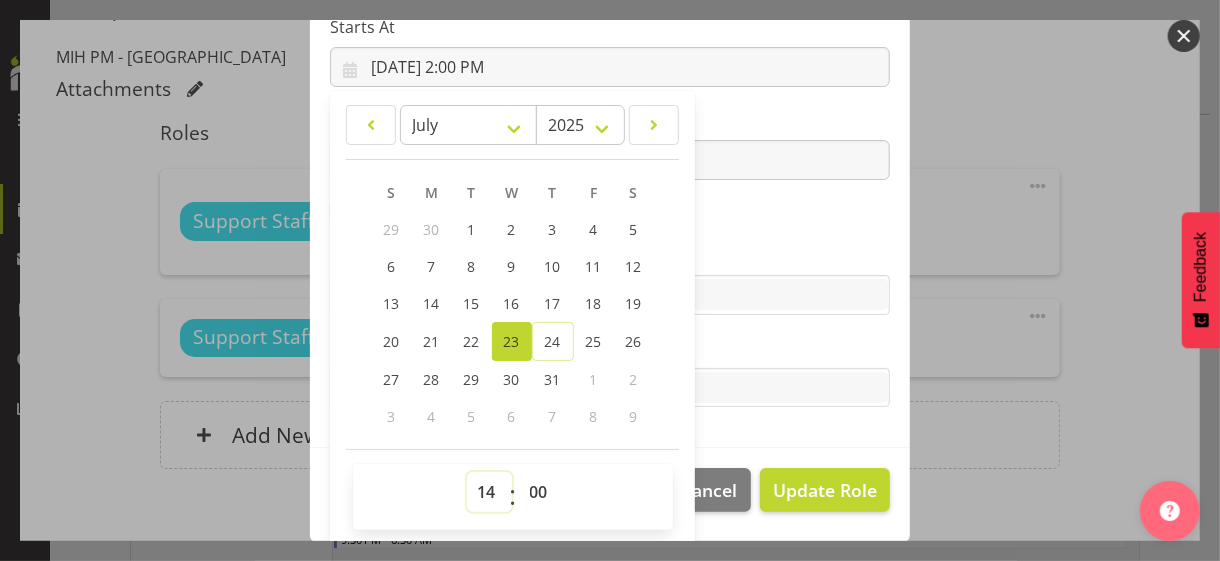 click on "00   01   02   03   04   05   06   07   08   09   10   11   12   13   14   15   16   17   18   19   20   21   22   23" at bounding box center (489, 492) 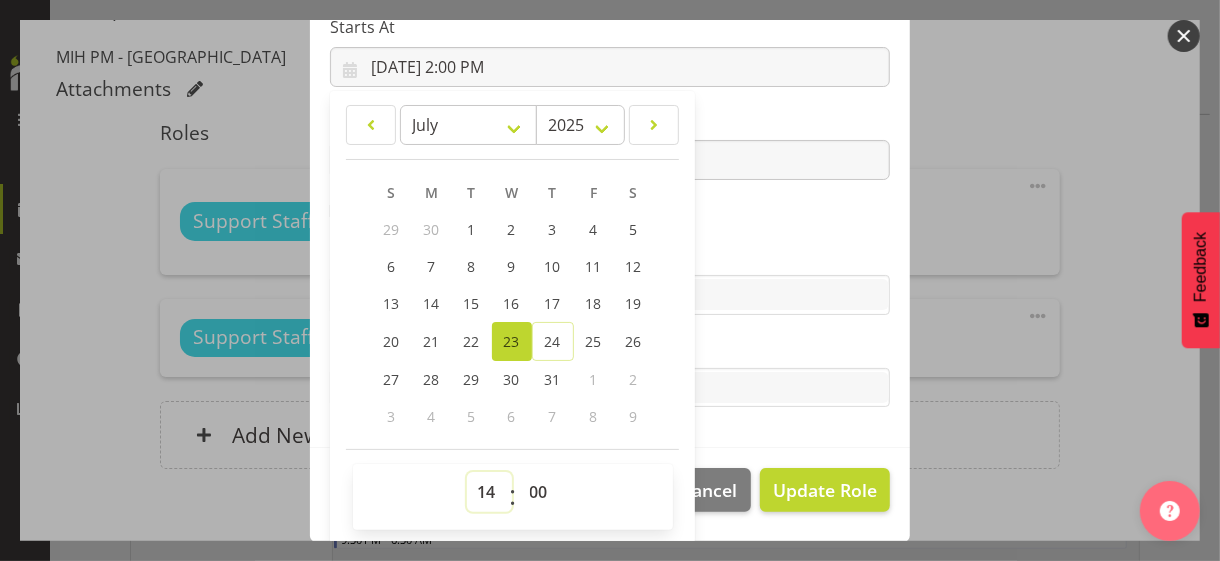 select on "20" 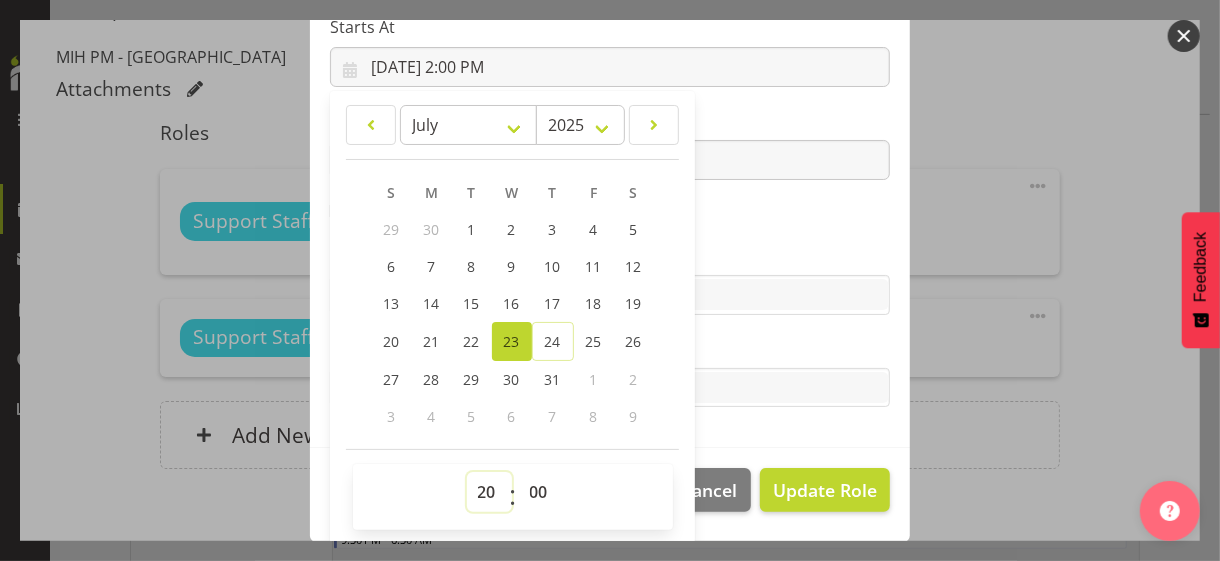 click on "00   01   02   03   04   05   06   07   08   09   10   11   12   13   14   15   16   17   18   19   20   21   22   23" at bounding box center [489, 492] 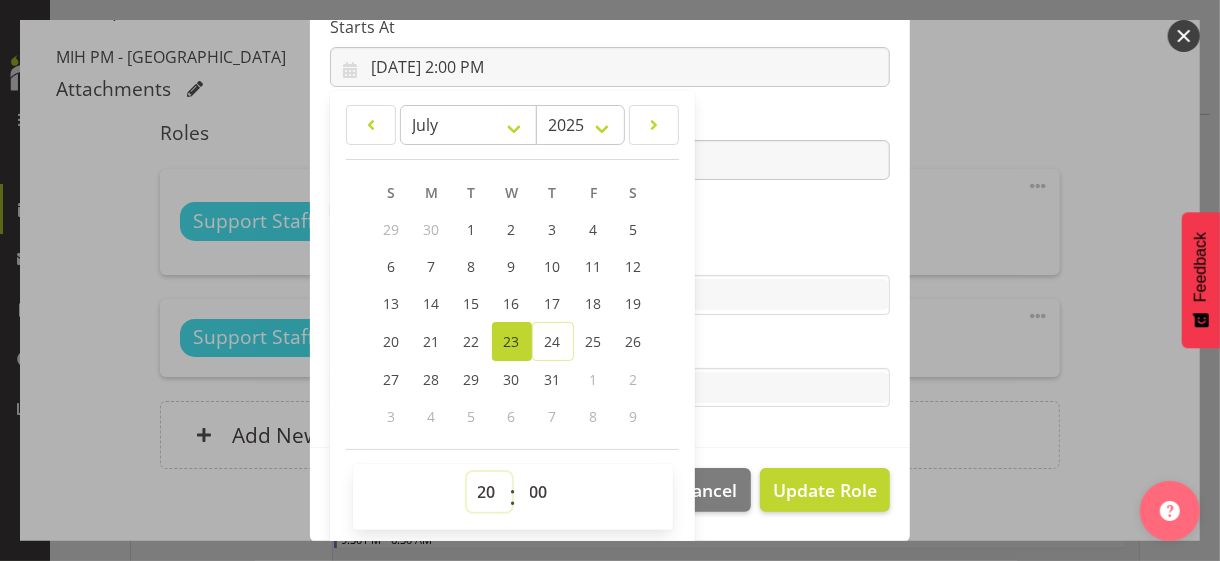type on "[DATE] 8:00 PM" 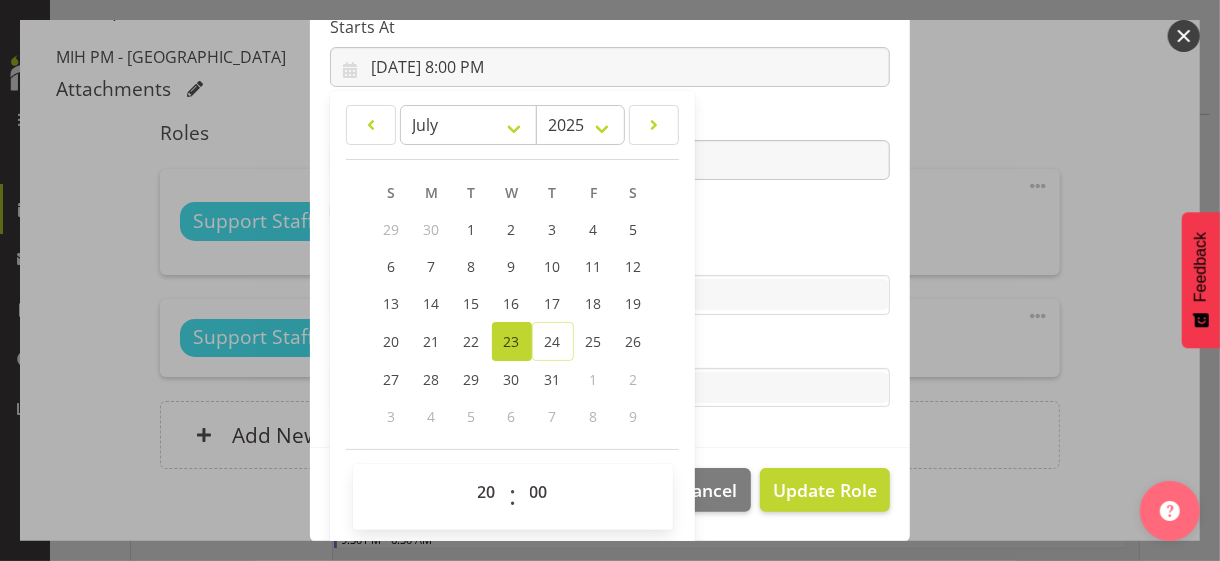 click on "Role CP House Leader Support Staff Wake   Role Name Support Staff 1
Starts At
[DATE] 8:00 PM  January   February   March   April   May   June   July   August   September   October   November   [DATE]   2034   2033   2032   2031   2030   2029   2028   2027   2026   2025   2024   2023   2022   2021   2020   2019   2018   2017   2016   2015   2014   2013   2012   2011   2010   2009   2008   2007   2006   2005   2004   2003   2002   2001   2000   1999   1998   1997   1996   1995   1994   1993   1992   1991   1990   1989   1988   1987   1986   1985   1984   1983   1982   1981   1980   1979   1978   1977   1976   1975   1974   1973   1972   1971   1970   1969   1968   1967   1966   1965   1964   1963   1962   1961   1960   1959   1958   1957   1956   1955   1954   1953   1952   1951   1950   1949   1948   1947   1946   1945   1944   1943   1942   1941   1940   1939   1938   1937   1936   1935   1934   1933   1932   1931   1930   1929   1928   1927   1926   1925  S M T W T F S 29 1" at bounding box center [610, 121] 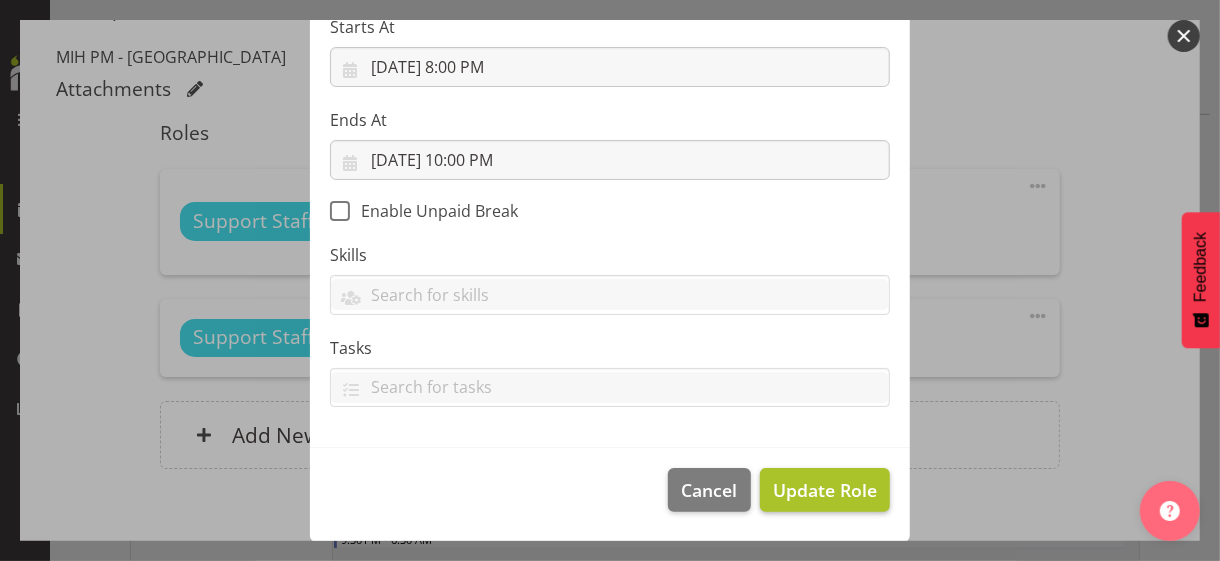 scroll, scrollTop: 346, scrollLeft: 0, axis: vertical 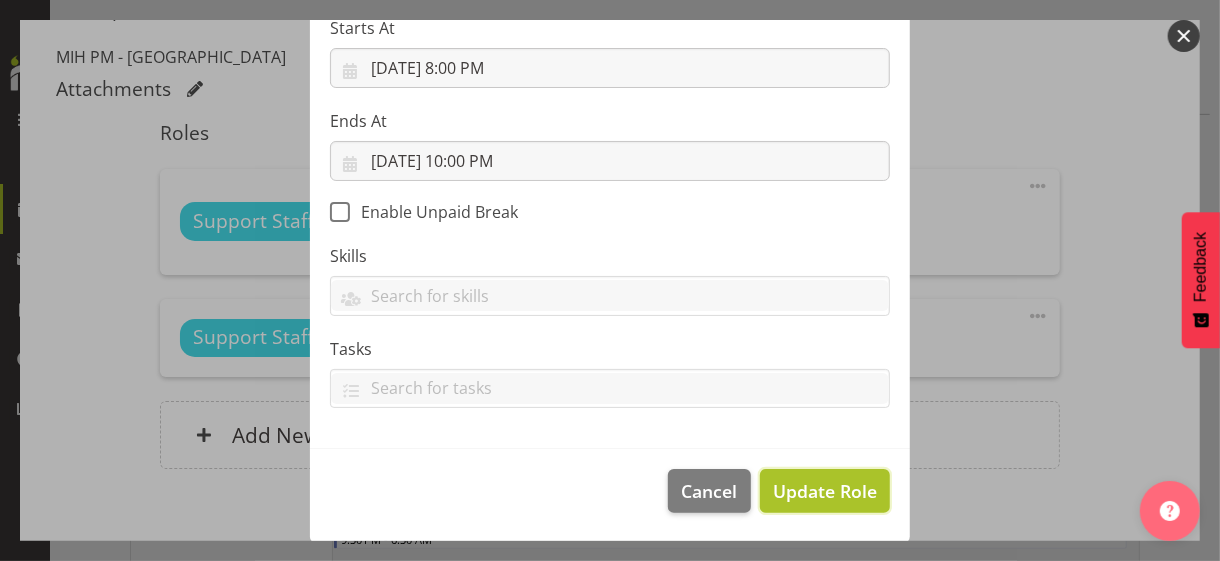 click on "Update Role" at bounding box center (825, 491) 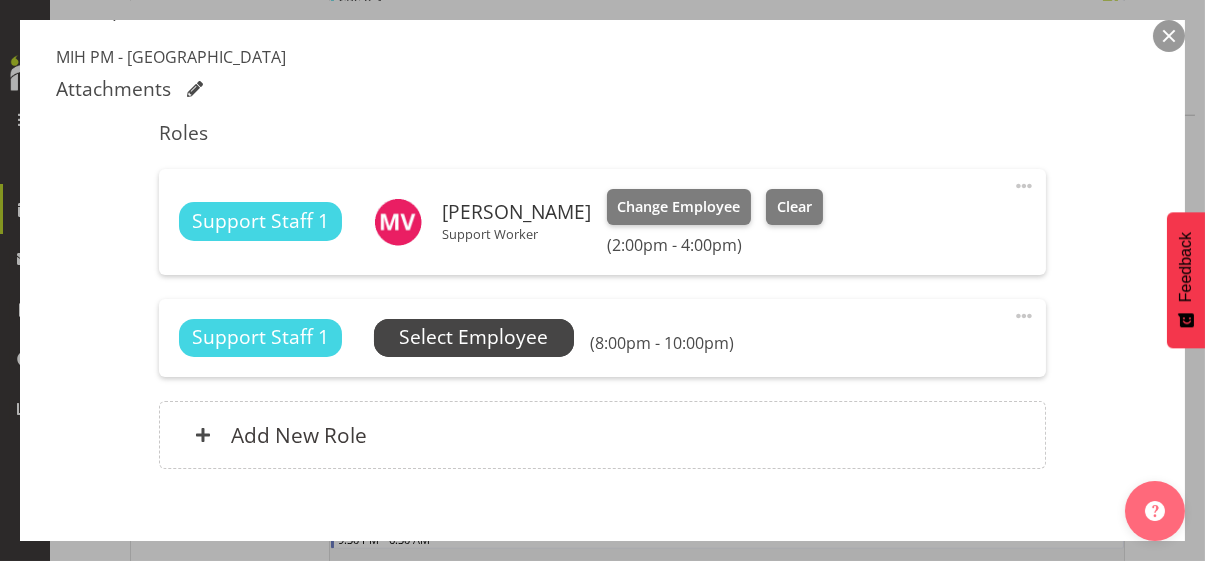 click on "Select Employee" at bounding box center [473, 337] 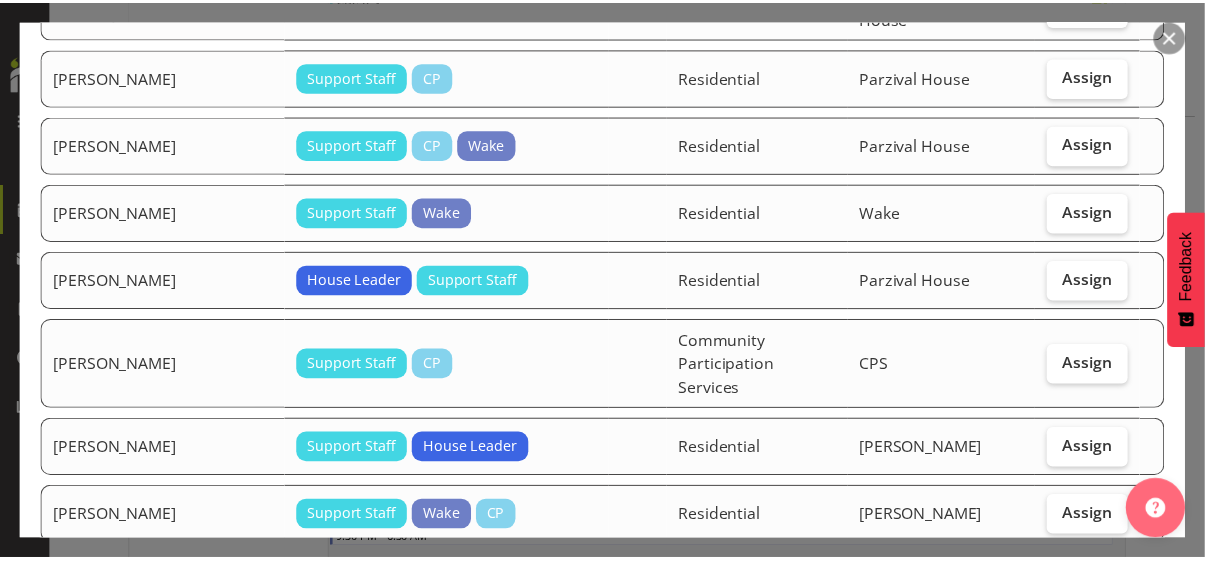 scroll, scrollTop: 2900, scrollLeft: 0, axis: vertical 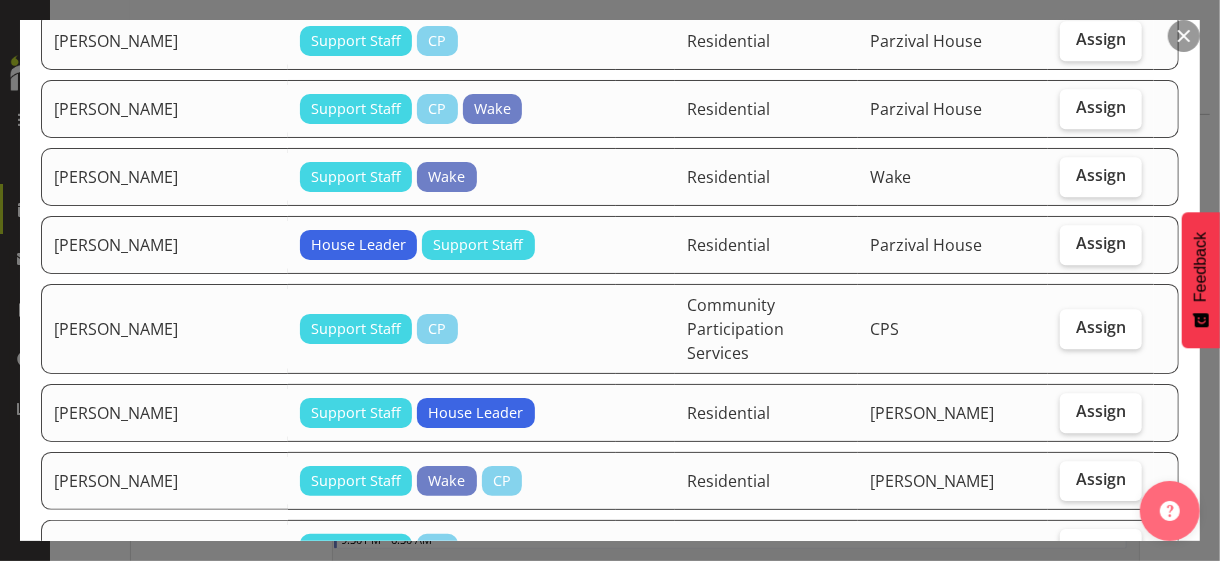 click at bounding box center [1184, 36] 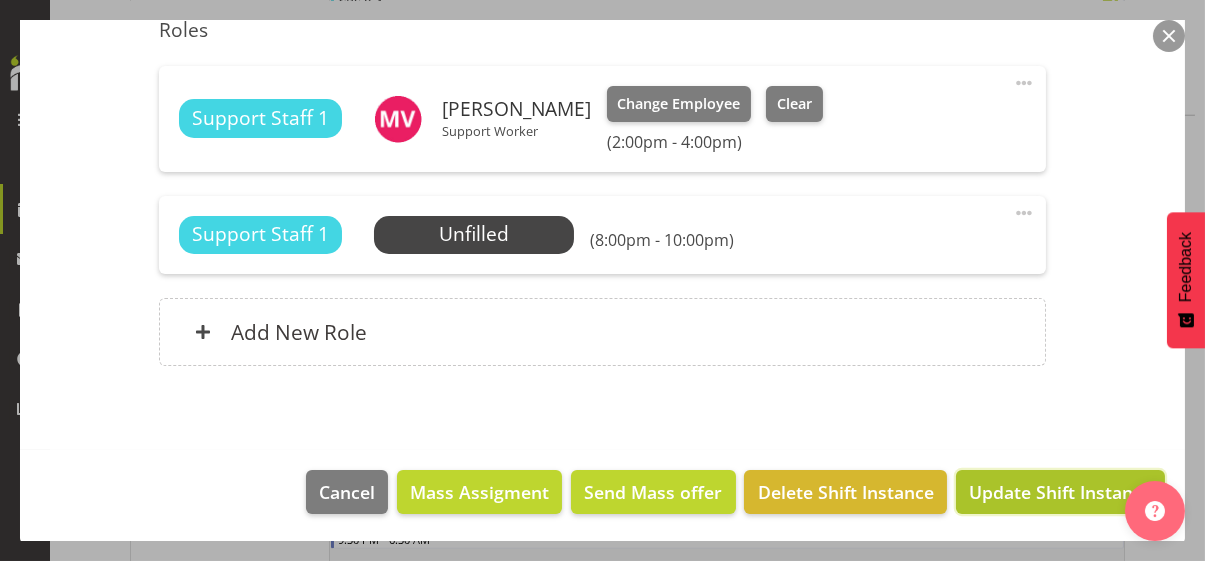 click on "Update Shift Instance" at bounding box center (1060, 492) 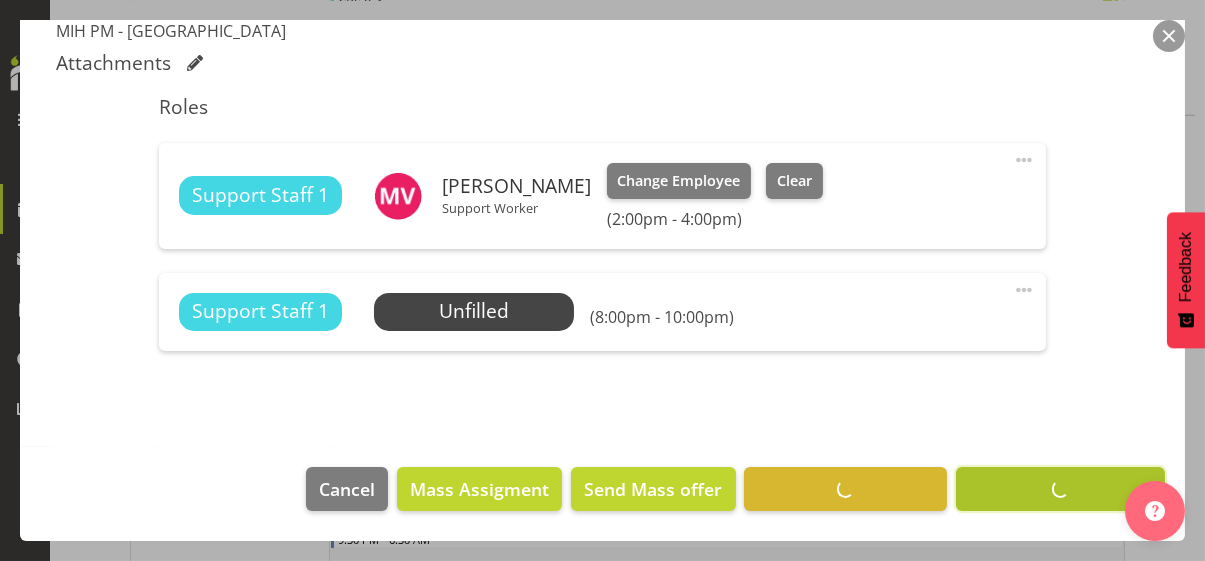 scroll, scrollTop: 584, scrollLeft: 0, axis: vertical 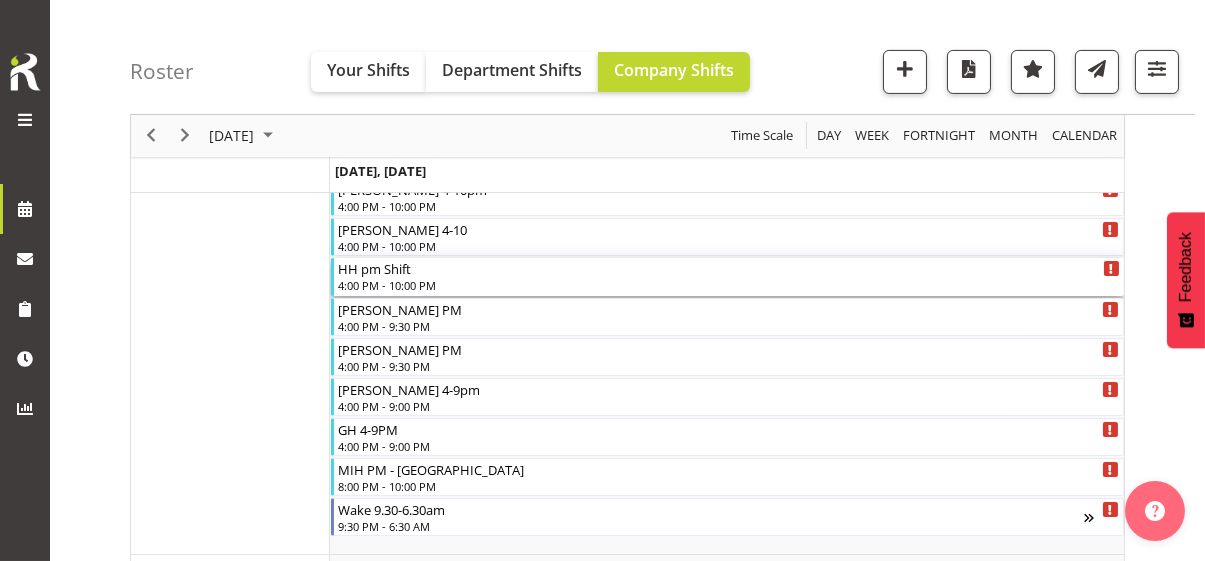 click on "4:00 PM - 10:00 PM" at bounding box center [729, 285] 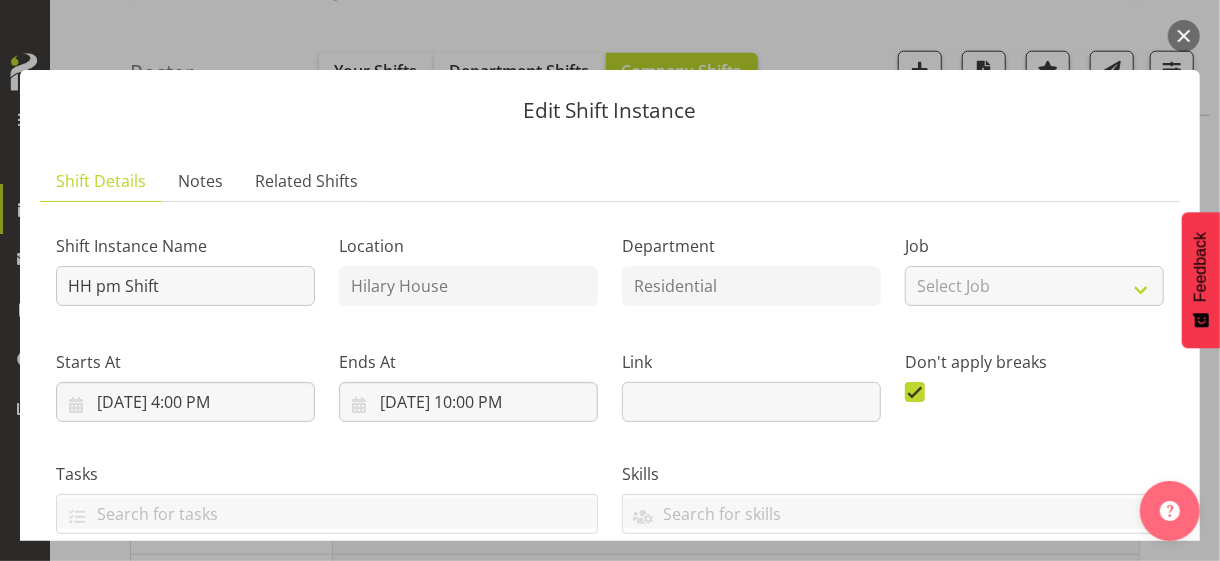 scroll, scrollTop: 533, scrollLeft: 0, axis: vertical 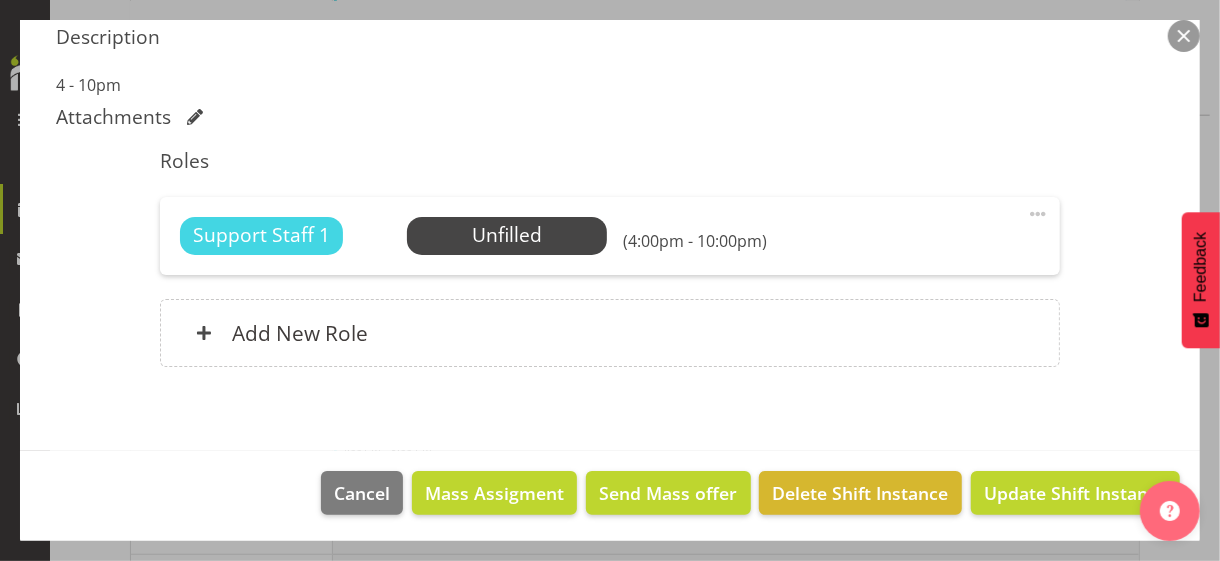 click at bounding box center [1038, 214] 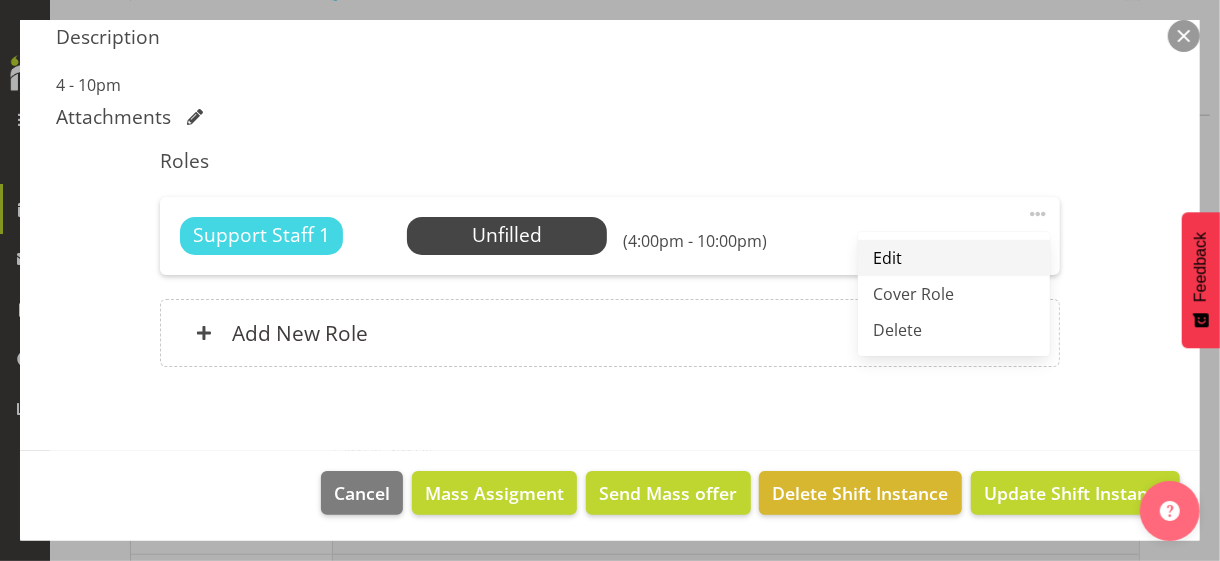 click on "Edit" at bounding box center (954, 258) 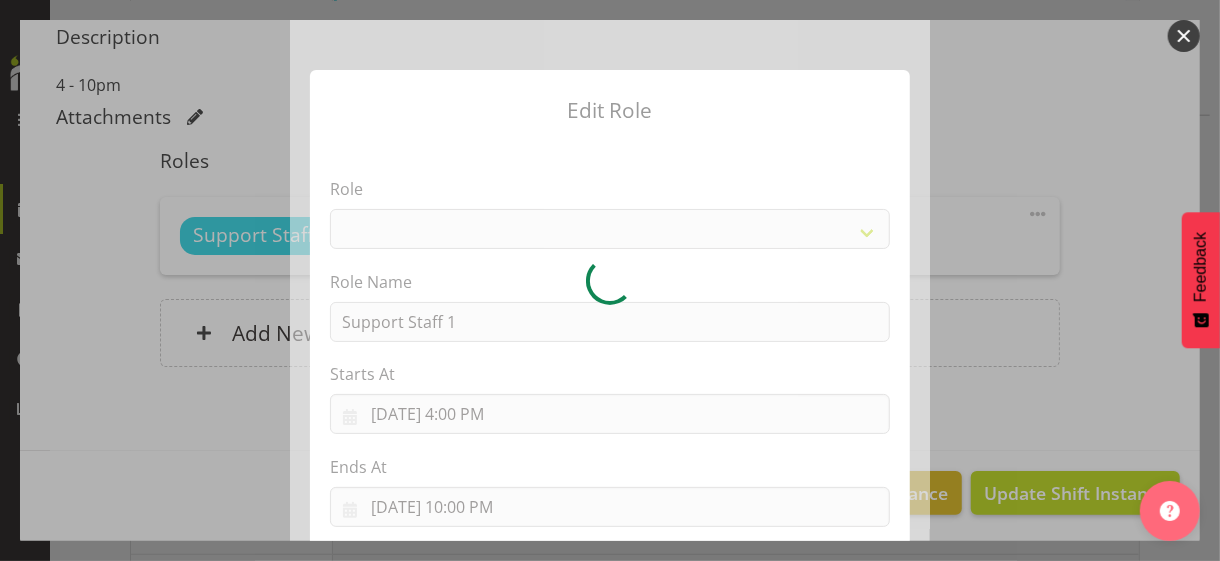 select on "1091" 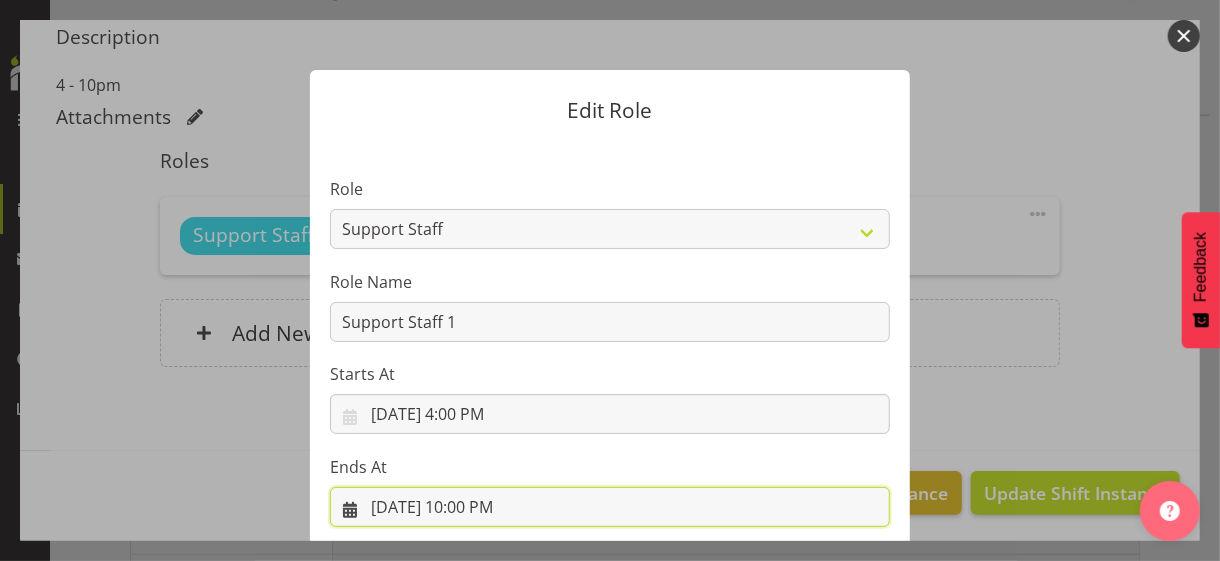 click on "[DATE] 10:00 PM" at bounding box center [610, 507] 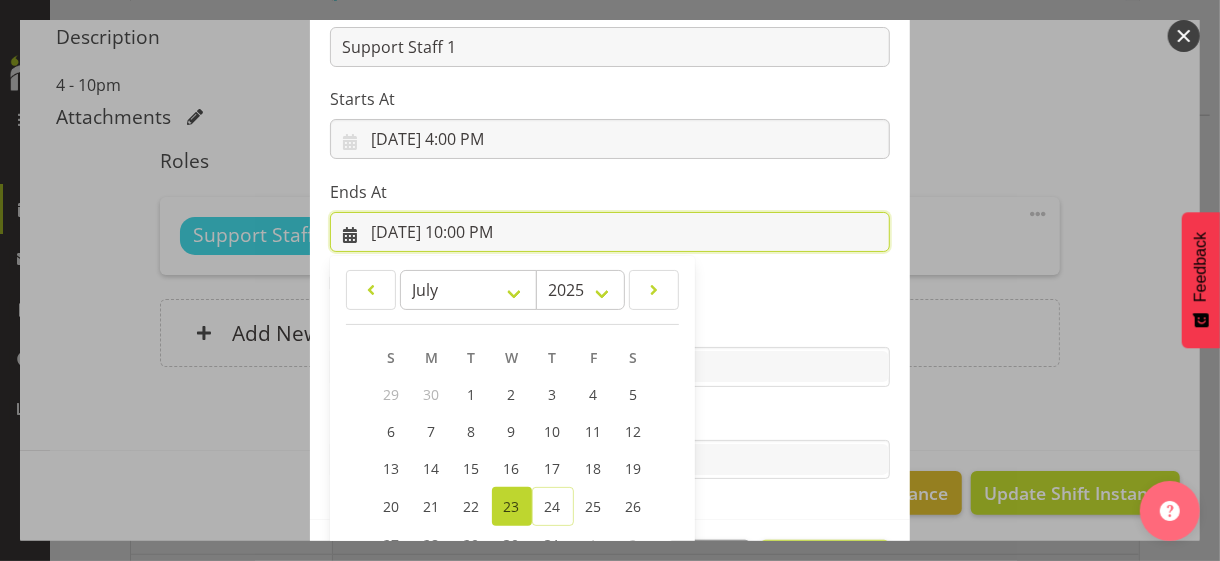 scroll, scrollTop: 441, scrollLeft: 0, axis: vertical 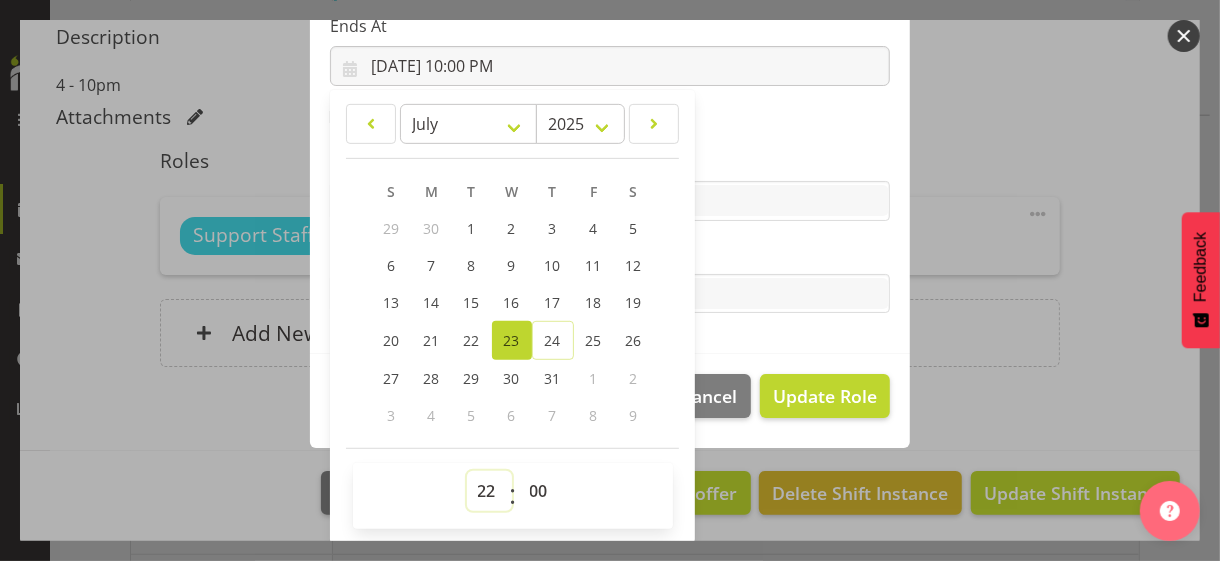 drag, startPoint x: 477, startPoint y: 483, endPoint x: 479, endPoint y: 472, distance: 11.18034 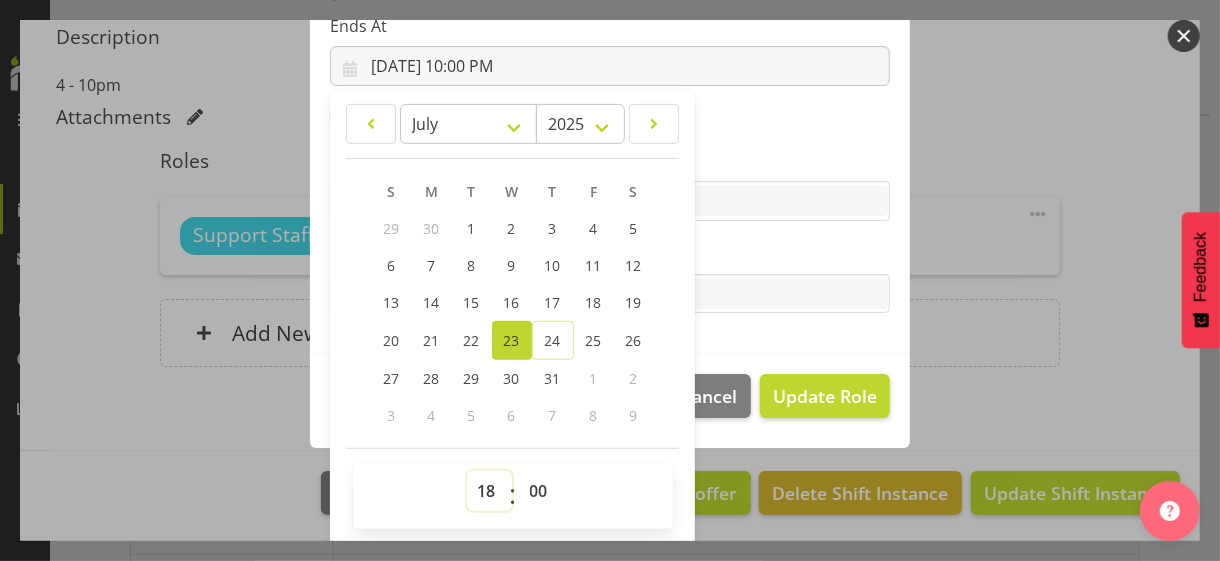 click on "00   01   02   03   04   05   06   07   08   09   10   11   12   13   14   15   16   17   18   19   20   21   22   23" at bounding box center (489, 491) 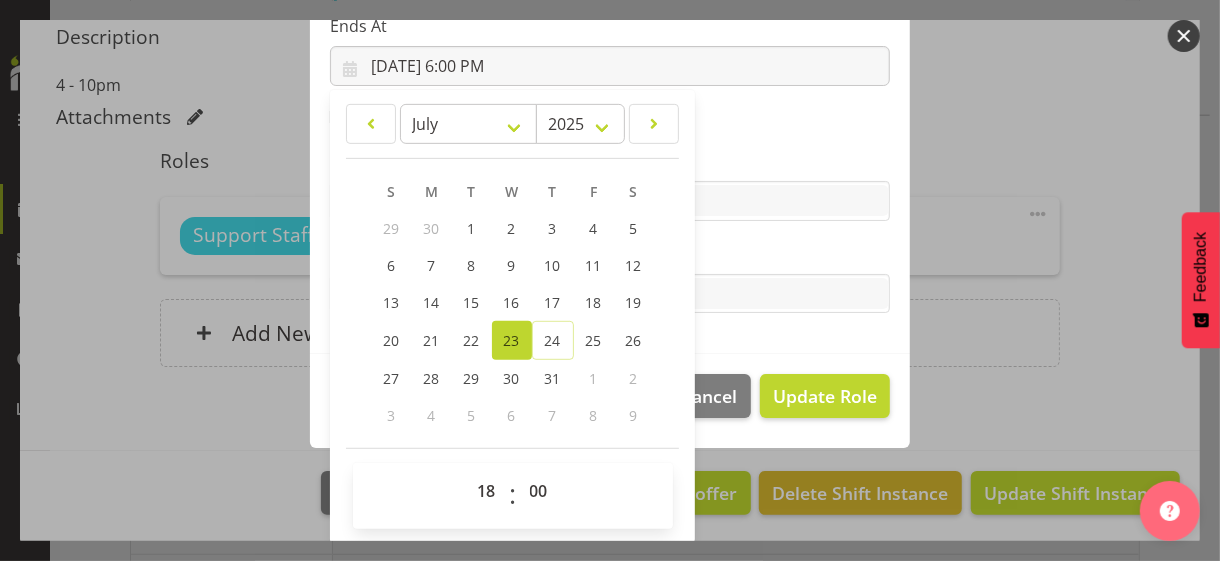 click on "Tasks" at bounding box center [610, 254] 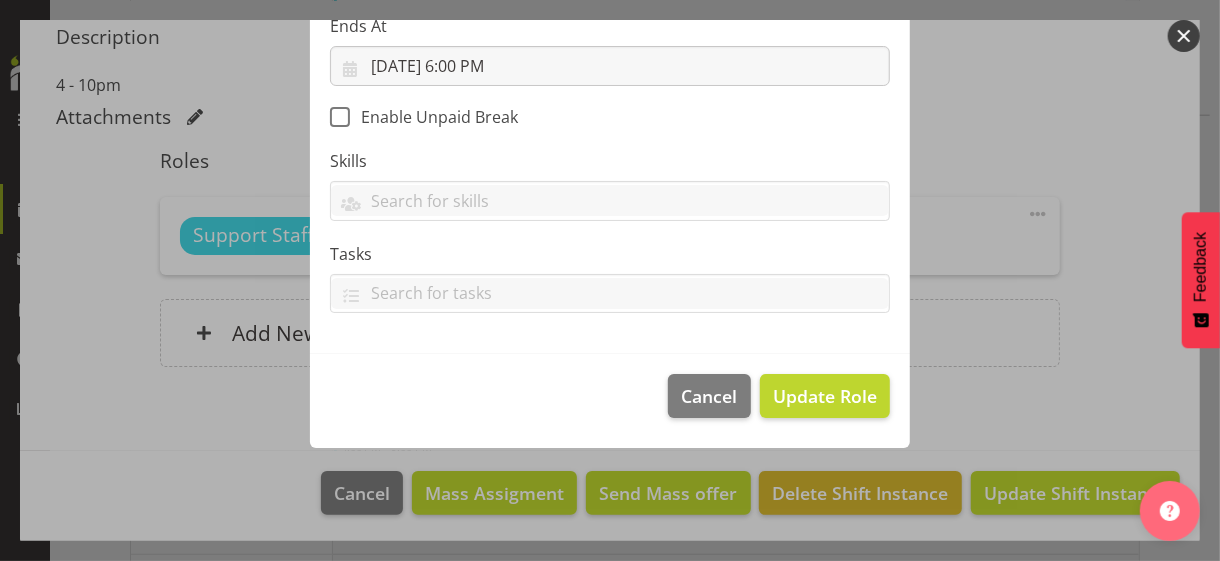 scroll, scrollTop: 346, scrollLeft: 0, axis: vertical 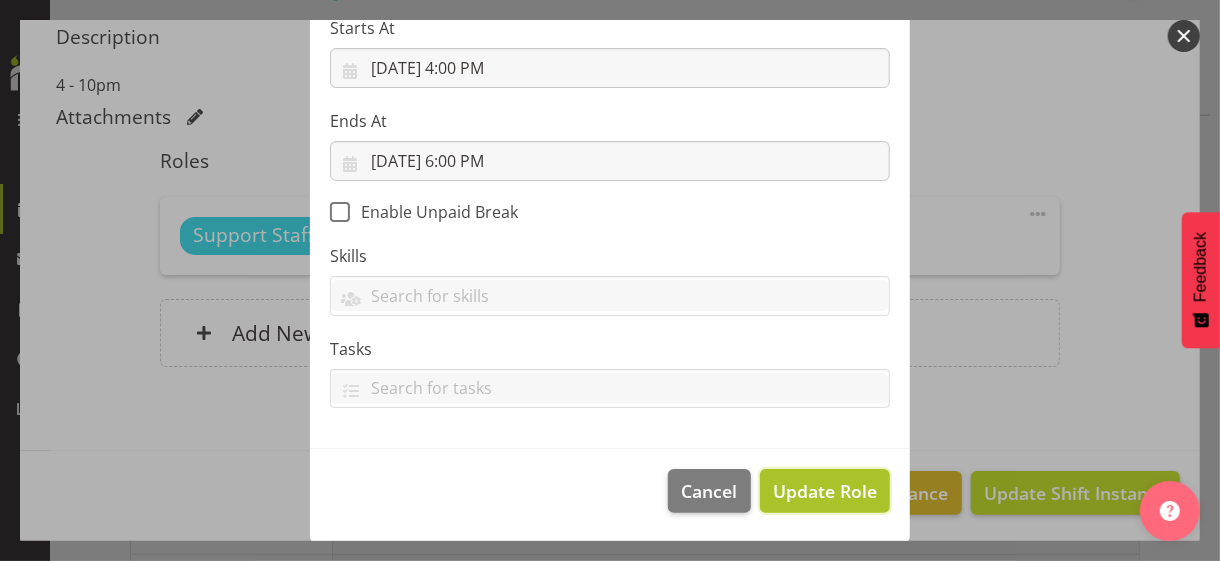 click on "Update Role" at bounding box center [825, 491] 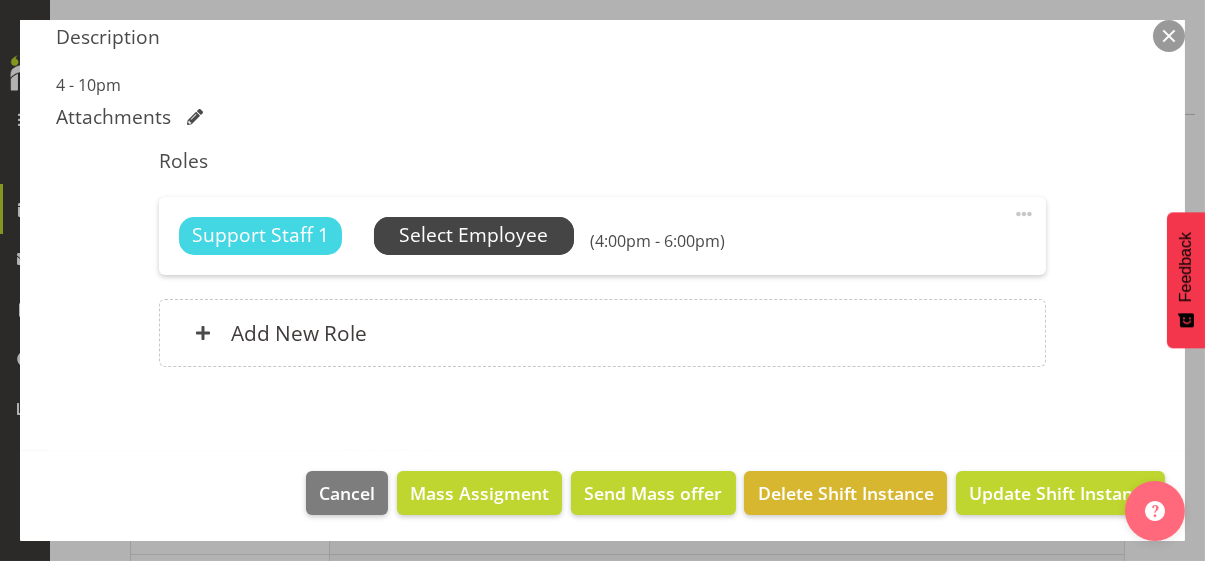 click on "Select Employee" at bounding box center (473, 235) 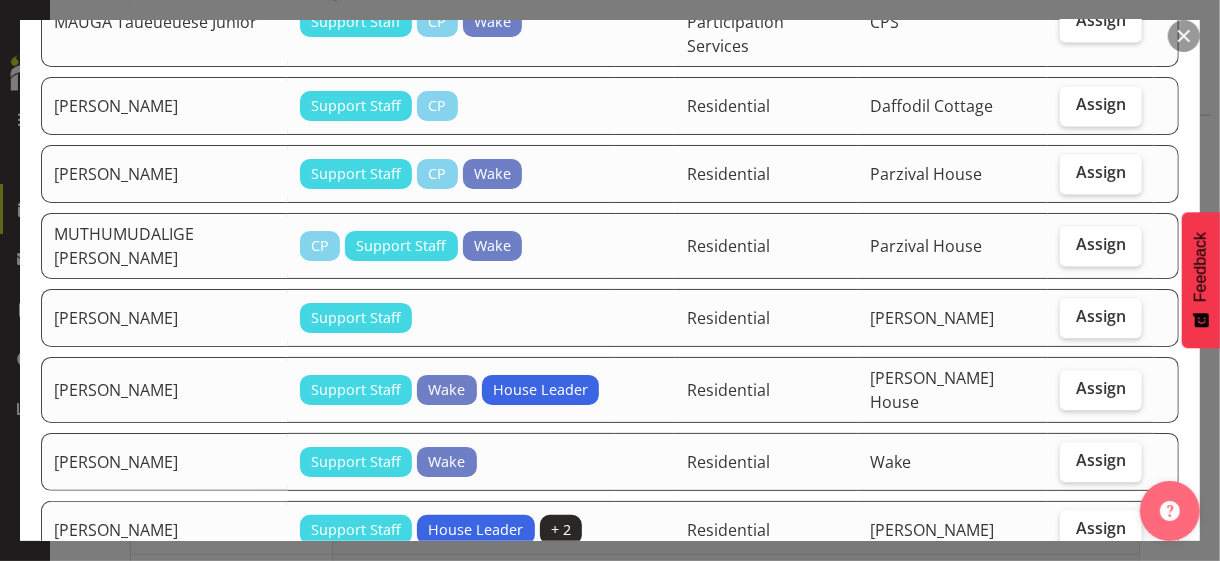 scroll, scrollTop: 2100, scrollLeft: 0, axis: vertical 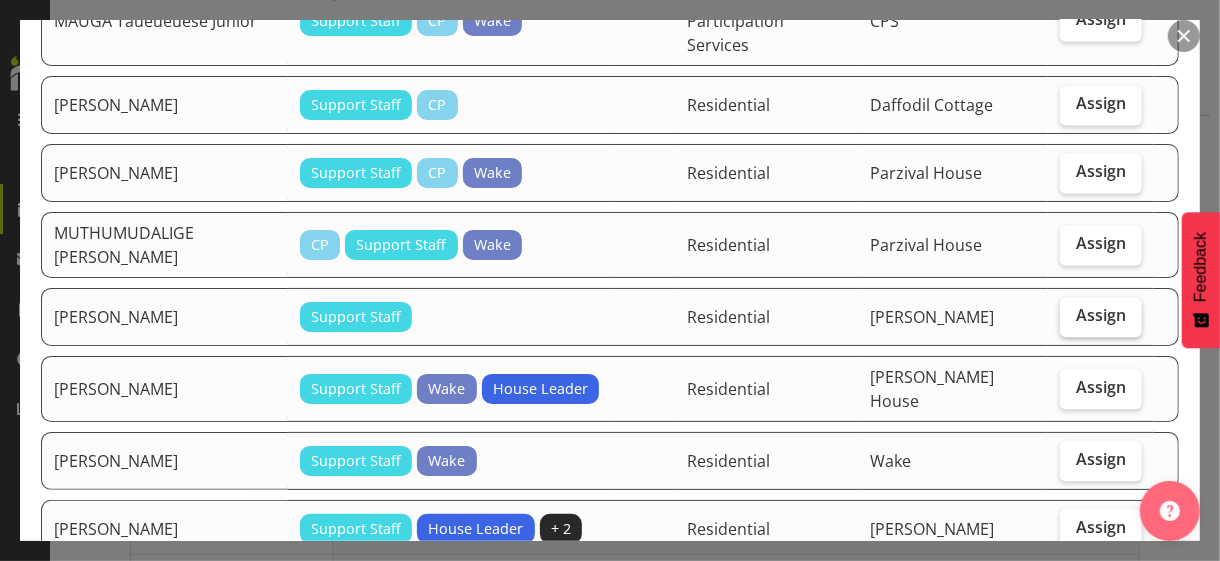 click on "Assign" at bounding box center [1101, 315] 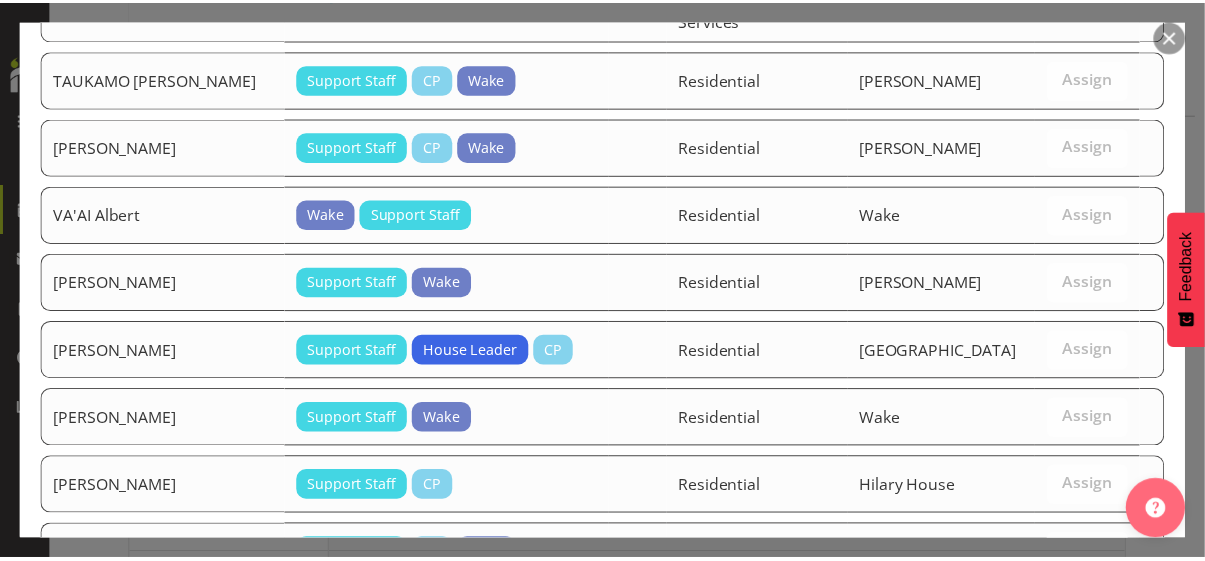 scroll, scrollTop: 3604, scrollLeft: 0, axis: vertical 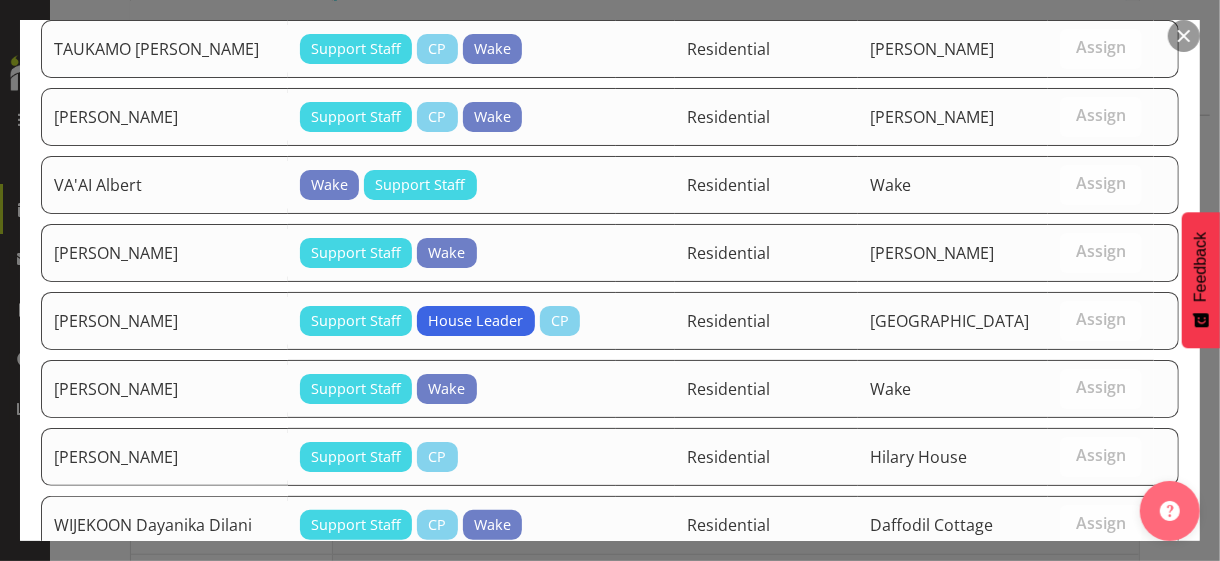click on "Assign [PERSON_NAME]" at bounding box center (1066, 695) 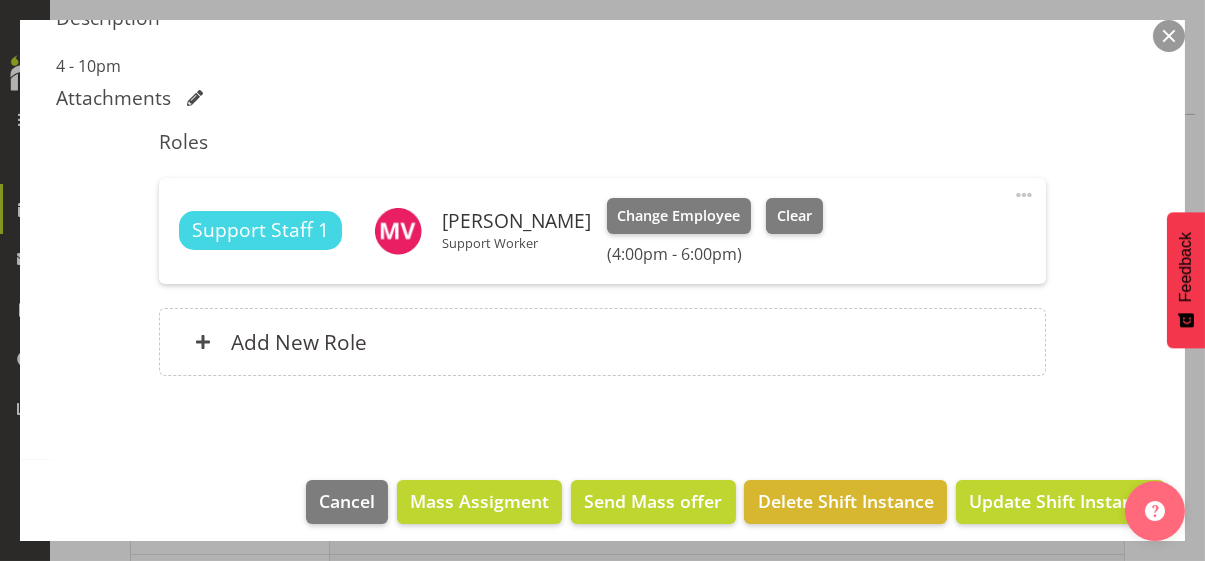 scroll, scrollTop: 561, scrollLeft: 0, axis: vertical 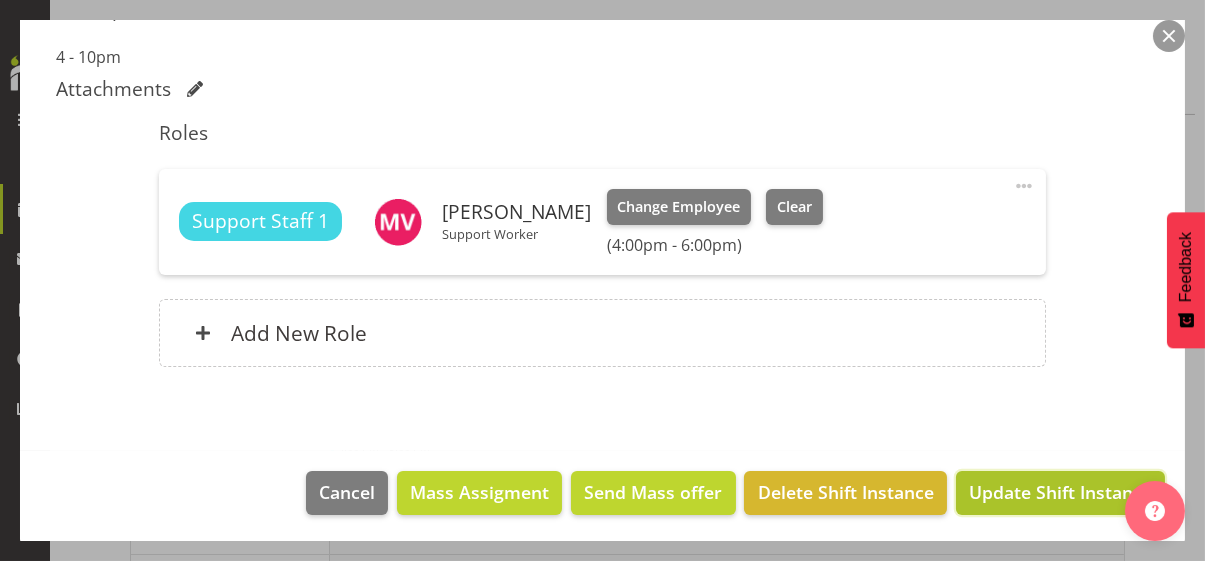 click on "Update Shift Instance" at bounding box center [1060, 492] 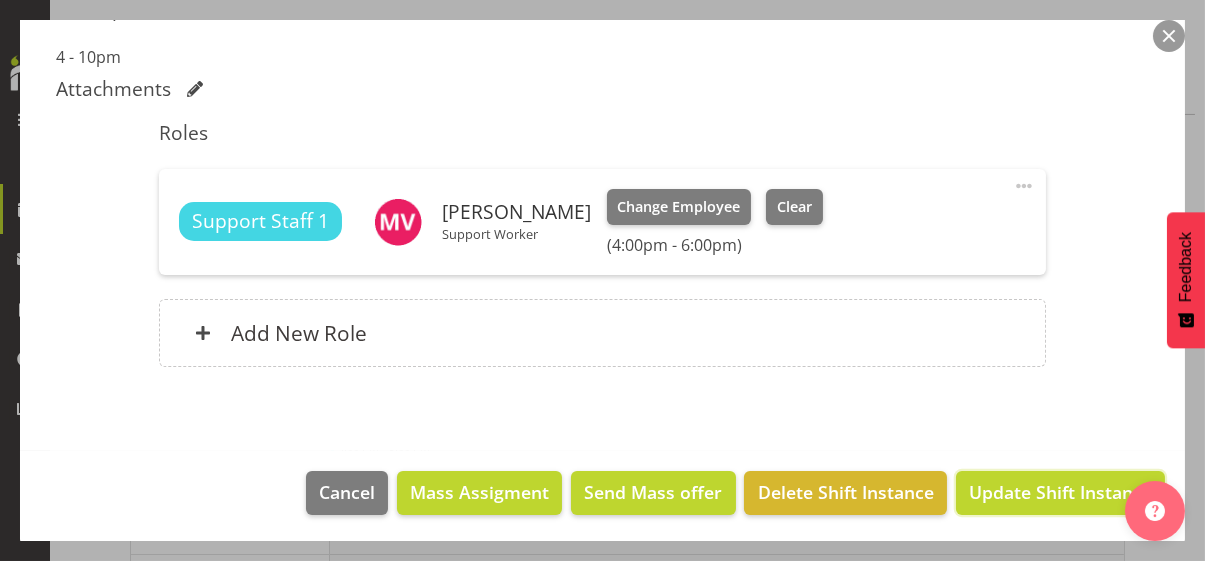 scroll, scrollTop: 482, scrollLeft: 0, axis: vertical 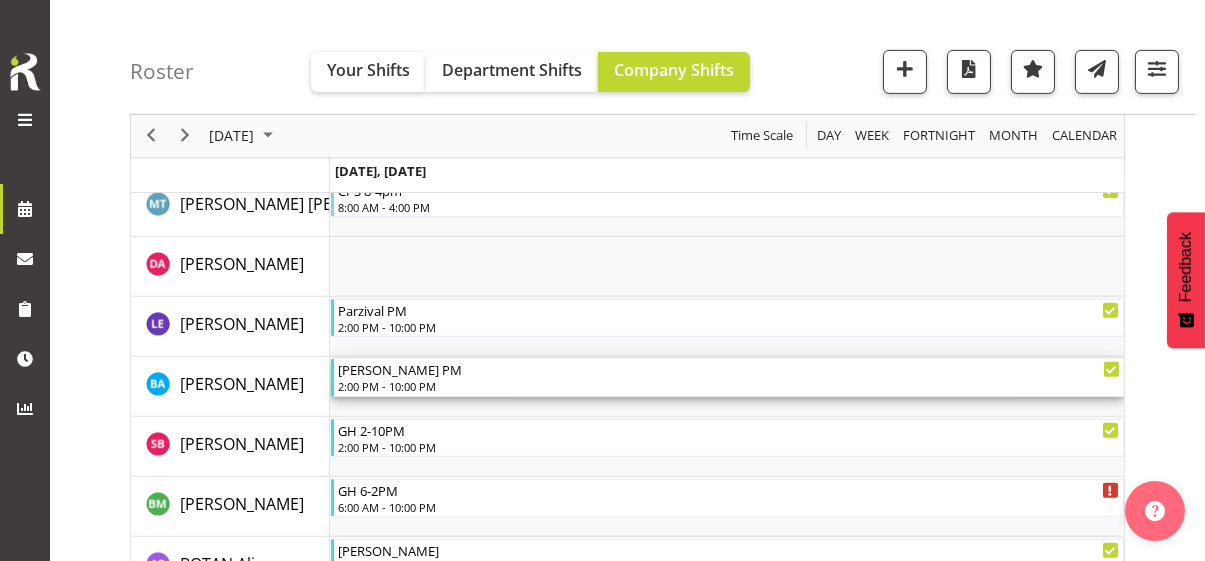 click on "2:00 PM - 10:00 PM" at bounding box center (729, 386) 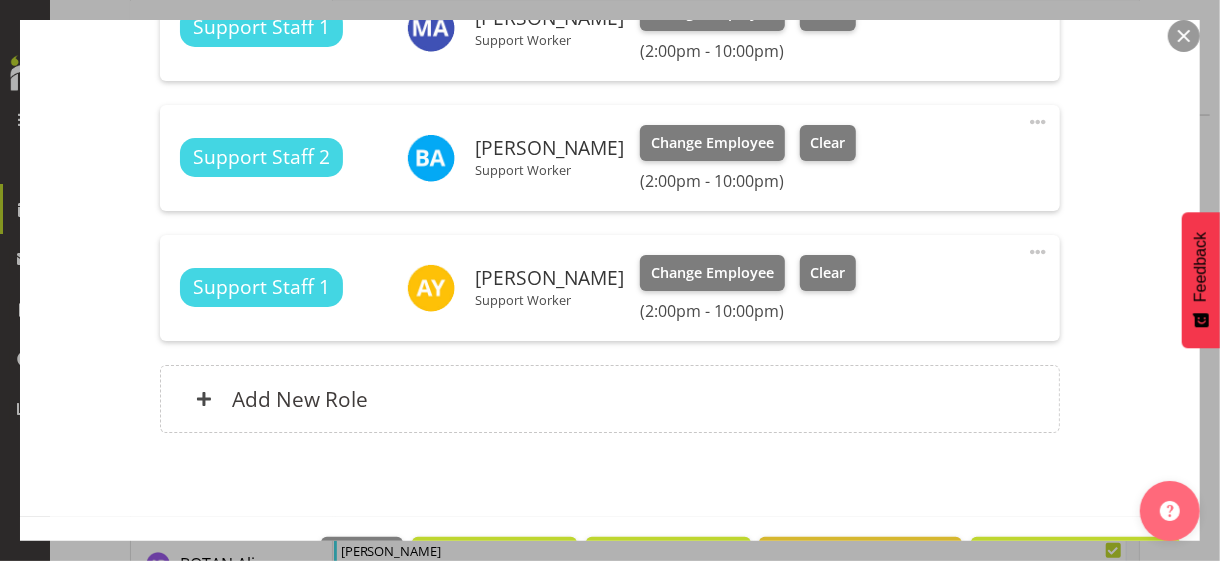 scroll, scrollTop: 800, scrollLeft: 0, axis: vertical 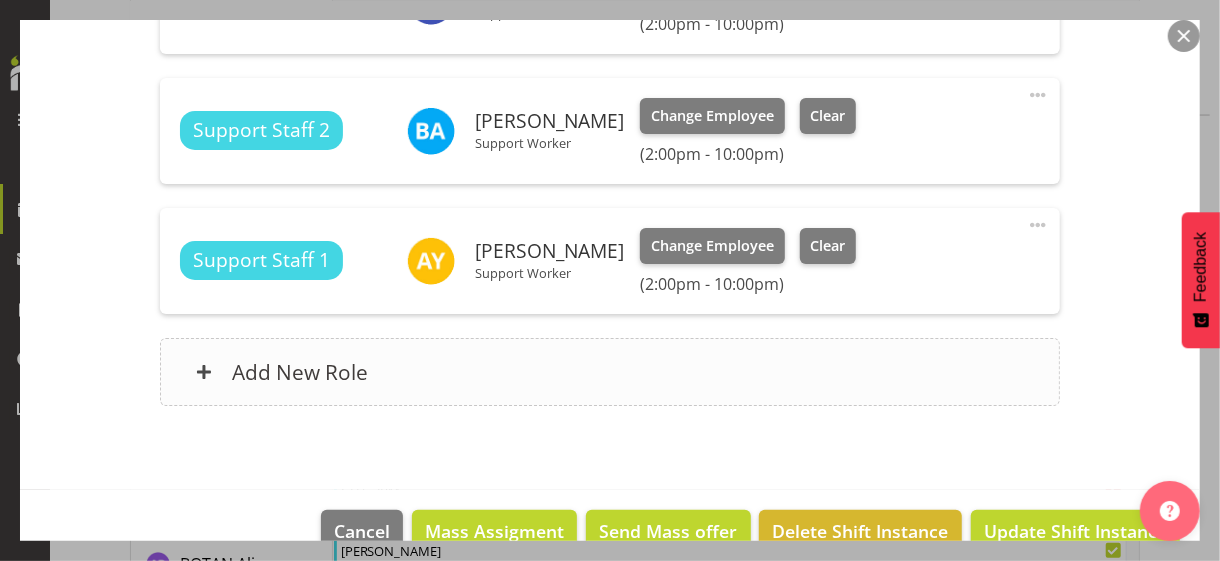 click on "Add New Role" at bounding box center (609, 372) 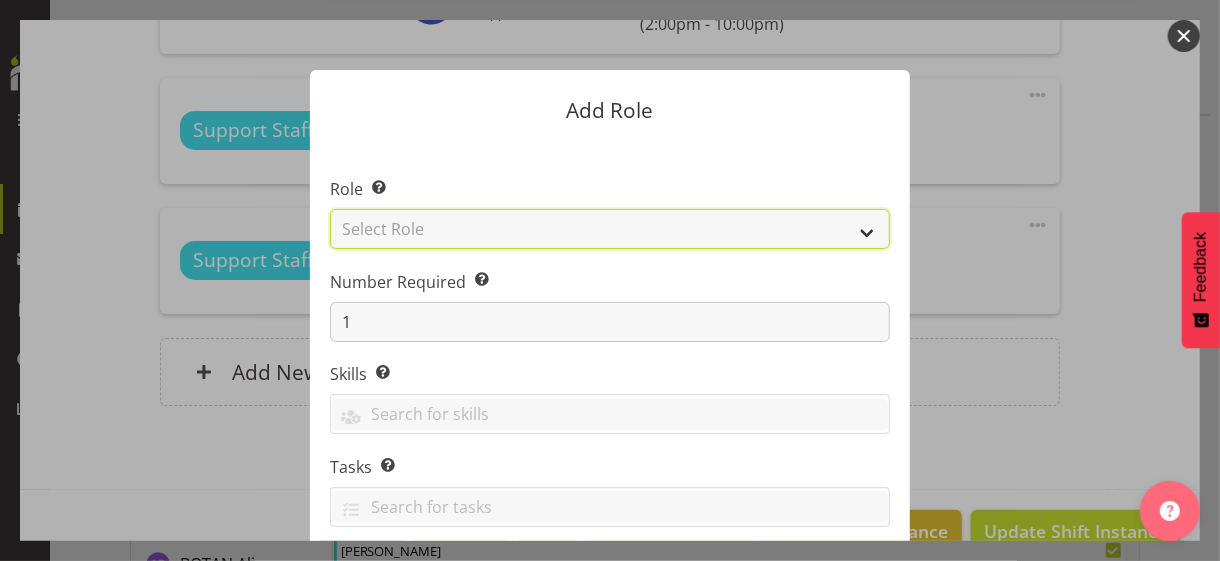 click on "Select Role  CP House Leader Support Staff Wake" at bounding box center (610, 229) 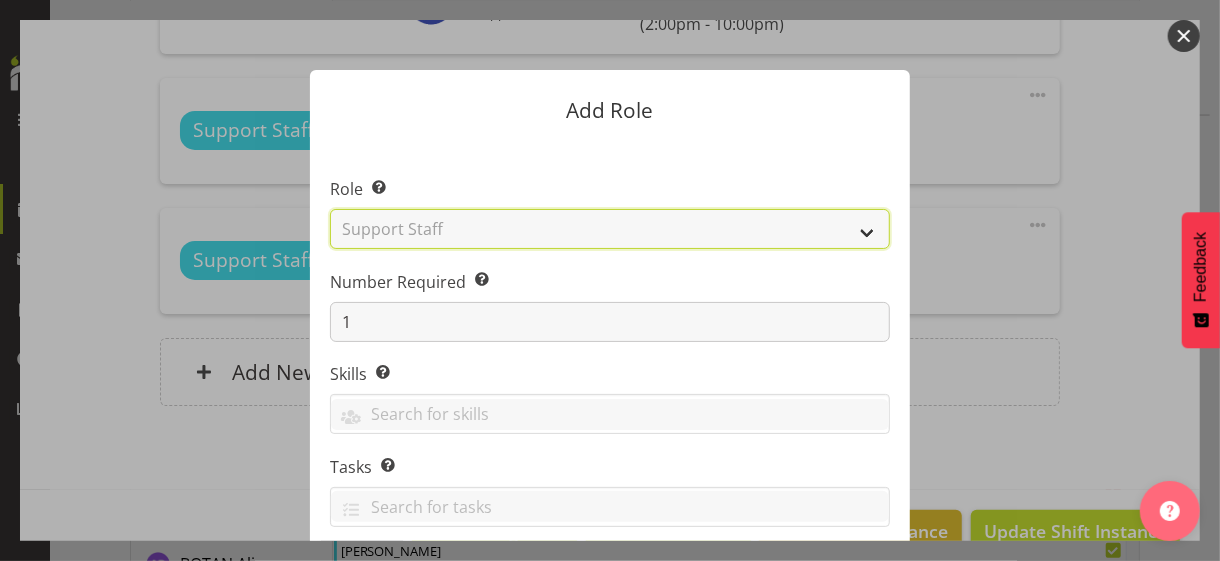 click on "Select Role  CP House Leader Support Staff Wake" at bounding box center [610, 229] 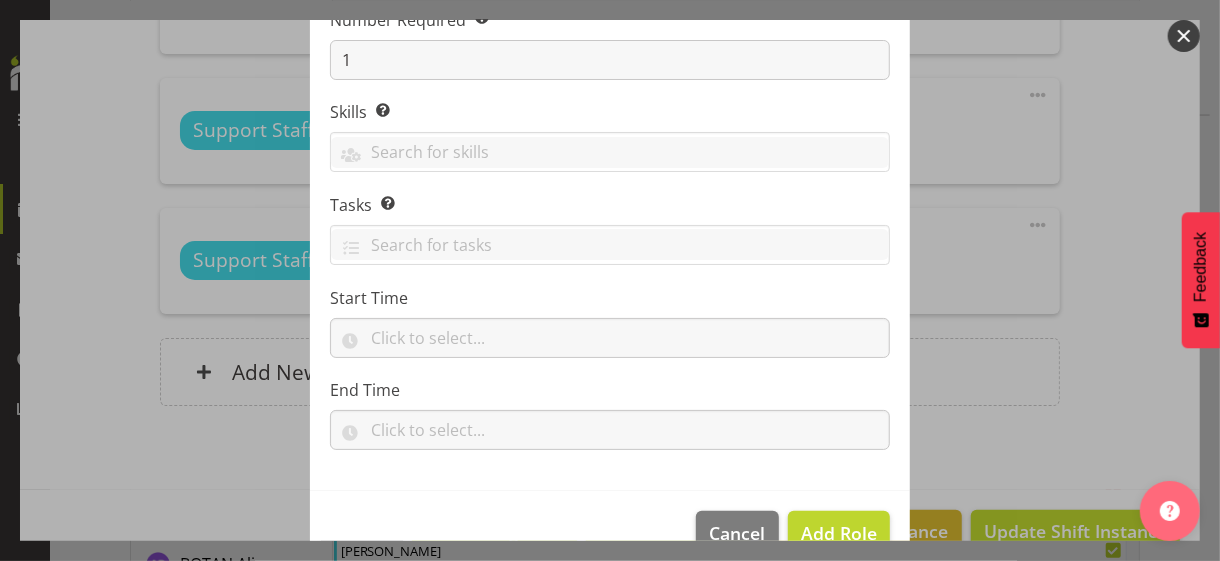 scroll, scrollTop: 304, scrollLeft: 0, axis: vertical 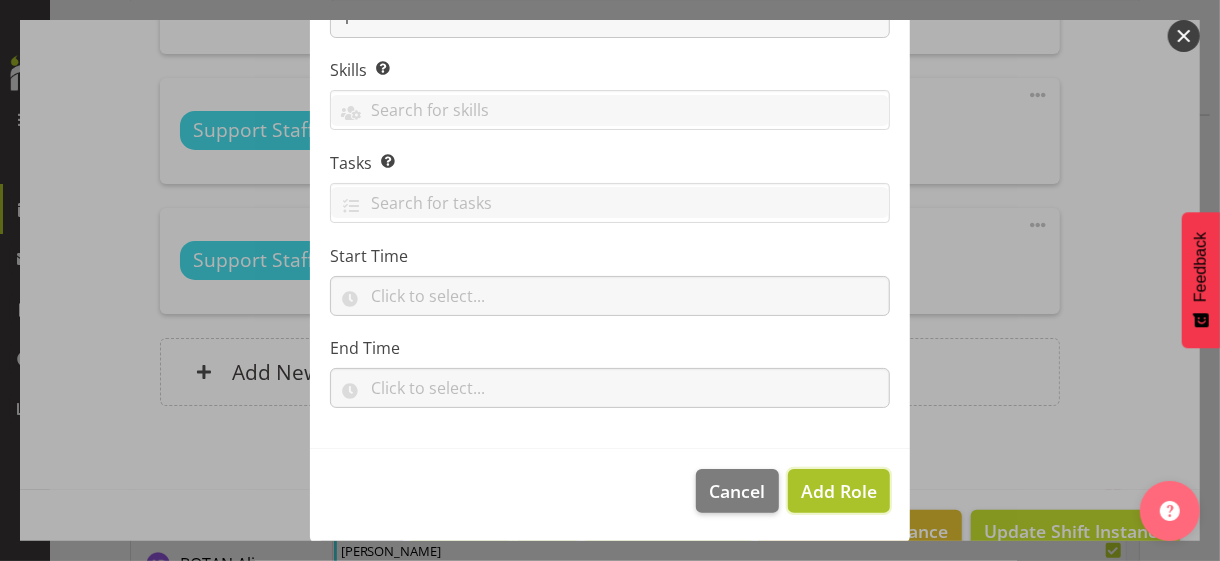 click on "Add Role" at bounding box center (839, 491) 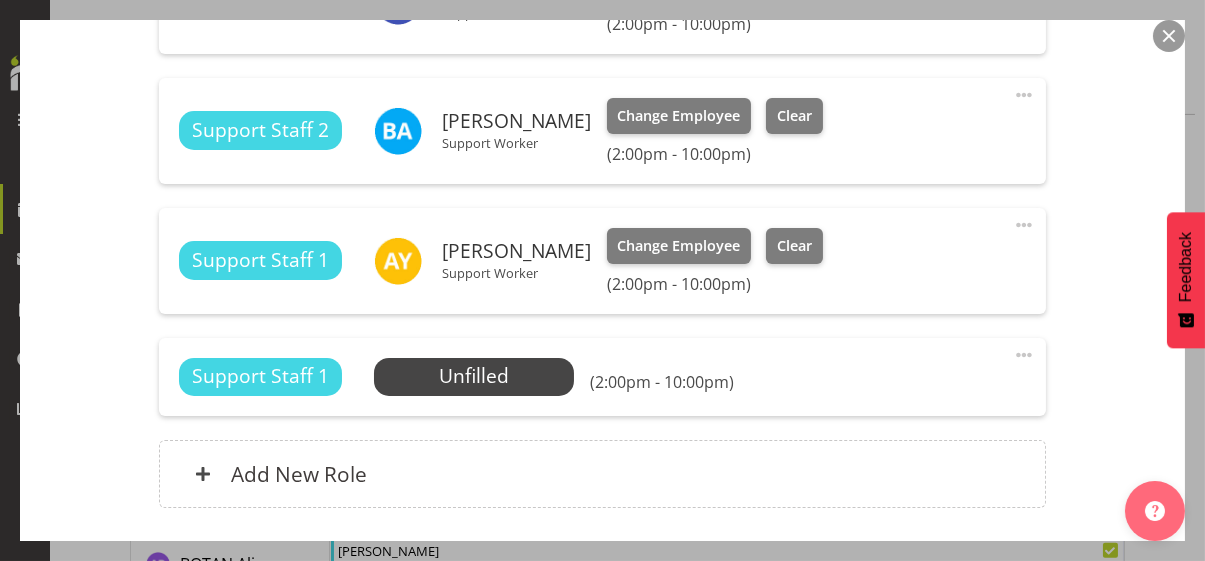click at bounding box center (1024, 355) 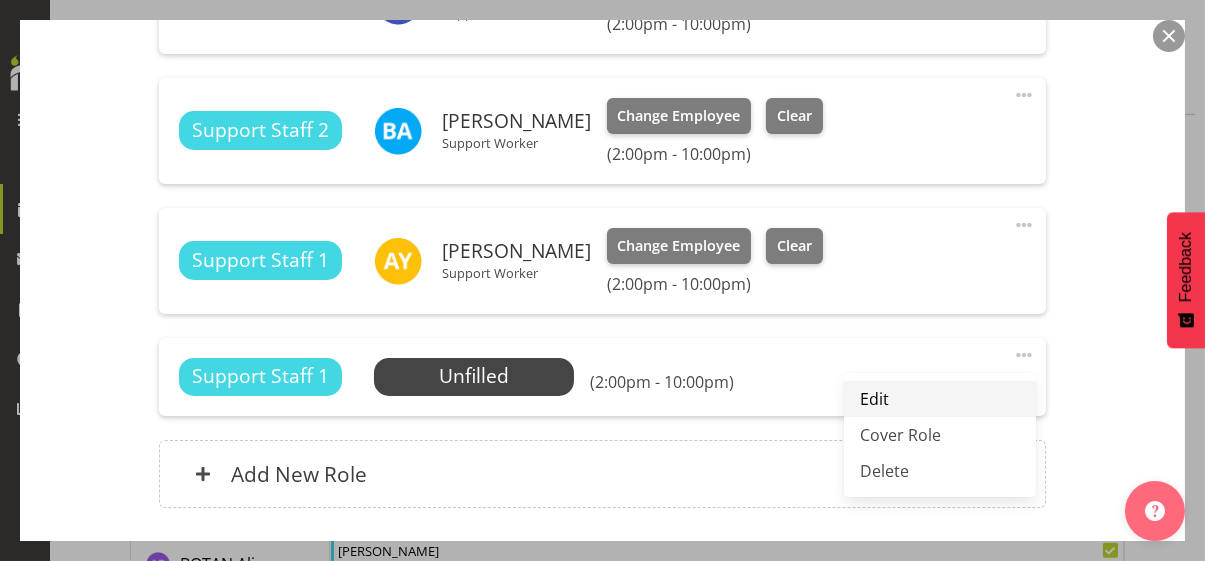 click on "Edit" at bounding box center [940, 399] 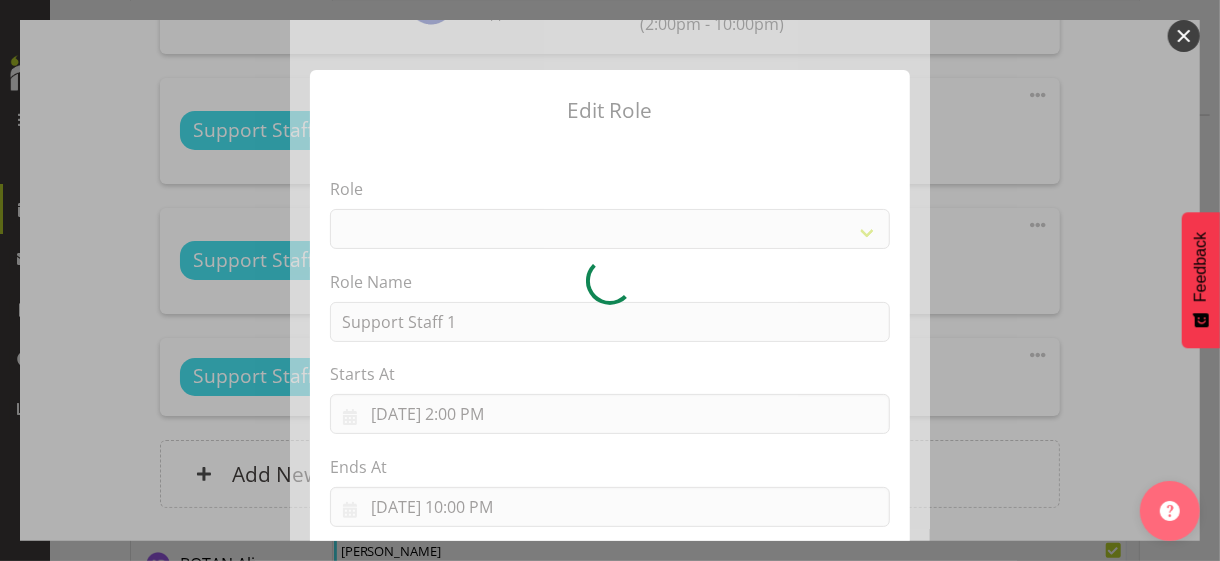 select on "1091" 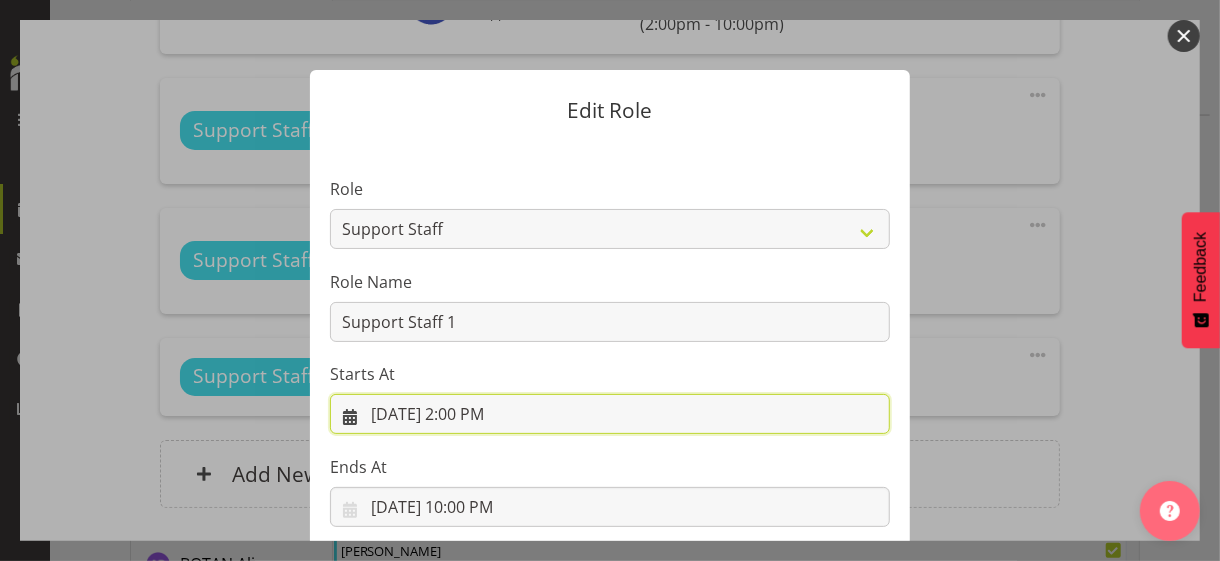 click on "[DATE] 2:00 PM" at bounding box center [610, 414] 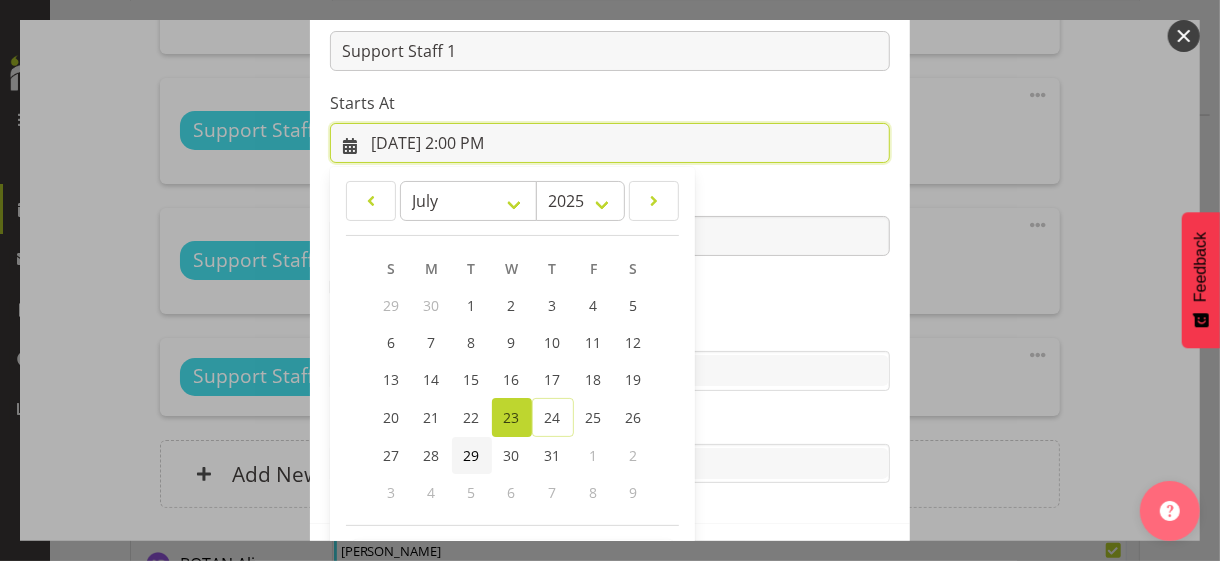 scroll, scrollTop: 347, scrollLeft: 0, axis: vertical 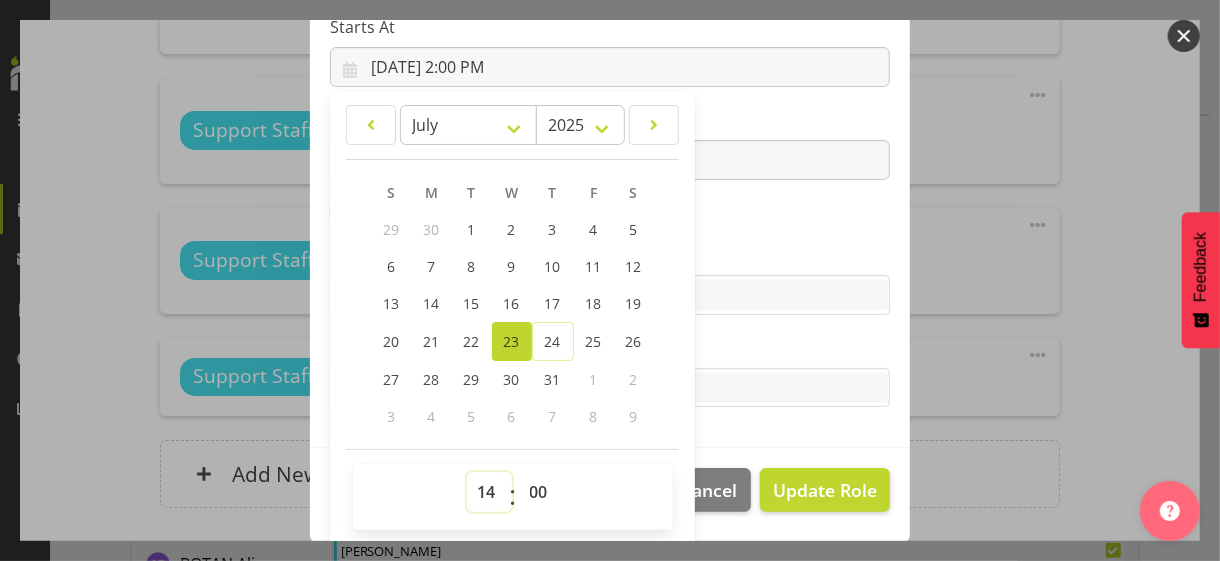 drag, startPoint x: 479, startPoint y: 488, endPoint x: 479, endPoint y: 472, distance: 16 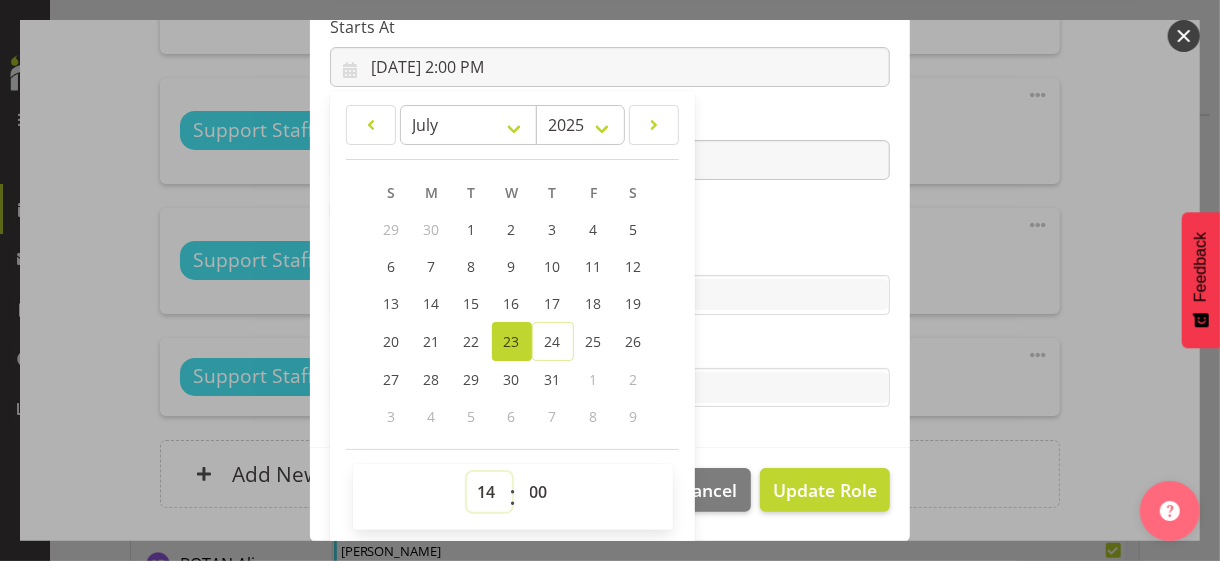 click on "00   01   02   03   04   05   06   07   08   09   10   11   12   13   14   15   16   17   18   19   20   21   22   23" at bounding box center [489, 492] 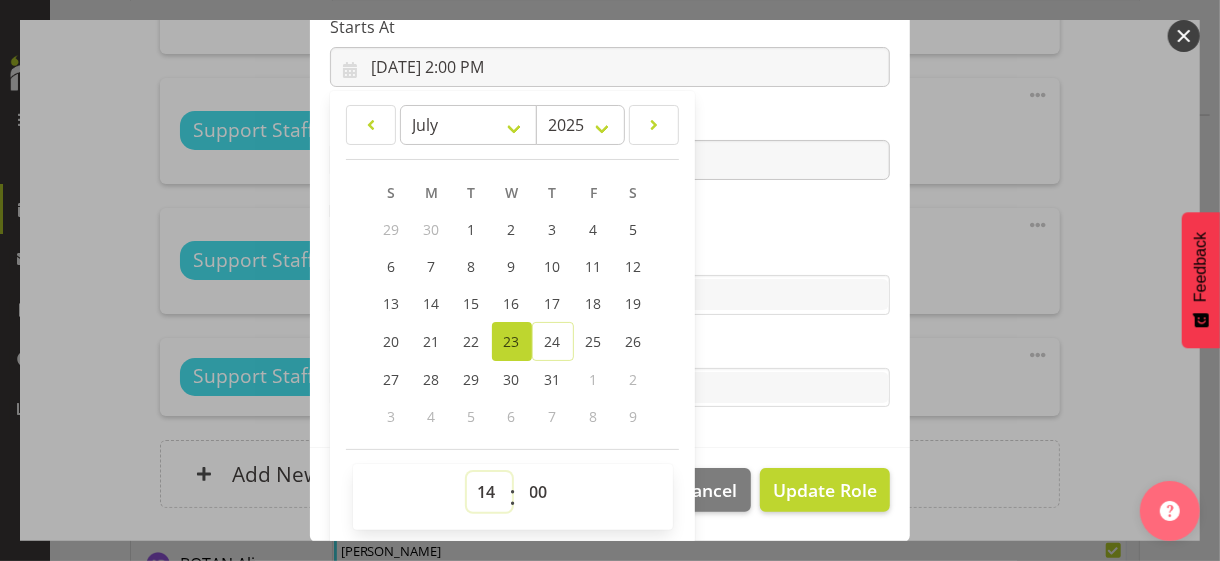 select on "18" 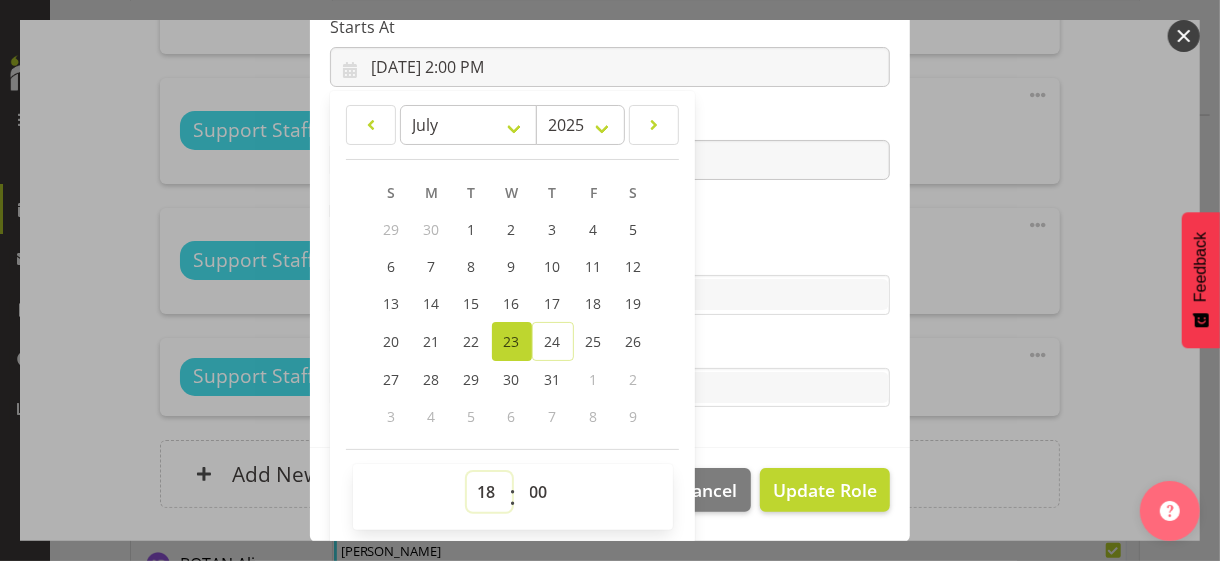 click on "00   01   02   03   04   05   06   07   08   09   10   11   12   13   14   15   16   17   18   19   20   21   22   23" at bounding box center (489, 492) 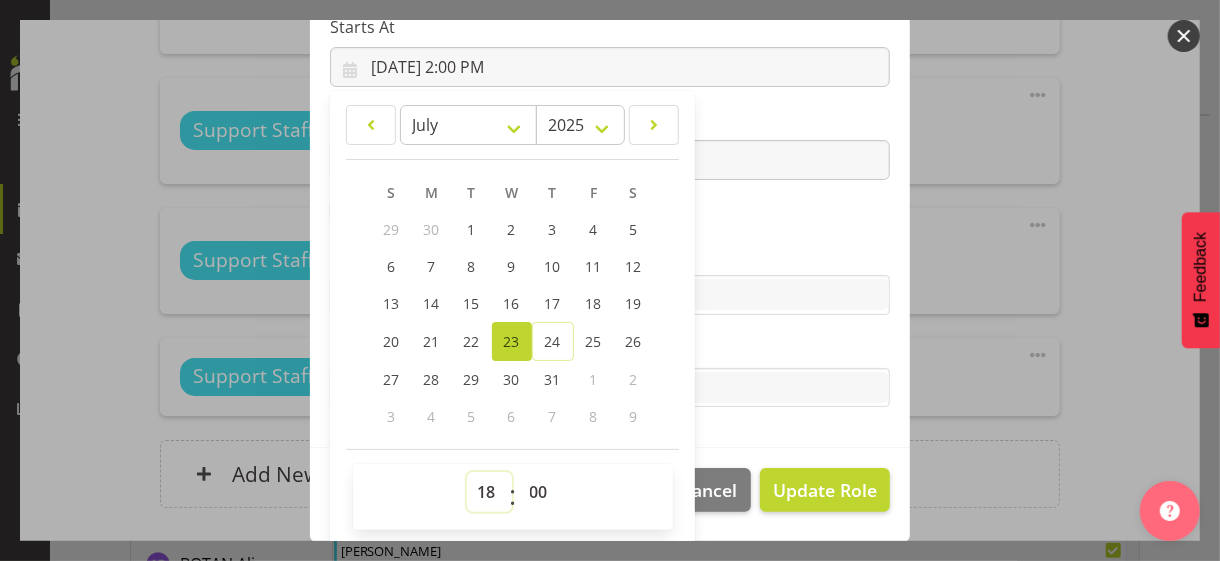 type on "[DATE] 6:00 PM" 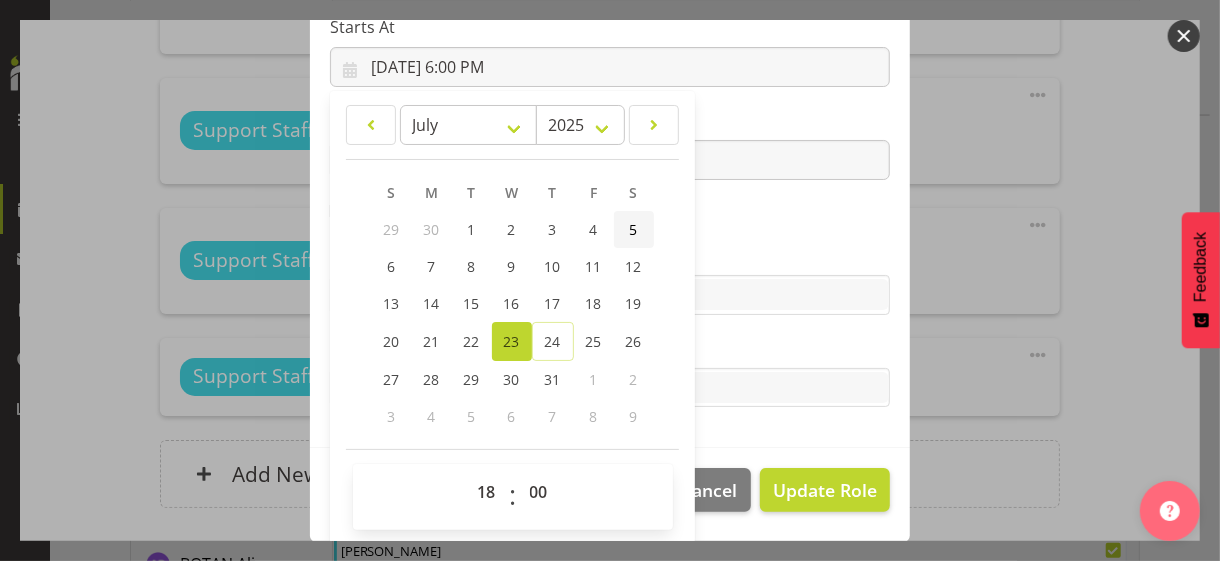 drag, startPoint x: 729, startPoint y: 255, endPoint x: 632, endPoint y: 234, distance: 99.24717 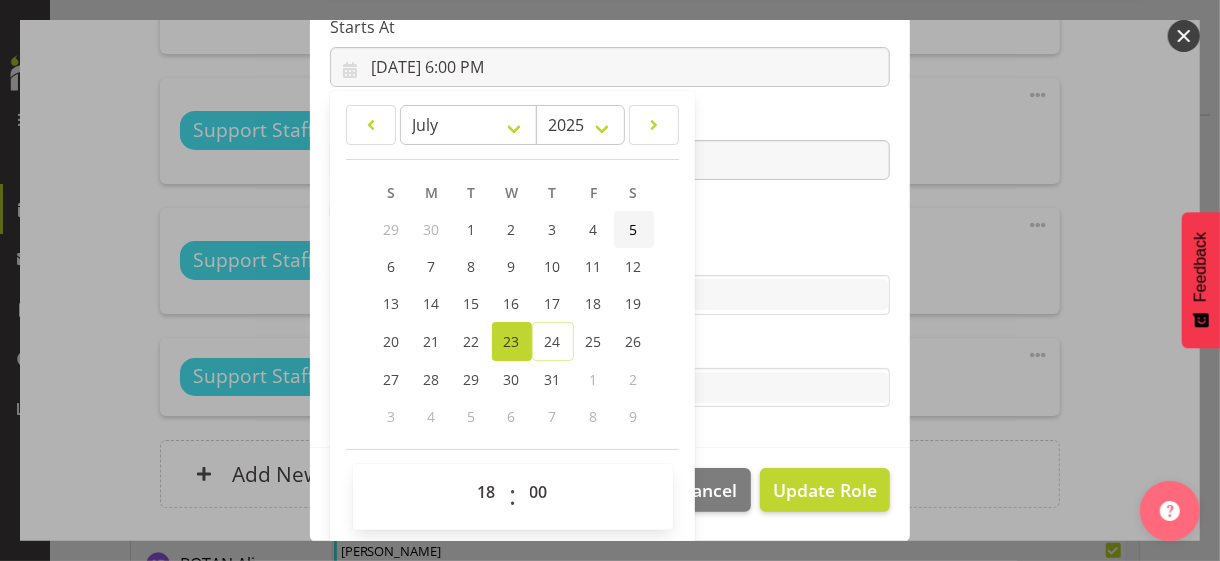 click on "Skills" at bounding box center [610, 255] 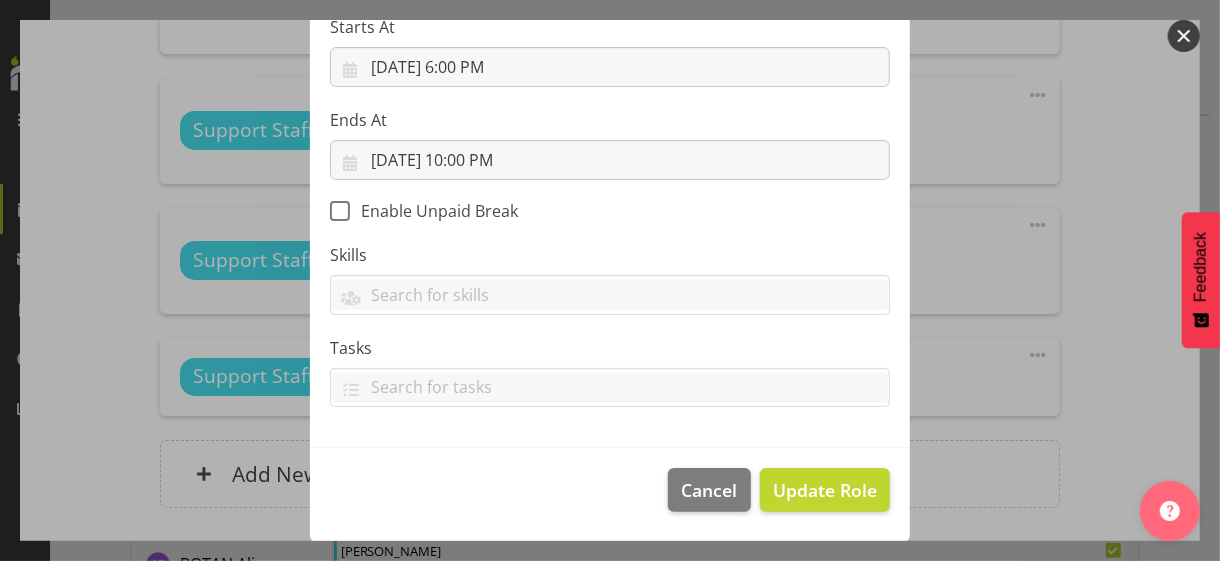 scroll, scrollTop: 346, scrollLeft: 0, axis: vertical 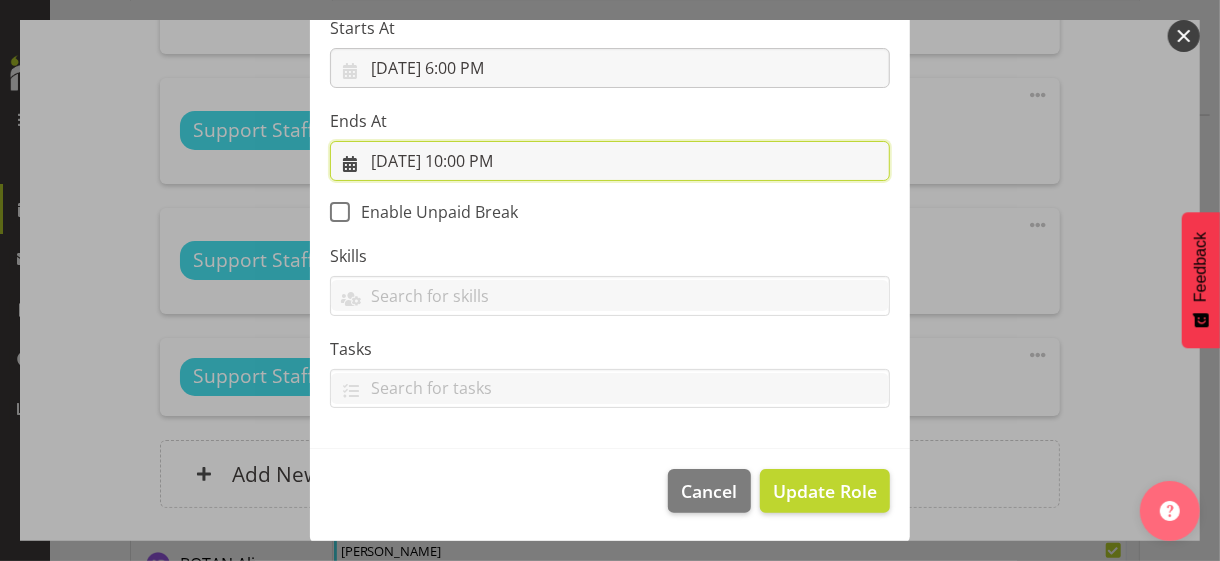 click on "[DATE] 10:00 PM" at bounding box center (610, 161) 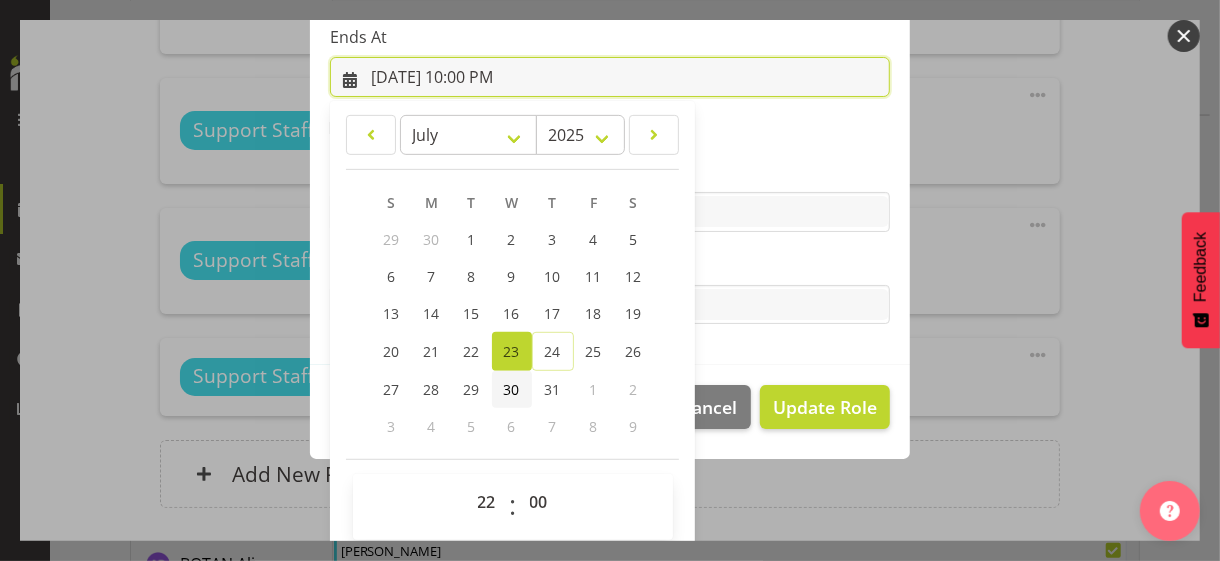 scroll, scrollTop: 441, scrollLeft: 0, axis: vertical 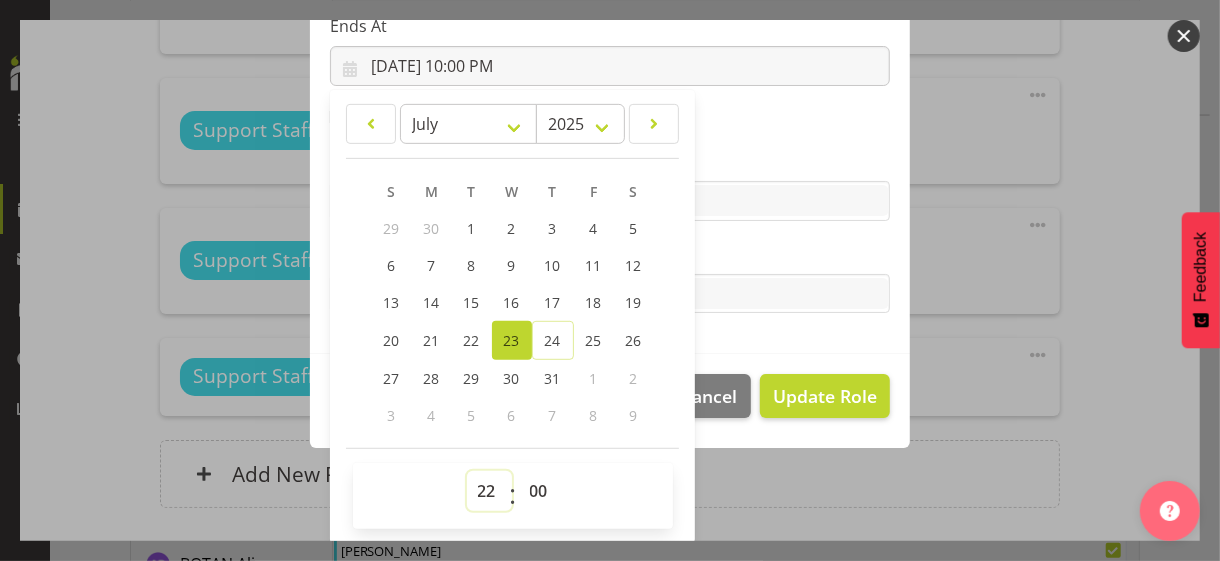 click on "00   01   02   03   04   05   06   07   08   09   10   11   12   13   14   15   16   17   18   19   20   21   22   23" at bounding box center (489, 491) 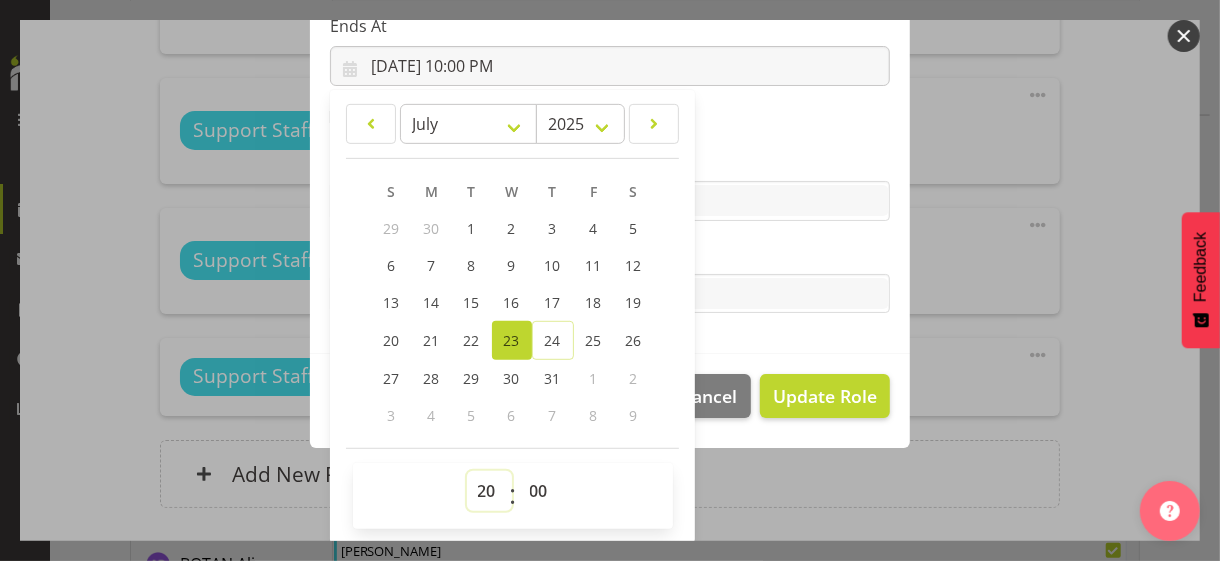 click on "00   01   02   03   04   05   06   07   08   09   10   11   12   13   14   15   16   17   18   19   20   21   22   23" at bounding box center [489, 491] 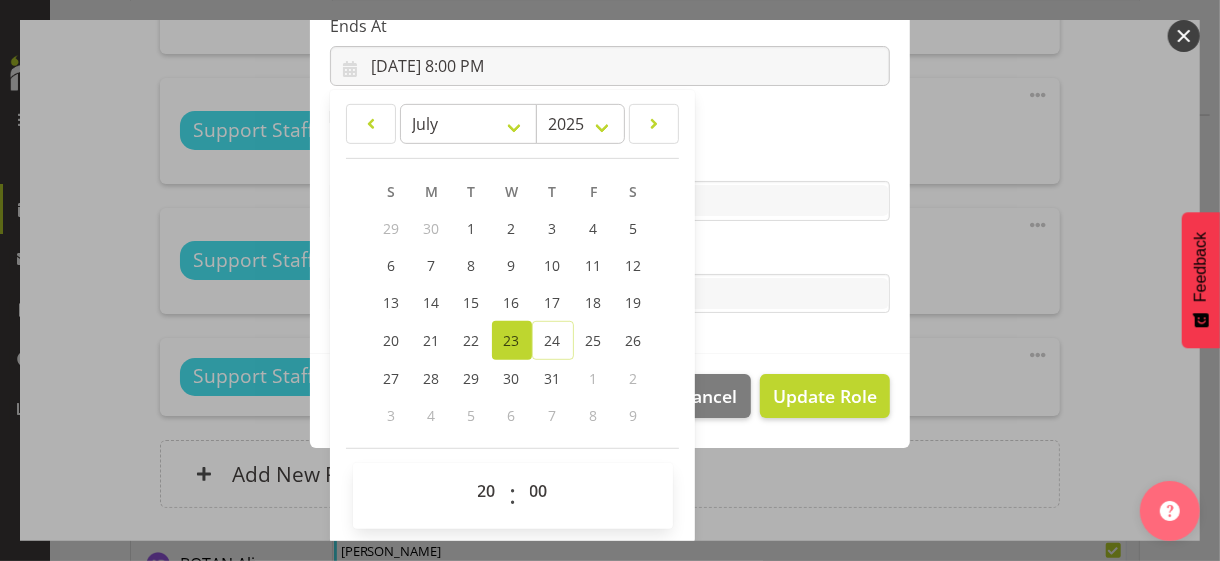 click on "Tasks" at bounding box center (610, 278) 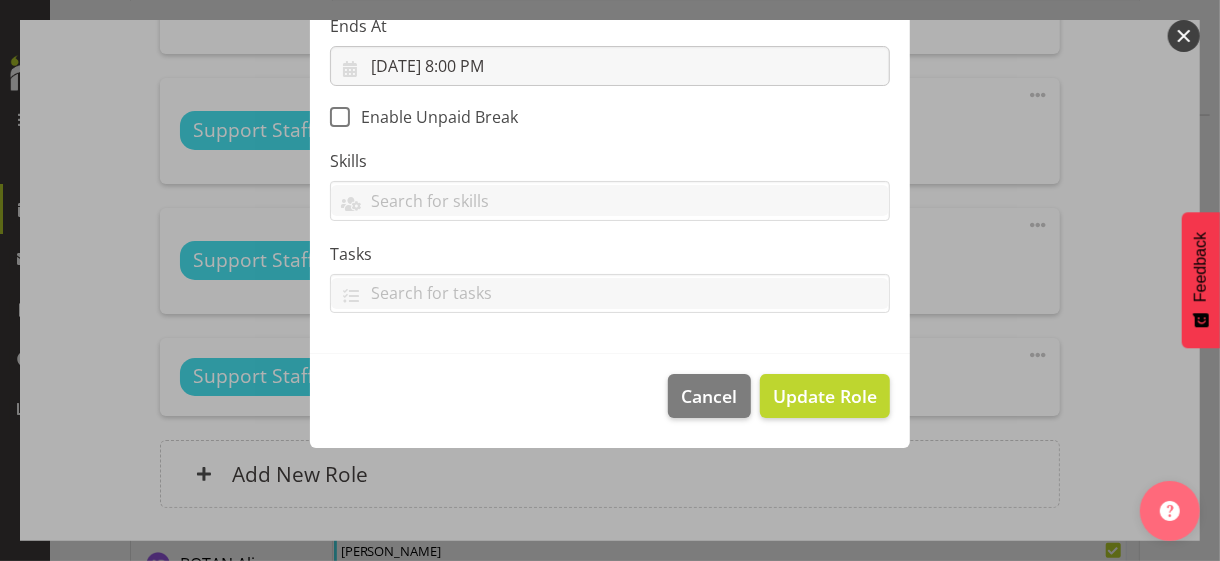 scroll, scrollTop: 346, scrollLeft: 0, axis: vertical 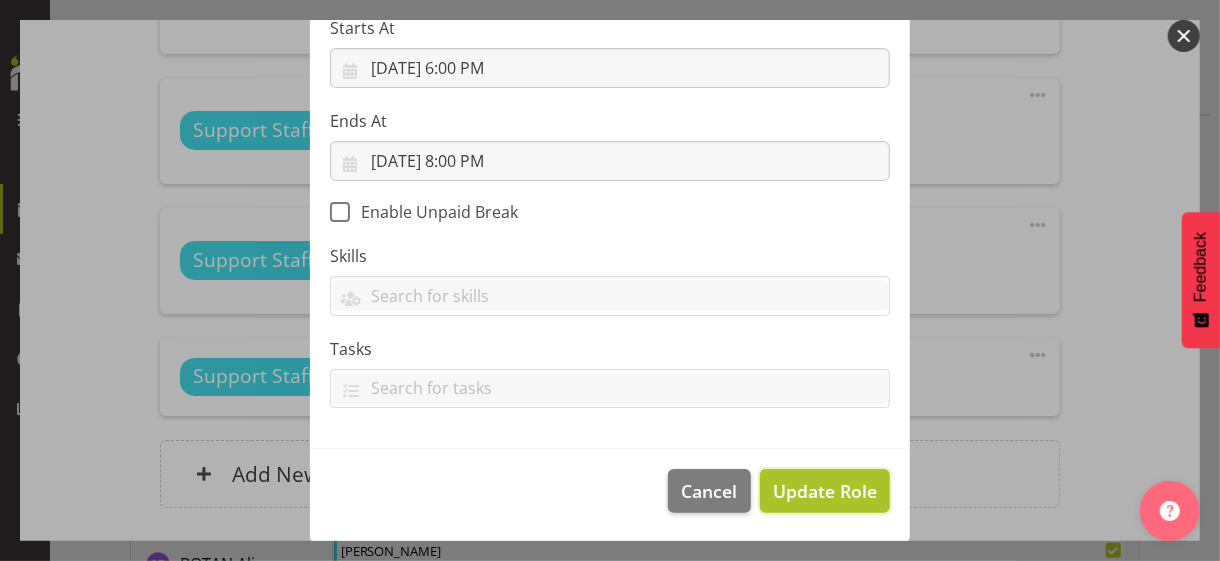 click on "Update Role" at bounding box center [825, 491] 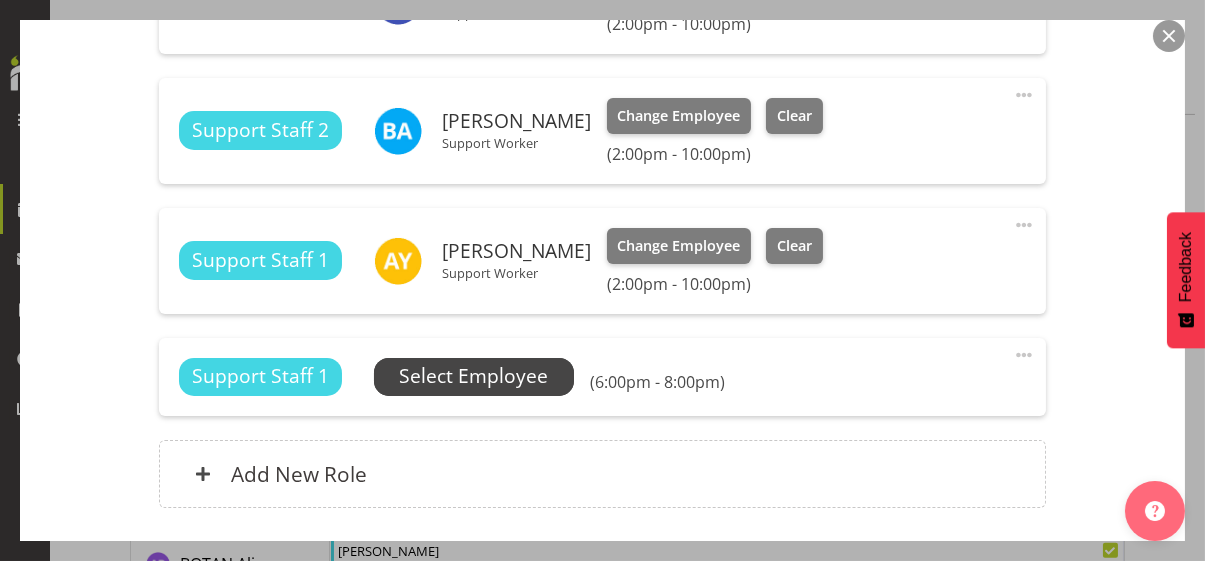 click on "Select Employee" at bounding box center [473, 376] 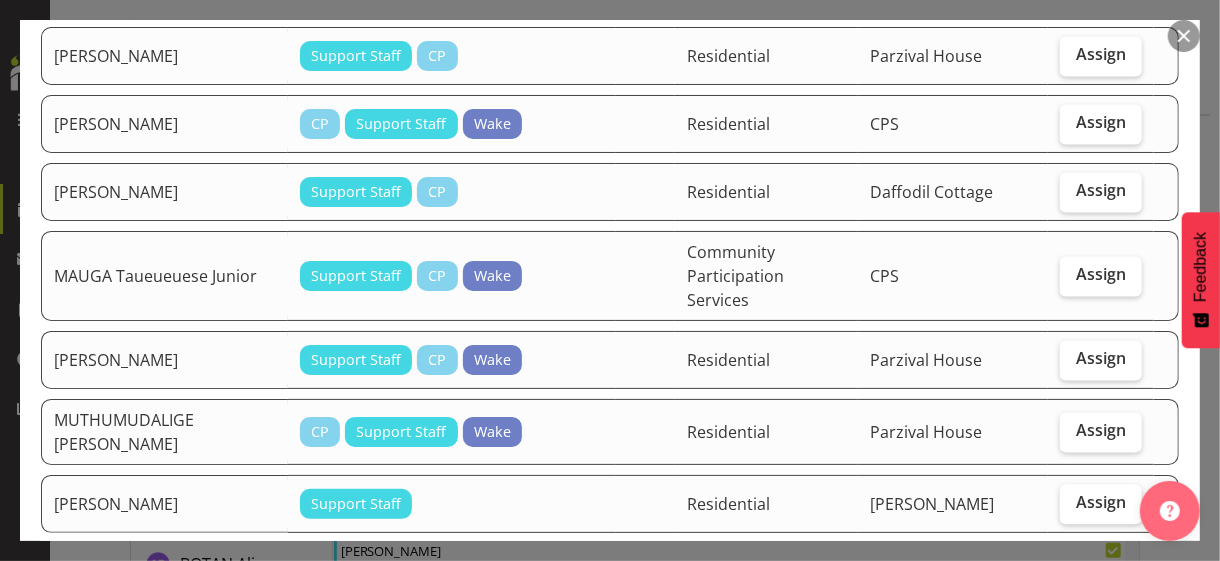 scroll, scrollTop: 2000, scrollLeft: 0, axis: vertical 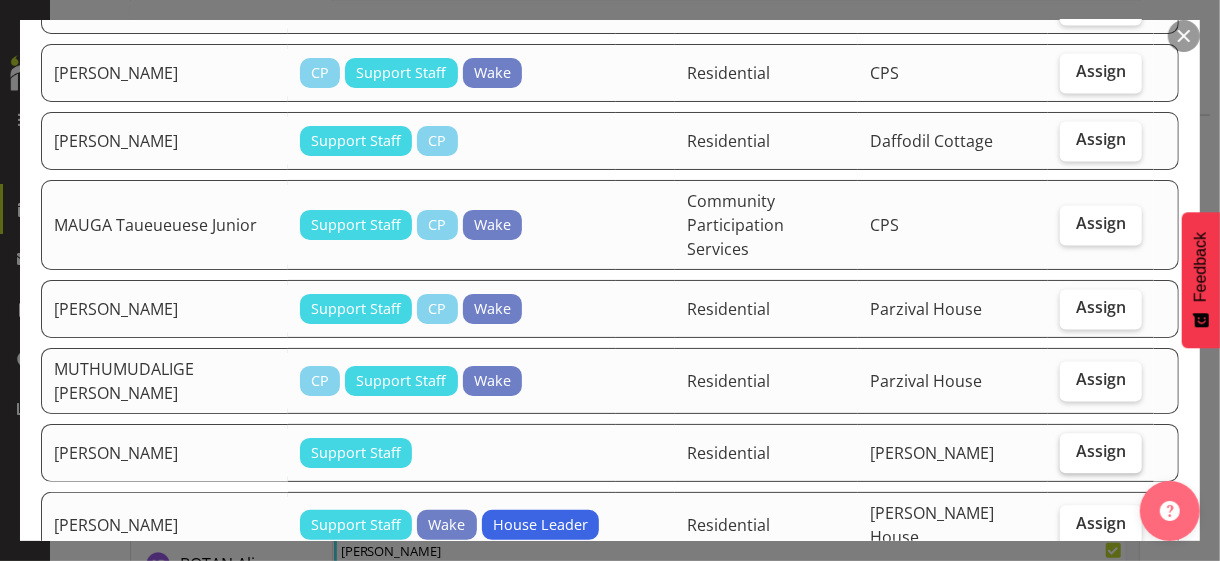 click on "Assign" at bounding box center (1101, 451) 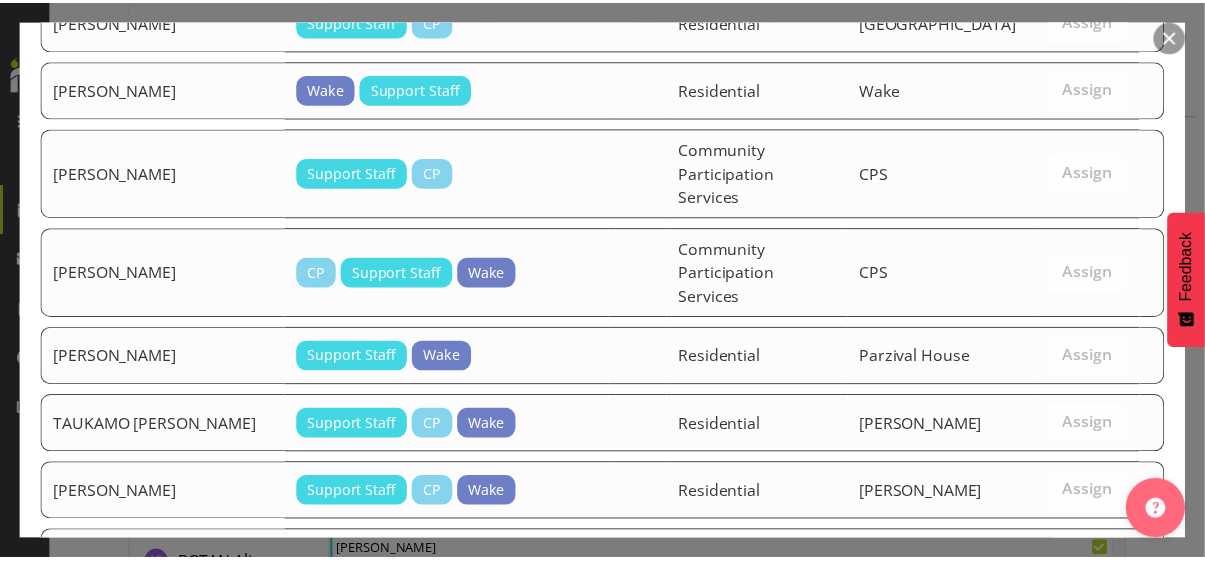 scroll, scrollTop: 3813, scrollLeft: 0, axis: vertical 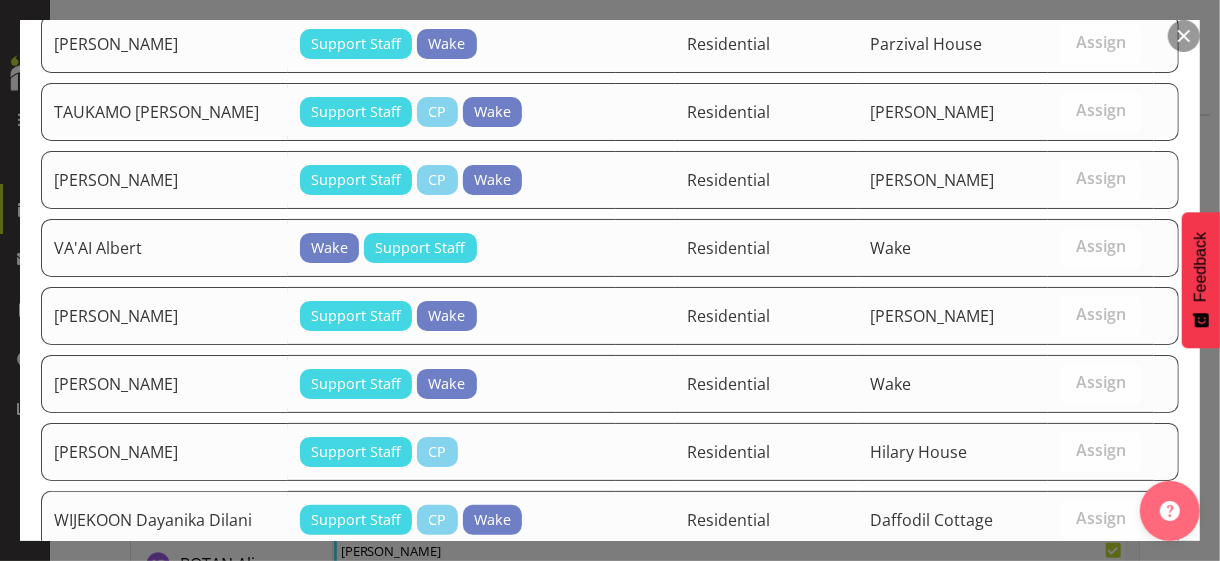 click on "Assign [PERSON_NAME]" at bounding box center [1066, 690] 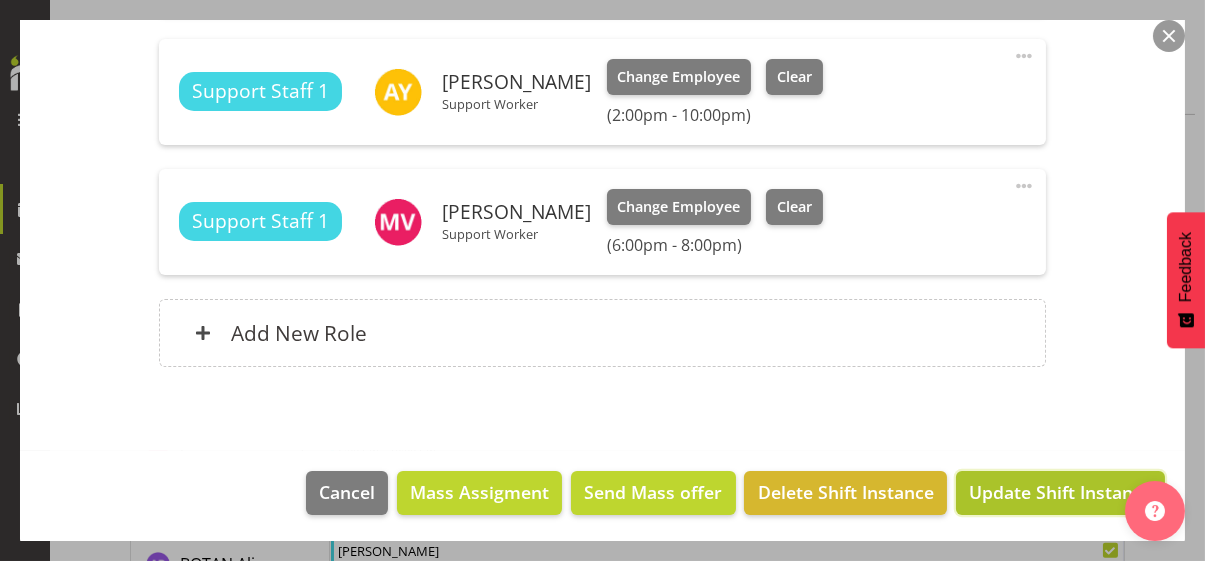 click on "Update Shift Instance" at bounding box center [1060, 492] 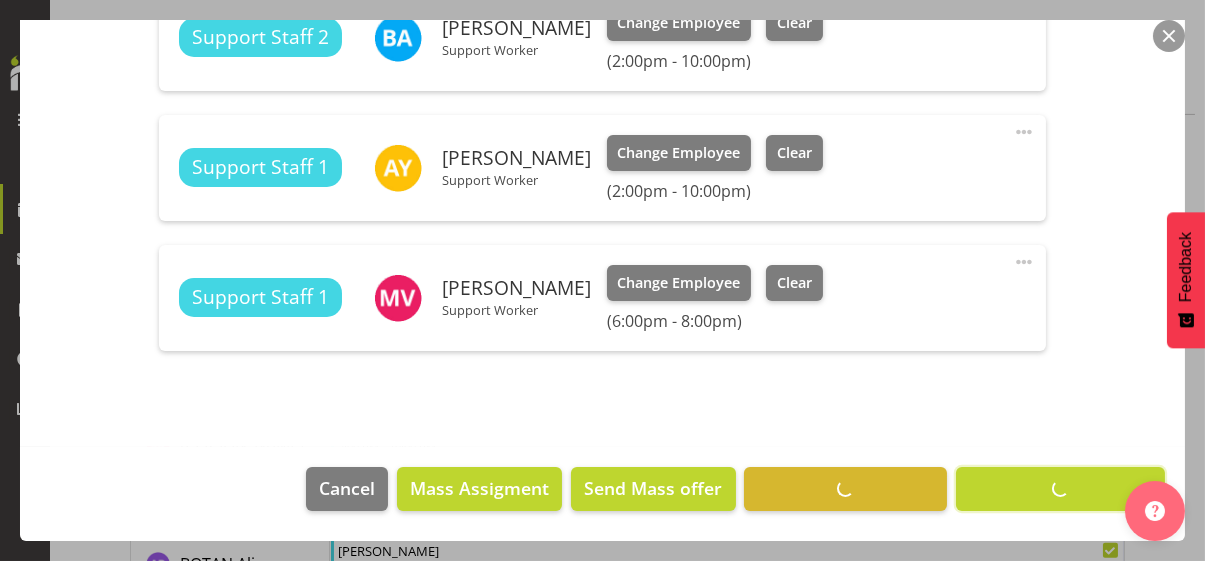scroll, scrollTop: 890, scrollLeft: 0, axis: vertical 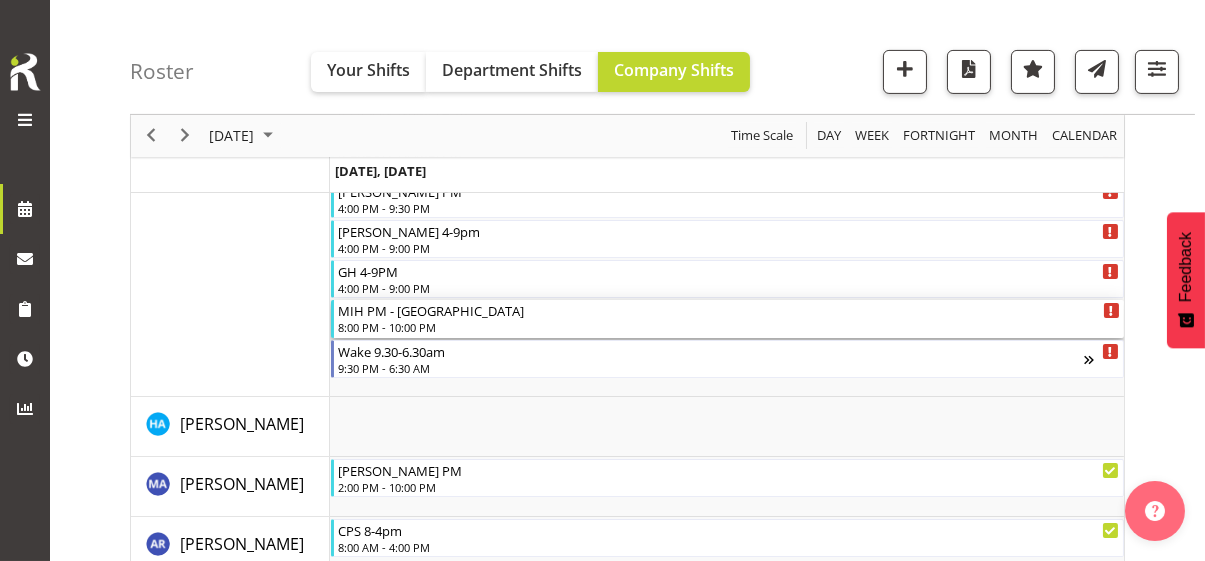 click on "8:00 PM - 10:00 PM" at bounding box center [729, 327] 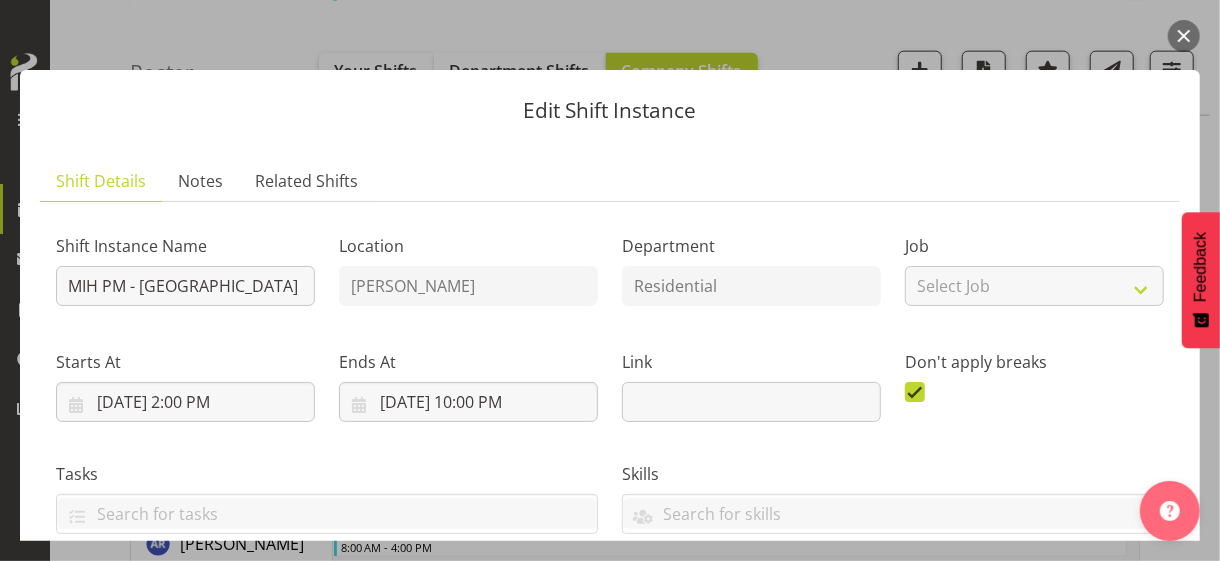 scroll, scrollTop: 500, scrollLeft: 0, axis: vertical 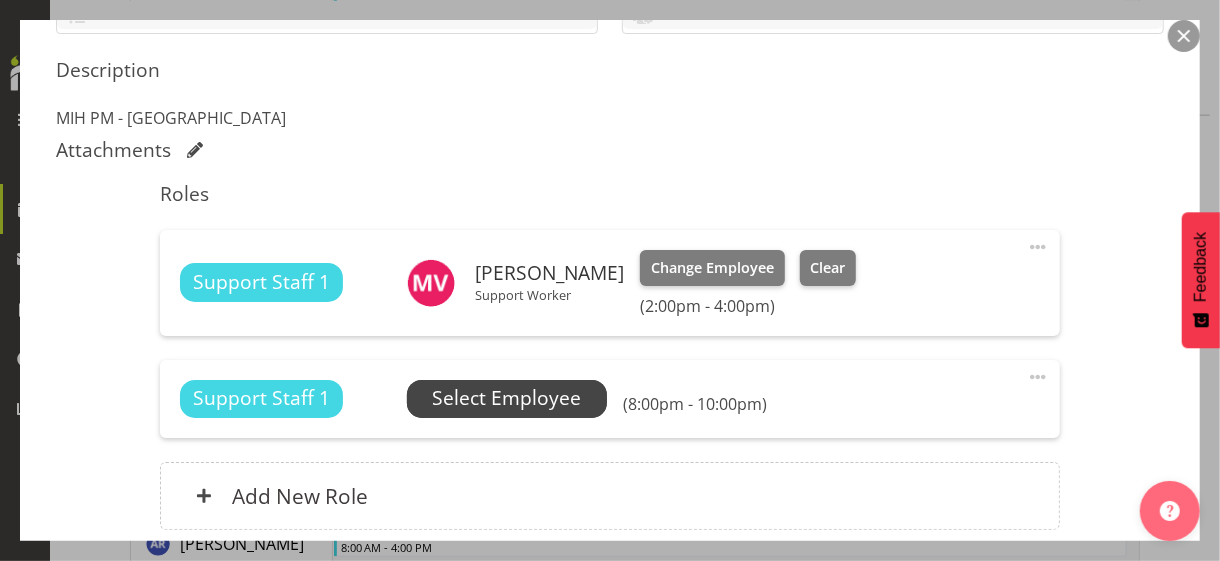 click on "Select Employee" at bounding box center [506, 398] 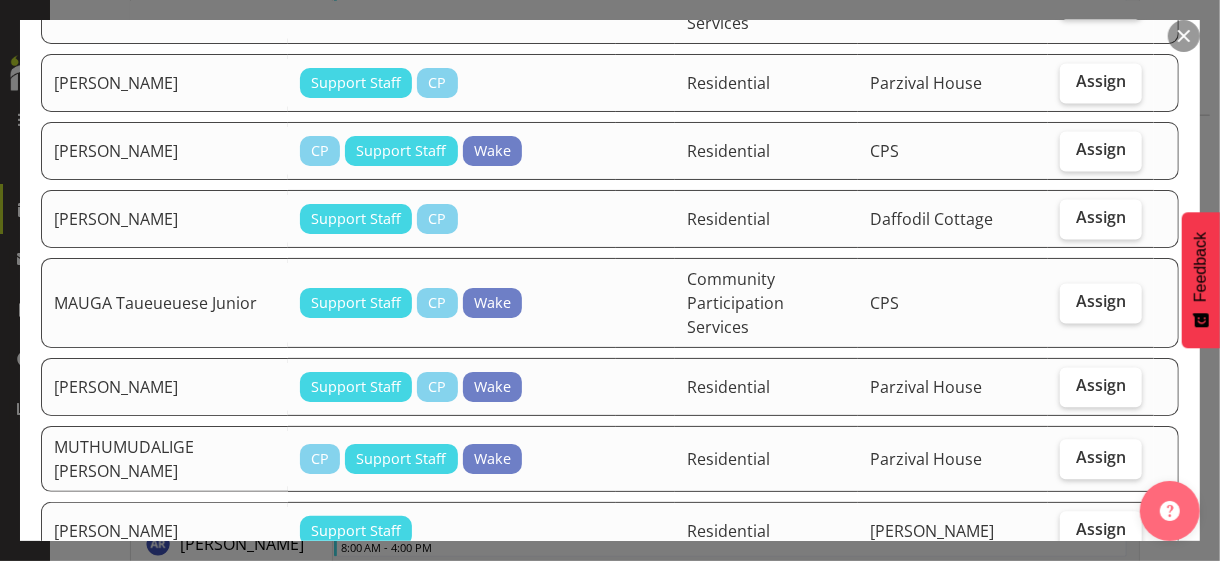 scroll, scrollTop: 2100, scrollLeft: 0, axis: vertical 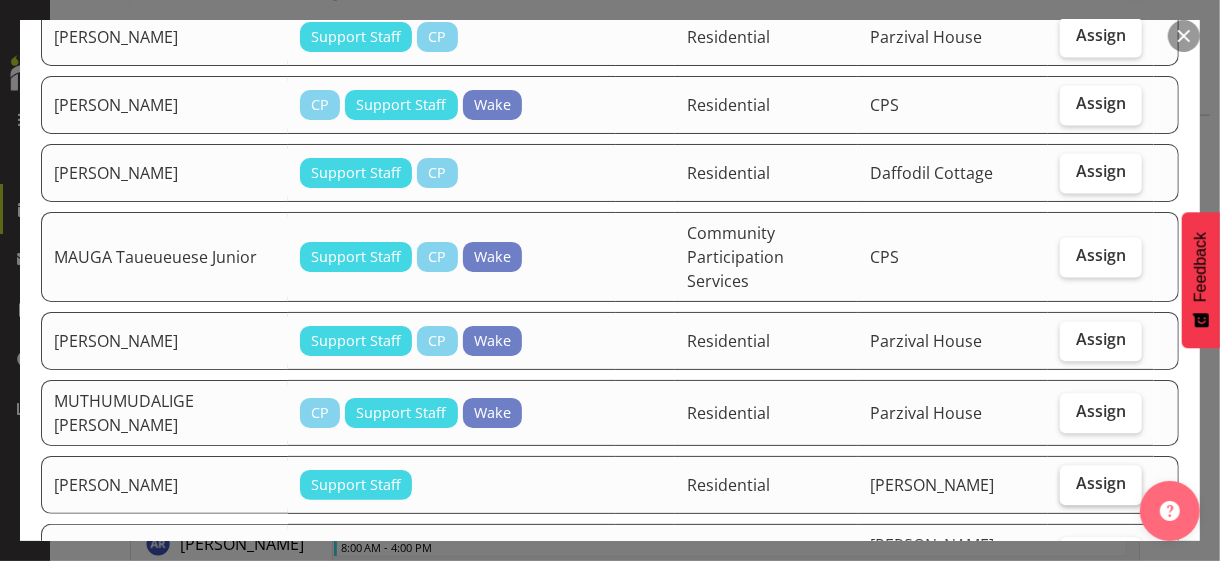 click on "Assign" at bounding box center [1101, 485] 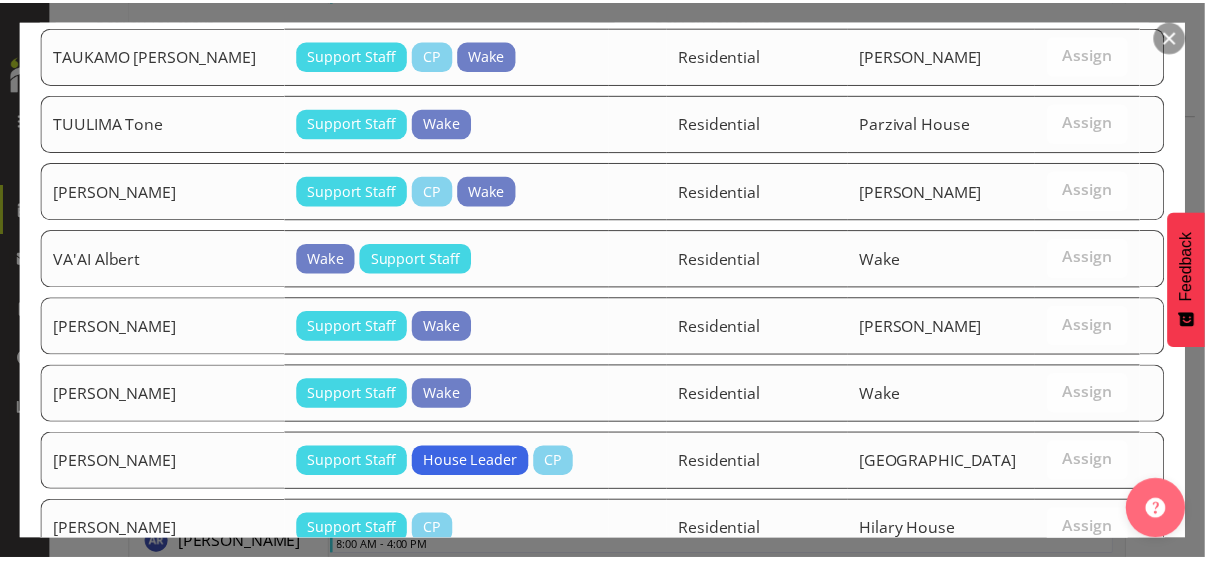 scroll, scrollTop: 3895, scrollLeft: 0, axis: vertical 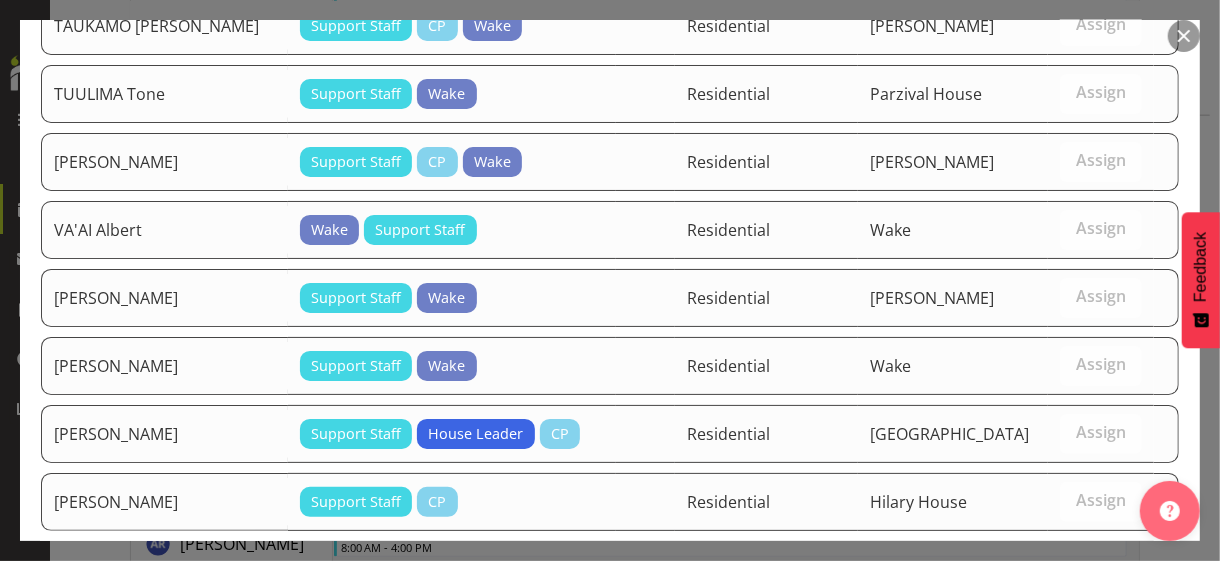click on "Assign [PERSON_NAME]" at bounding box center [1066, 740] 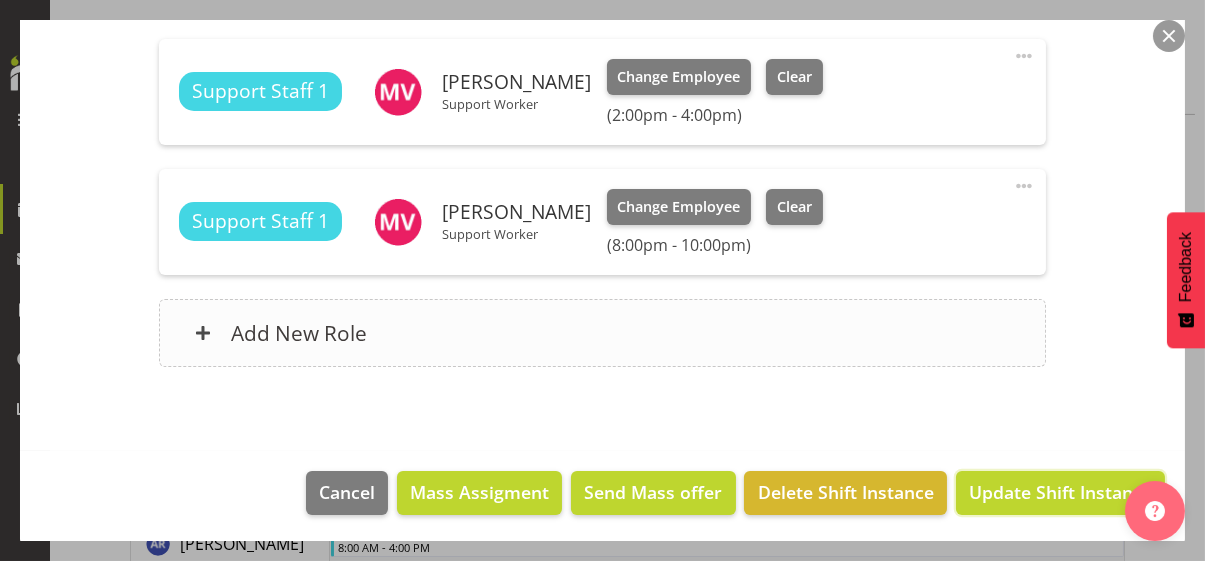 click on "Update Shift Instance" at bounding box center [1060, 492] 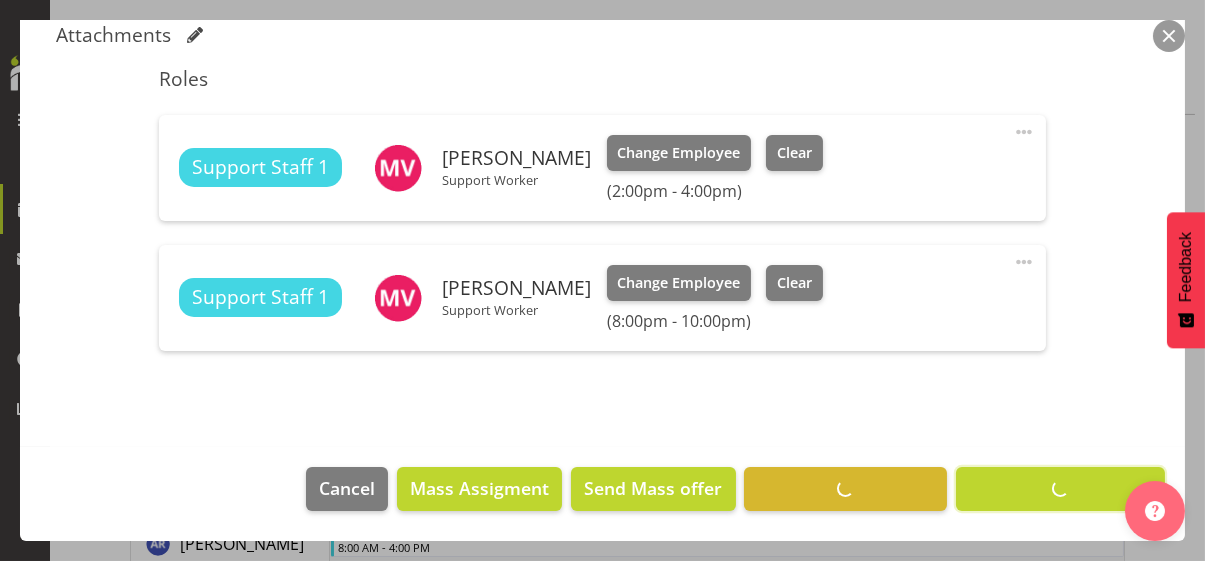 scroll, scrollTop: 612, scrollLeft: 0, axis: vertical 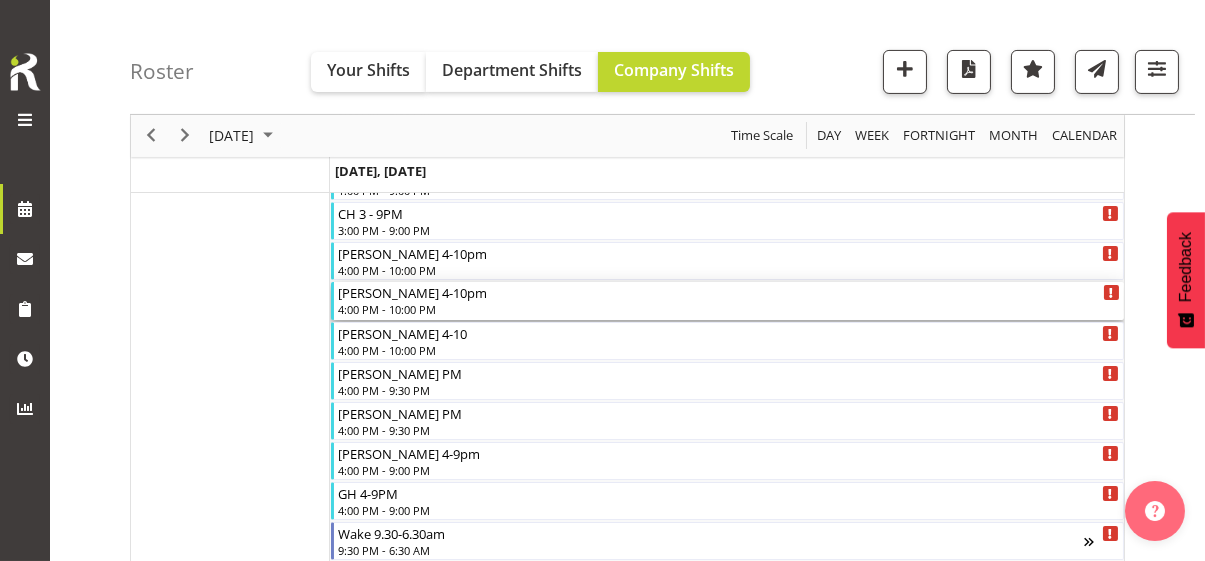click on "4:00 PM - 10:00 PM" at bounding box center [729, 309] 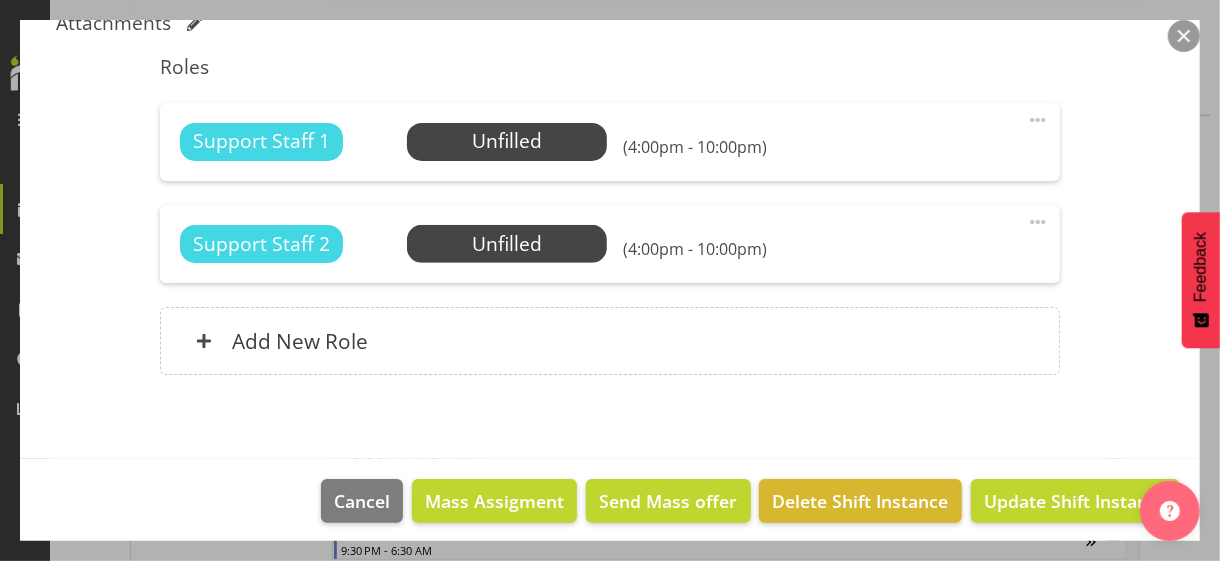 scroll, scrollTop: 556, scrollLeft: 0, axis: vertical 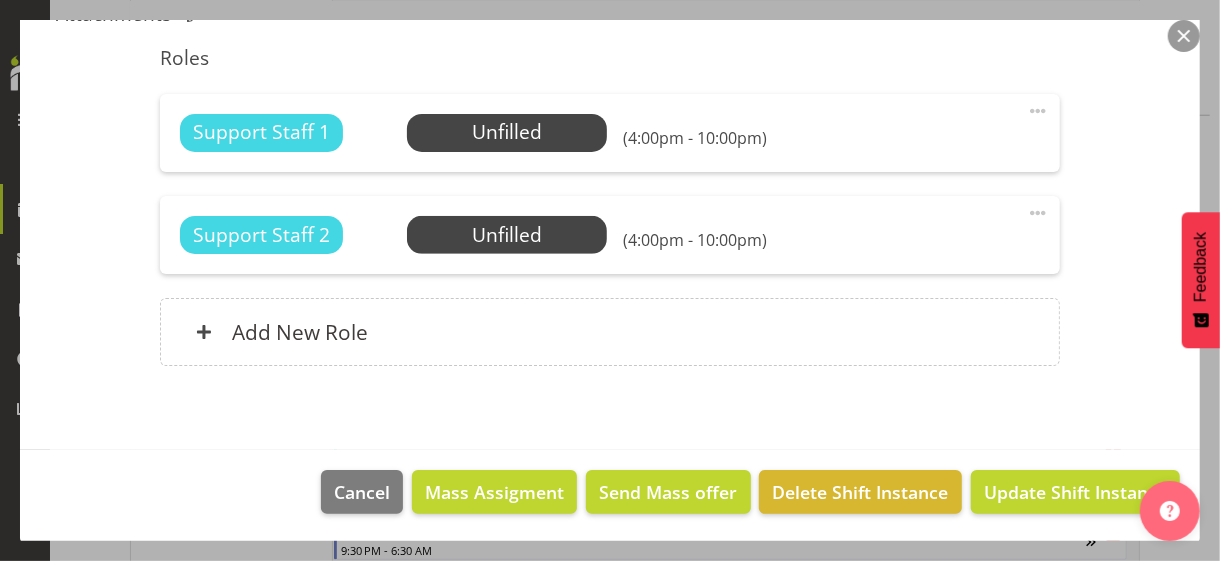 click at bounding box center [1038, 111] 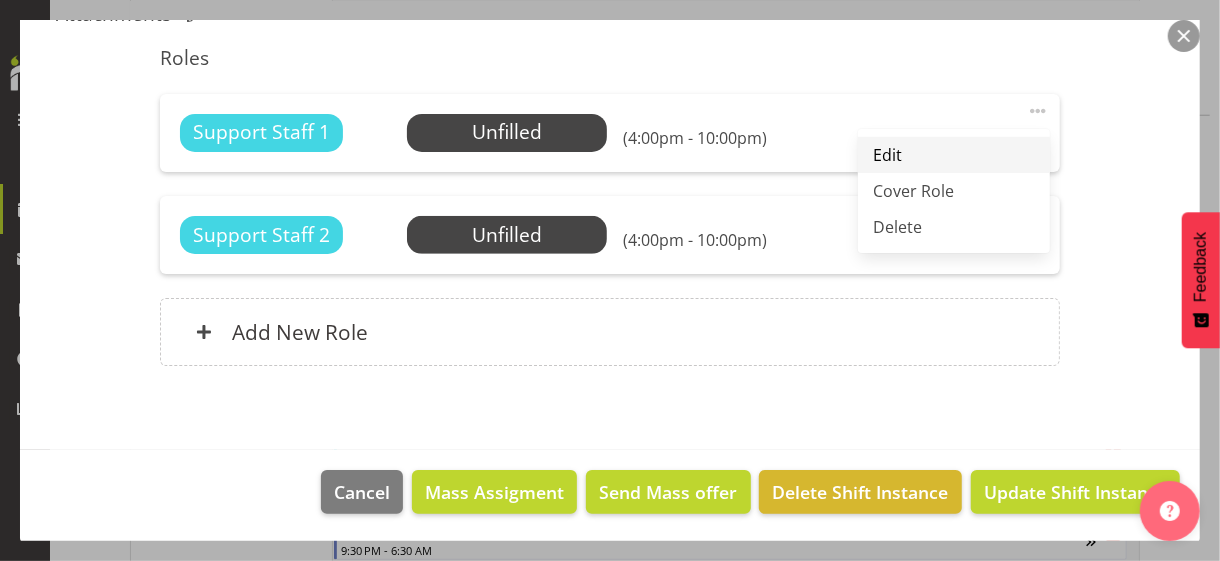 click on "Edit" at bounding box center [954, 155] 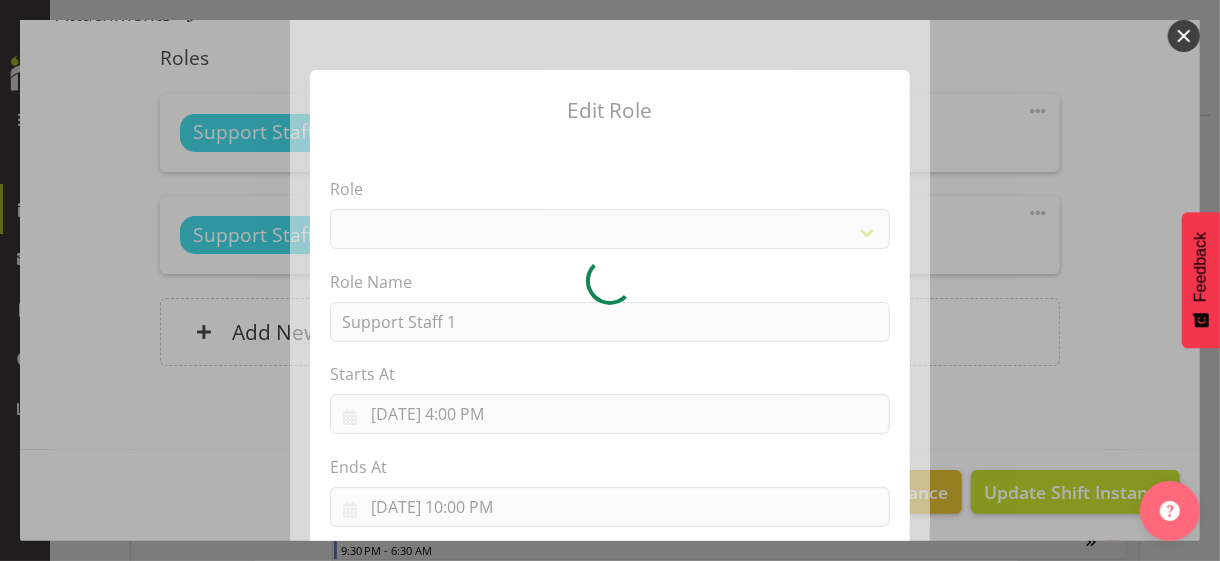 select on "1091" 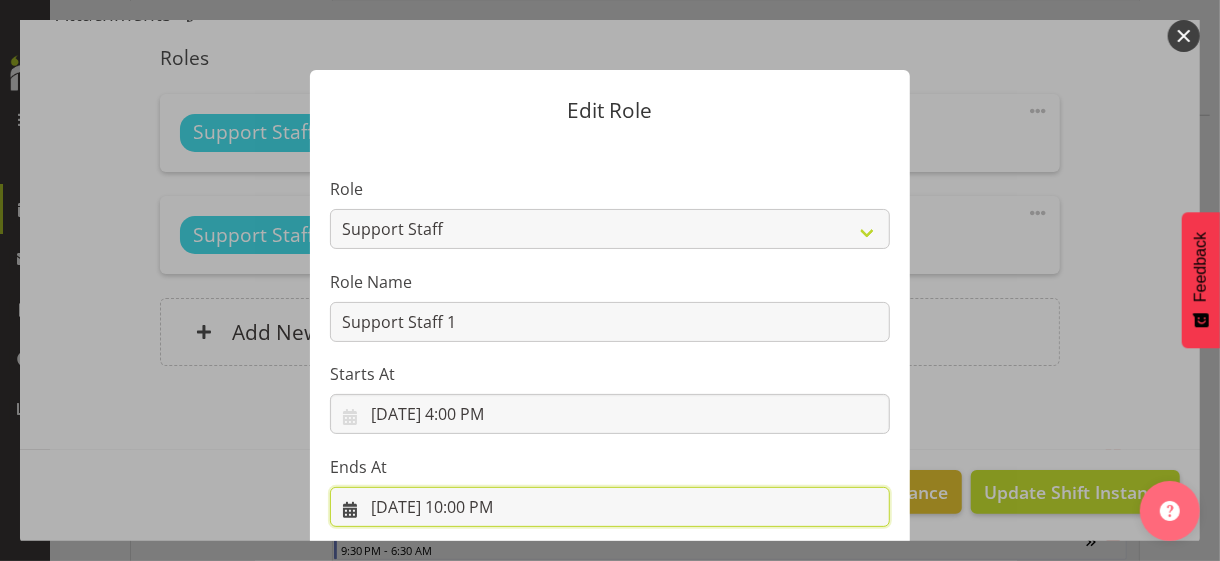 click on "[DATE] 10:00 PM" at bounding box center [610, 507] 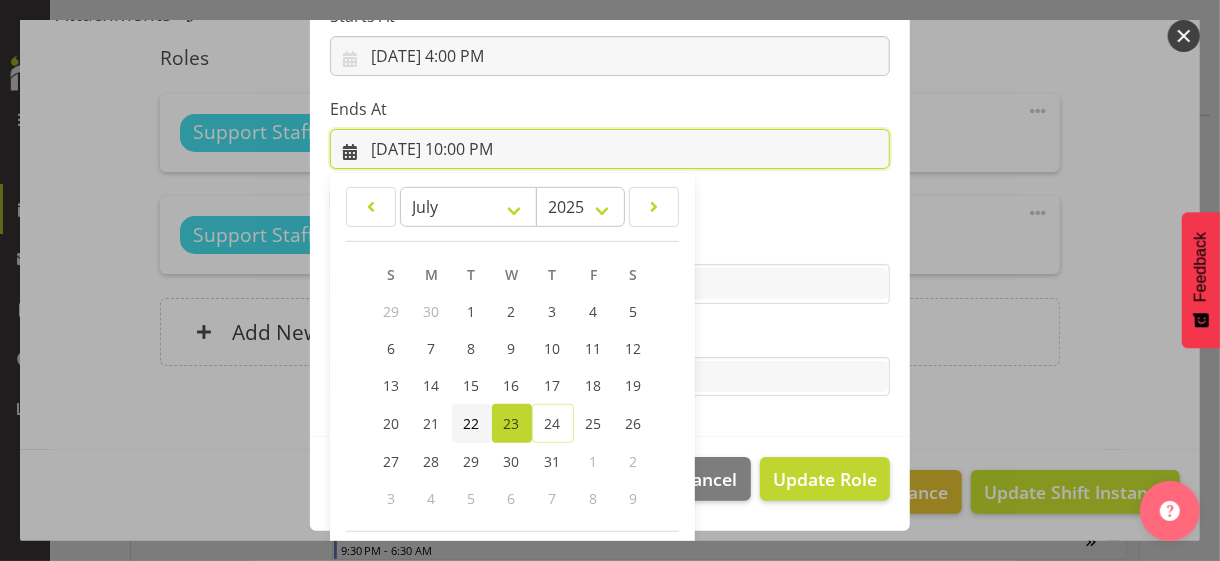 scroll, scrollTop: 441, scrollLeft: 0, axis: vertical 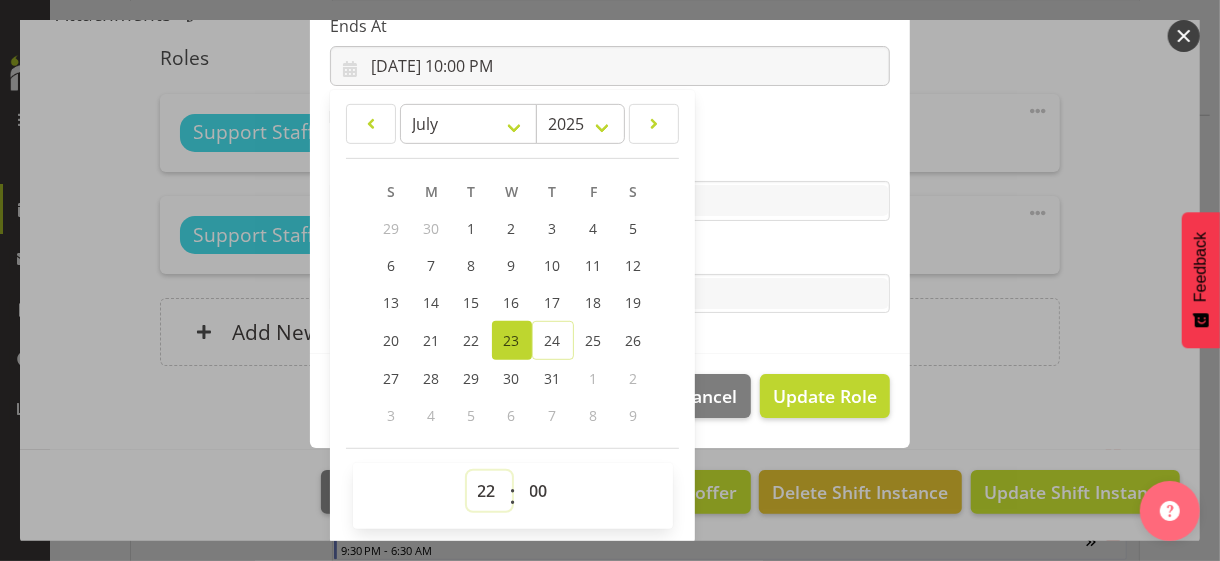 drag, startPoint x: 476, startPoint y: 486, endPoint x: 476, endPoint y: 470, distance: 16 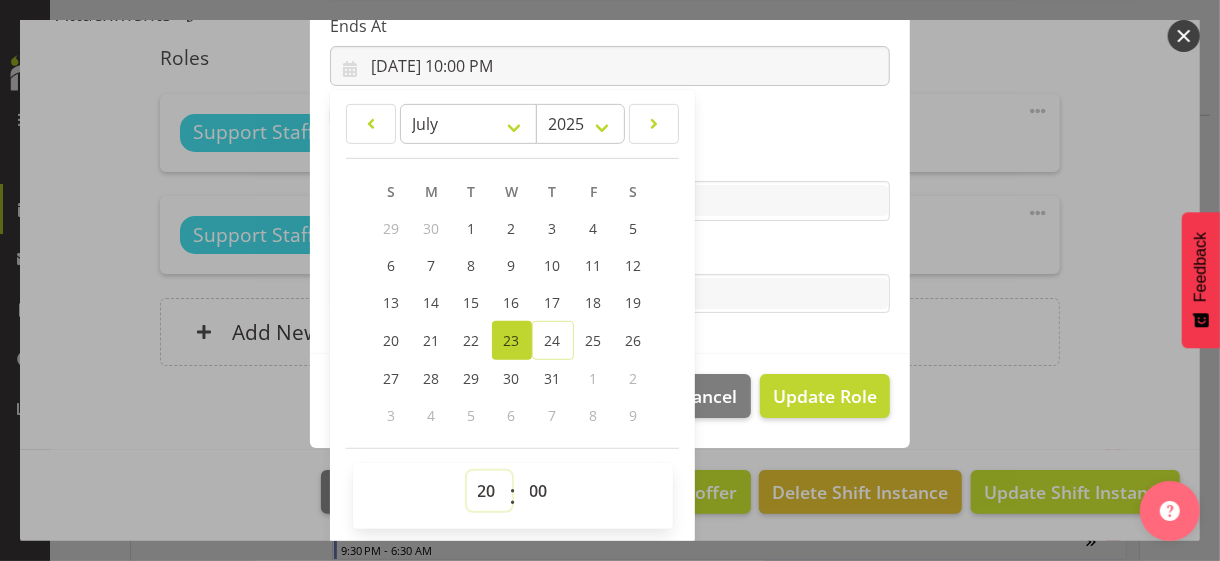 click on "00   01   02   03   04   05   06   07   08   09   10   11   12   13   14   15   16   17   18   19   20   21   22   23" at bounding box center [489, 491] 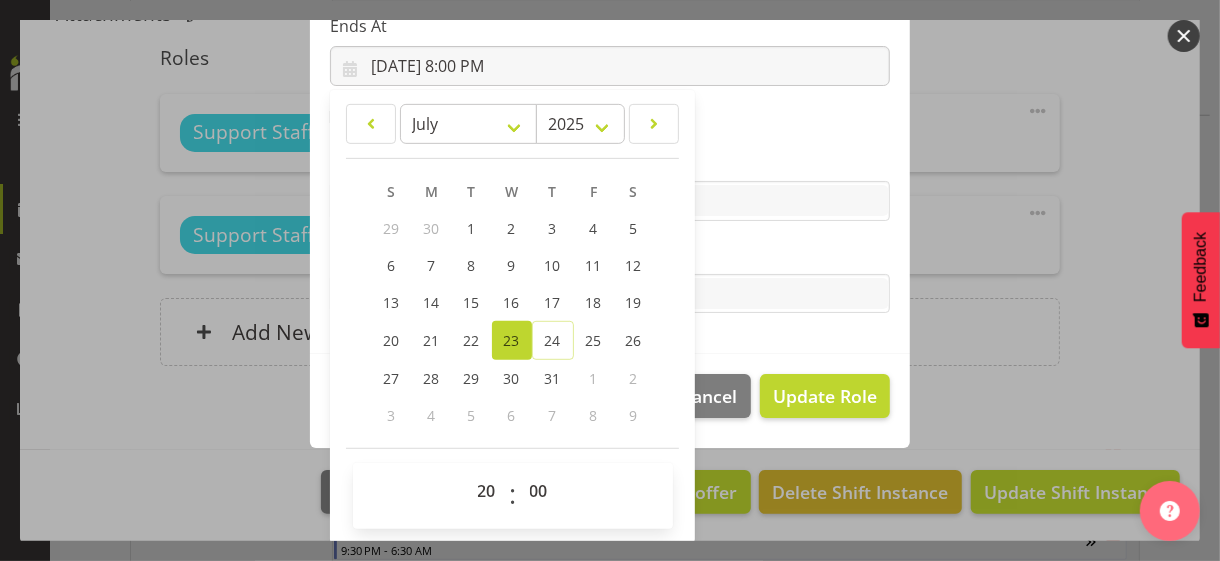 click on "Tasks" at bounding box center (610, 254) 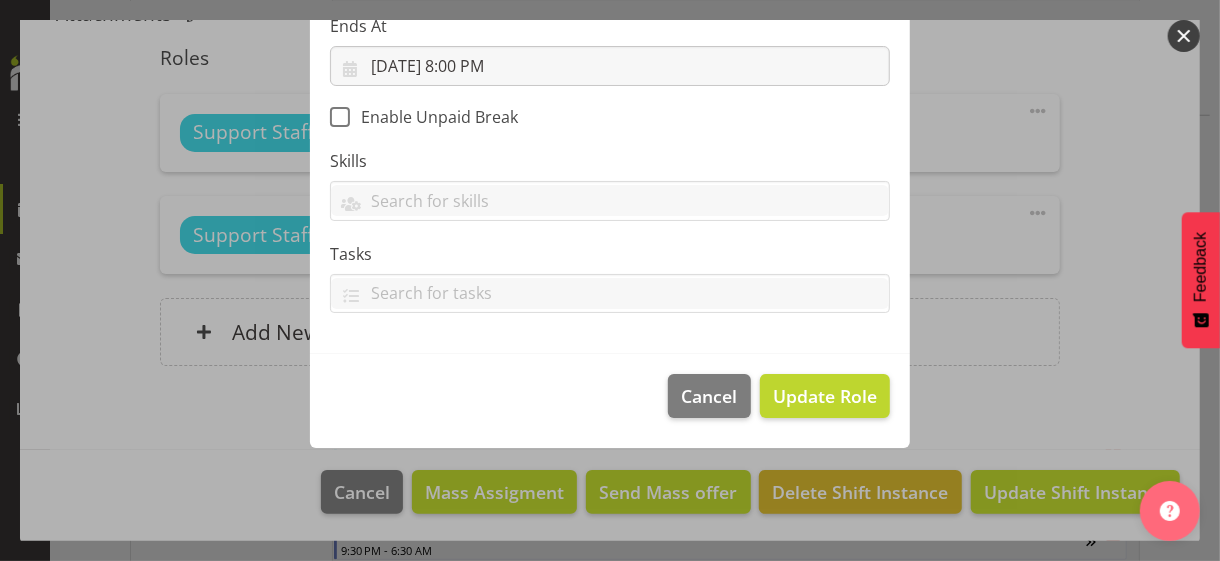 scroll, scrollTop: 346, scrollLeft: 0, axis: vertical 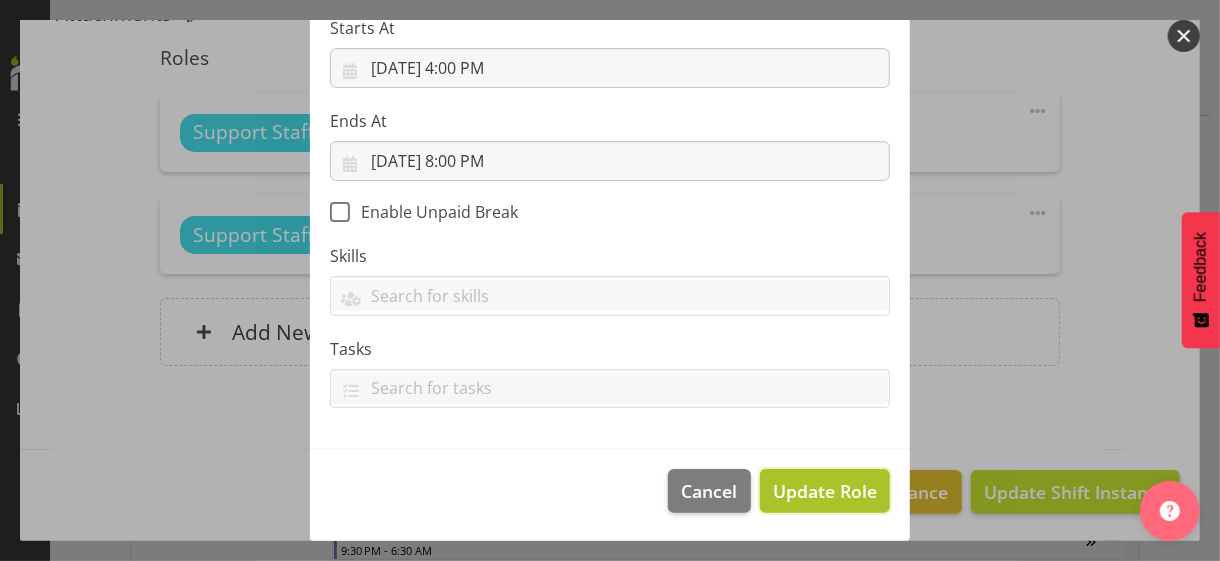 click on "Update Role" at bounding box center (825, 491) 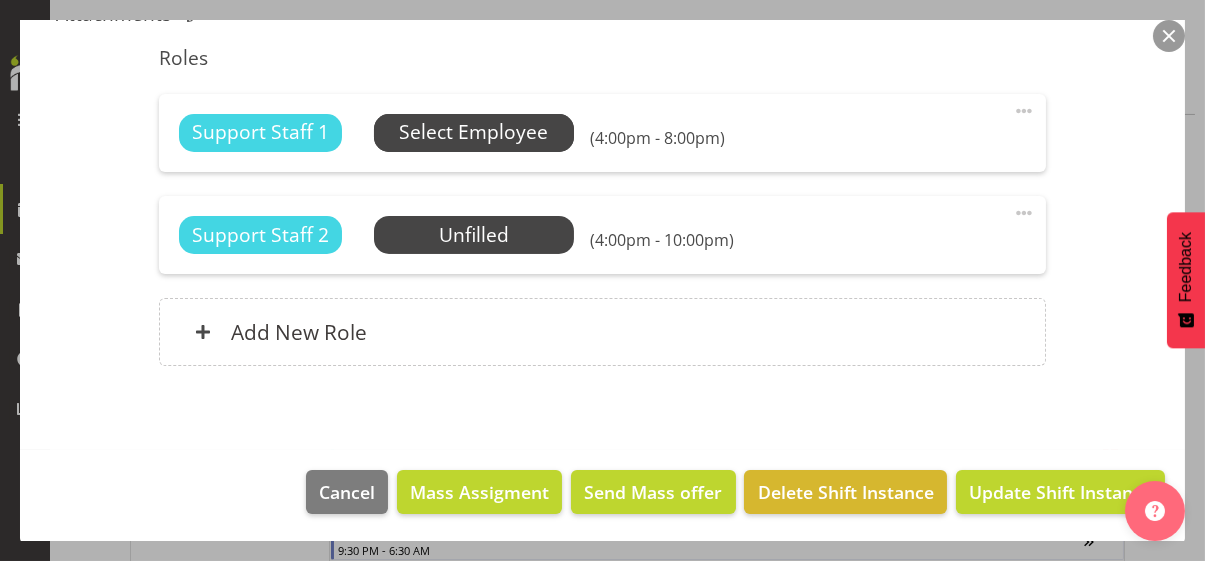 click on "Select Employee" at bounding box center (473, 132) 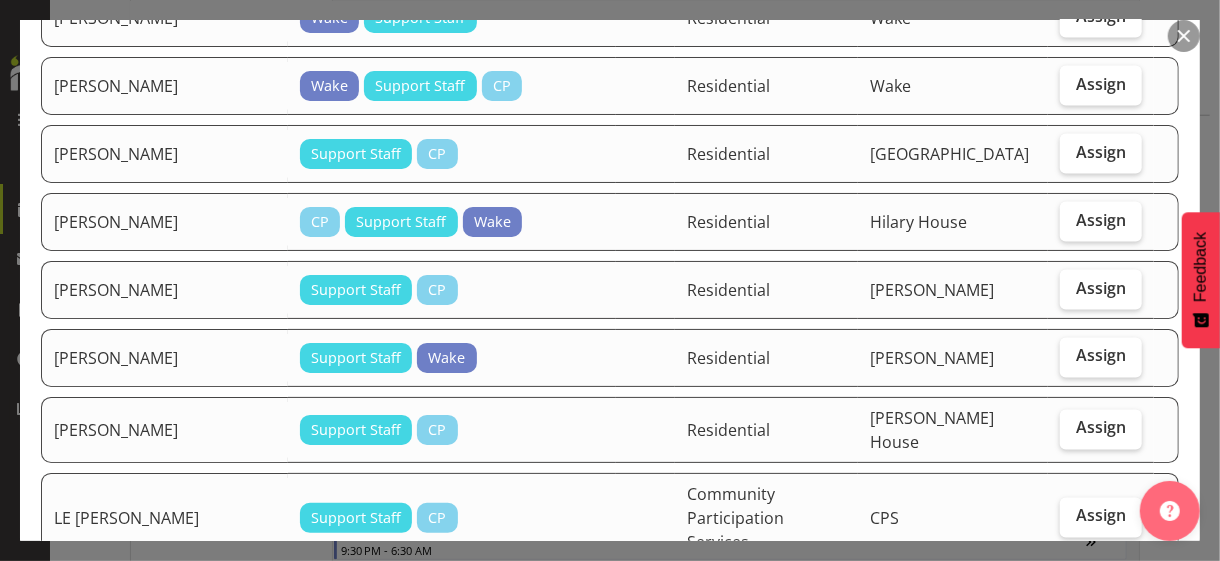 scroll, scrollTop: 1700, scrollLeft: 0, axis: vertical 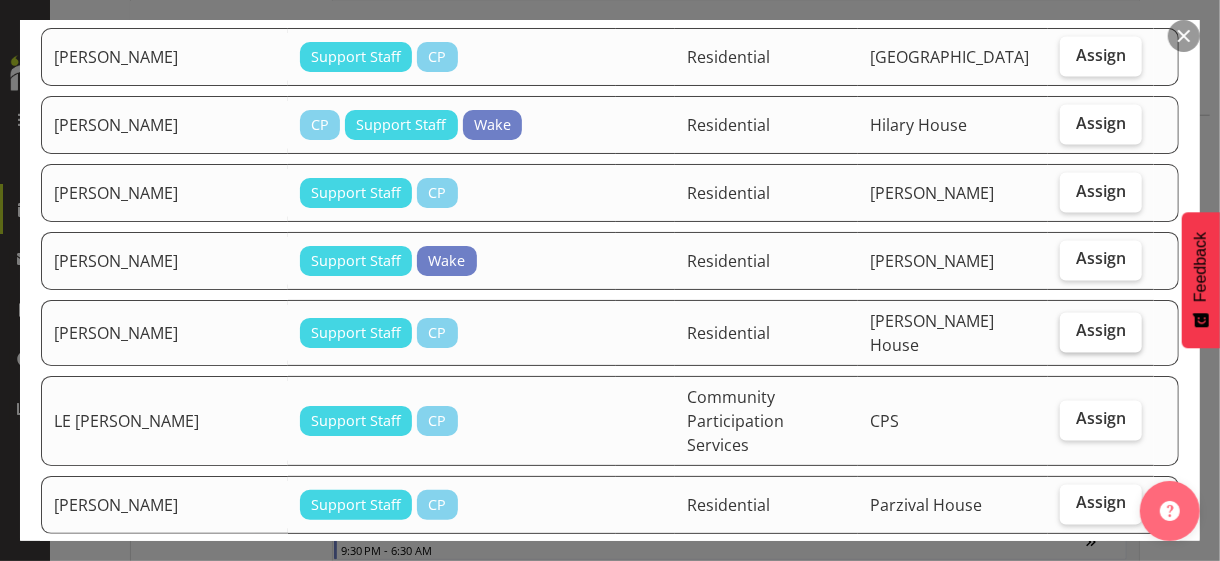 click on "Assign" at bounding box center (1101, 331) 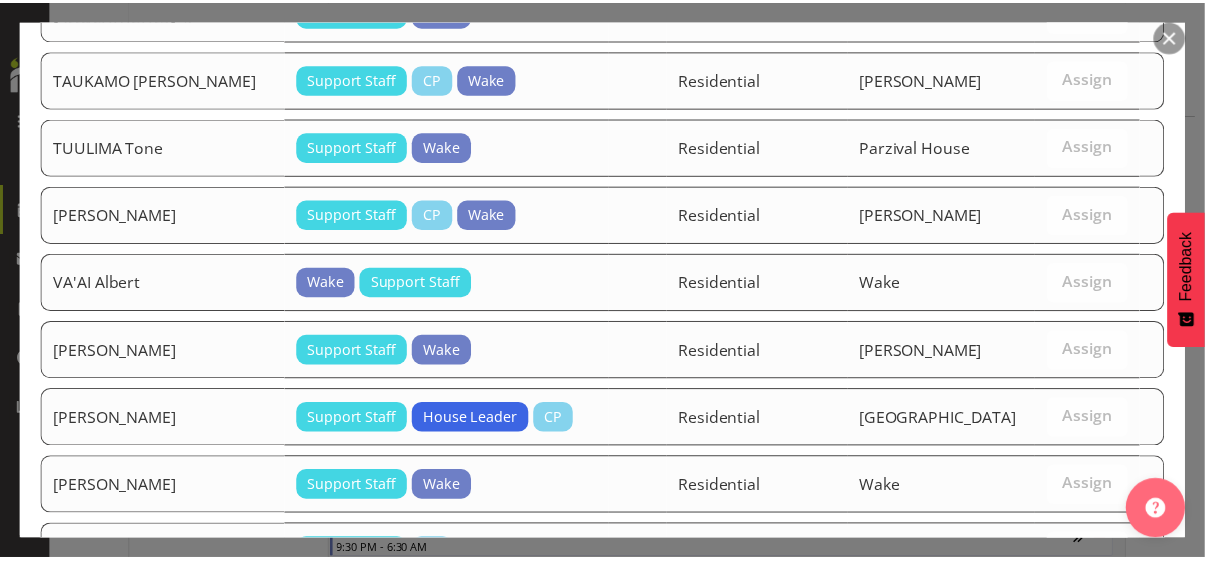 scroll, scrollTop: 4021, scrollLeft: 0, axis: vertical 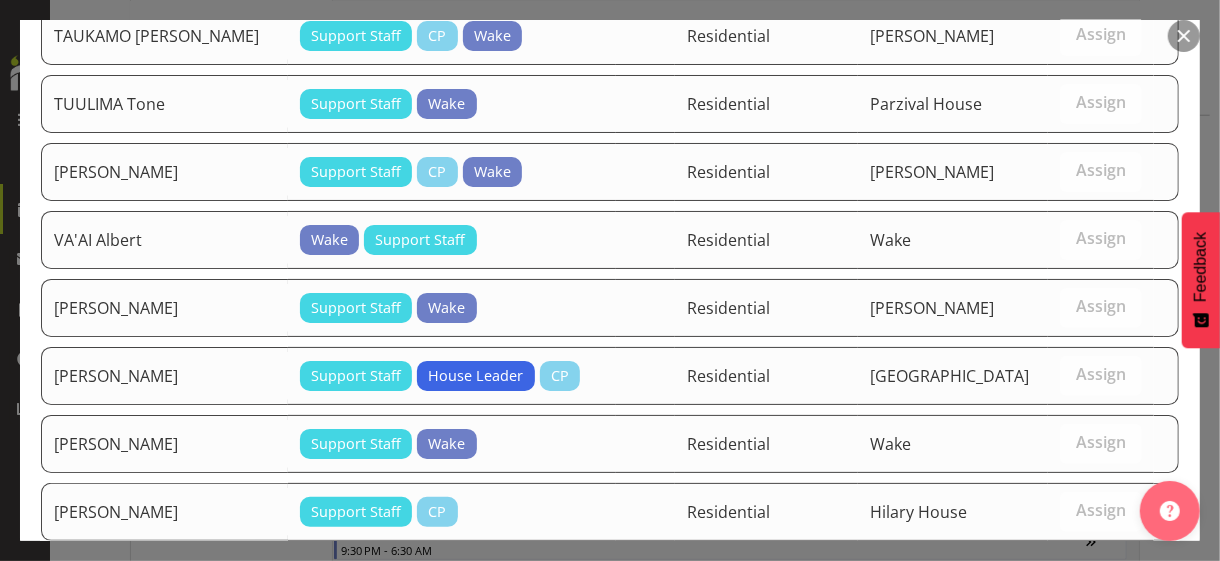 click on "Assign [PERSON_NAME]" at bounding box center (1066, 750) 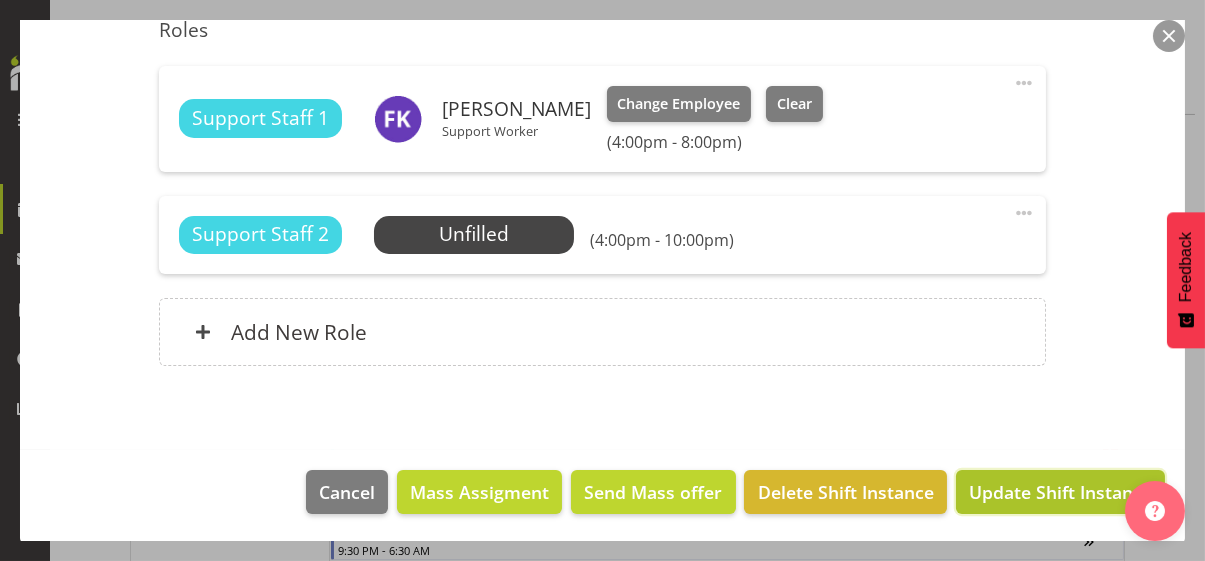 click on "Update Shift Instance" at bounding box center [1060, 492] 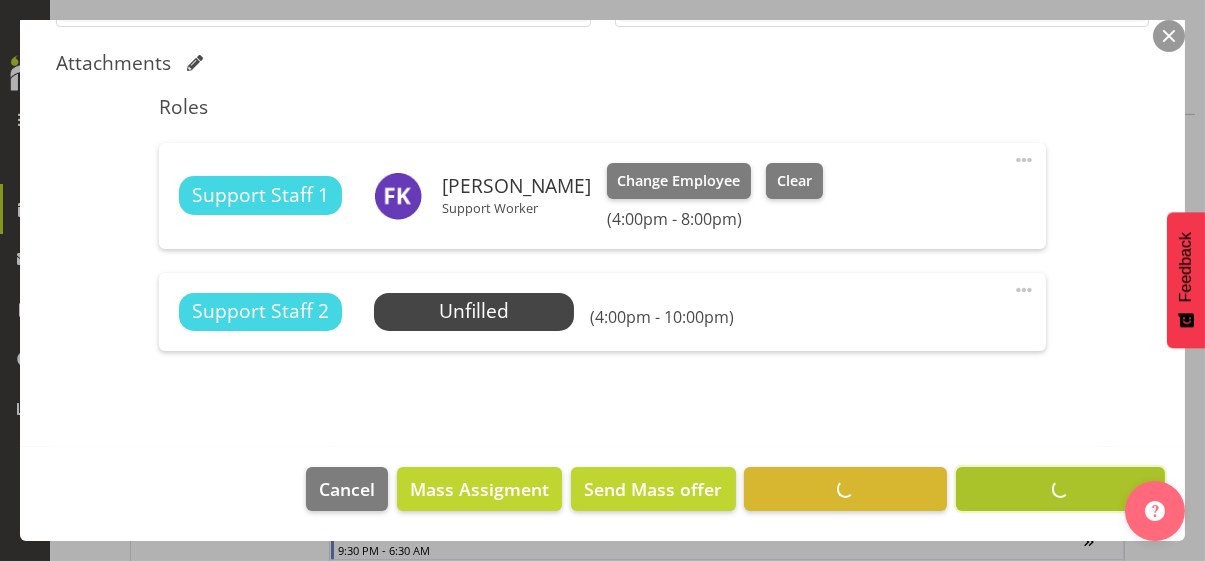 scroll, scrollTop: 505, scrollLeft: 0, axis: vertical 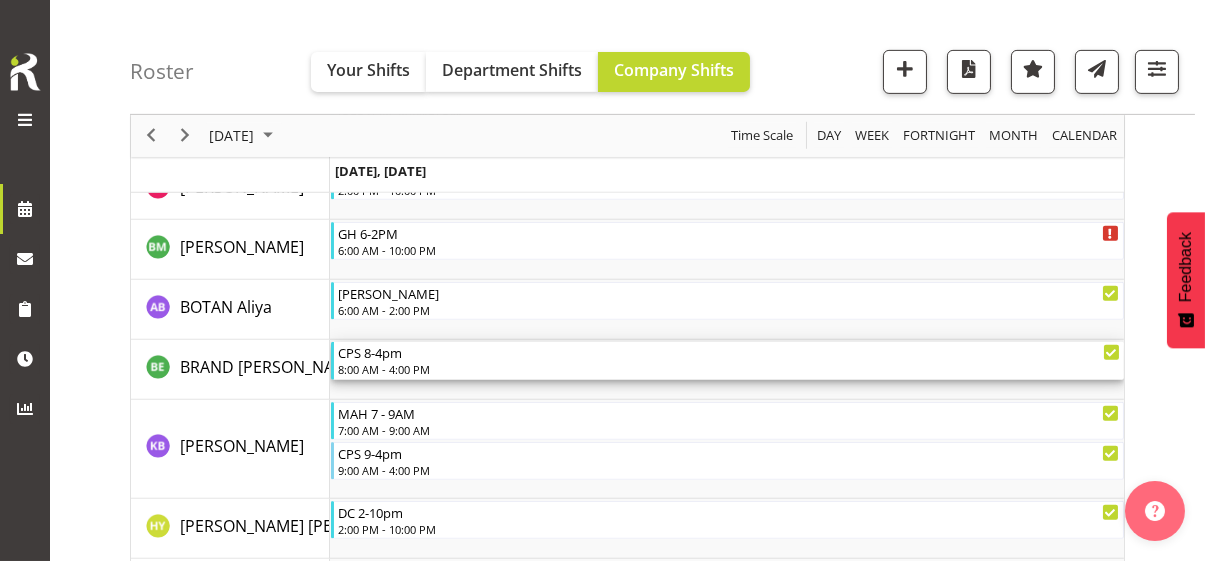 click on "8:00 AM - 4:00 PM" at bounding box center [729, 369] 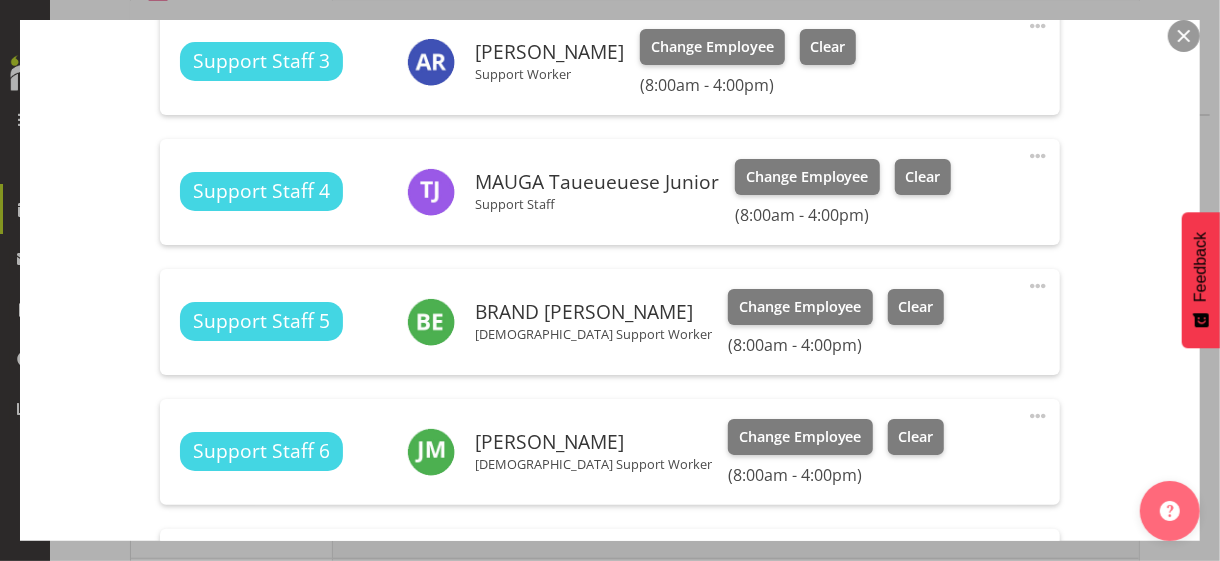 scroll, scrollTop: 1700, scrollLeft: 0, axis: vertical 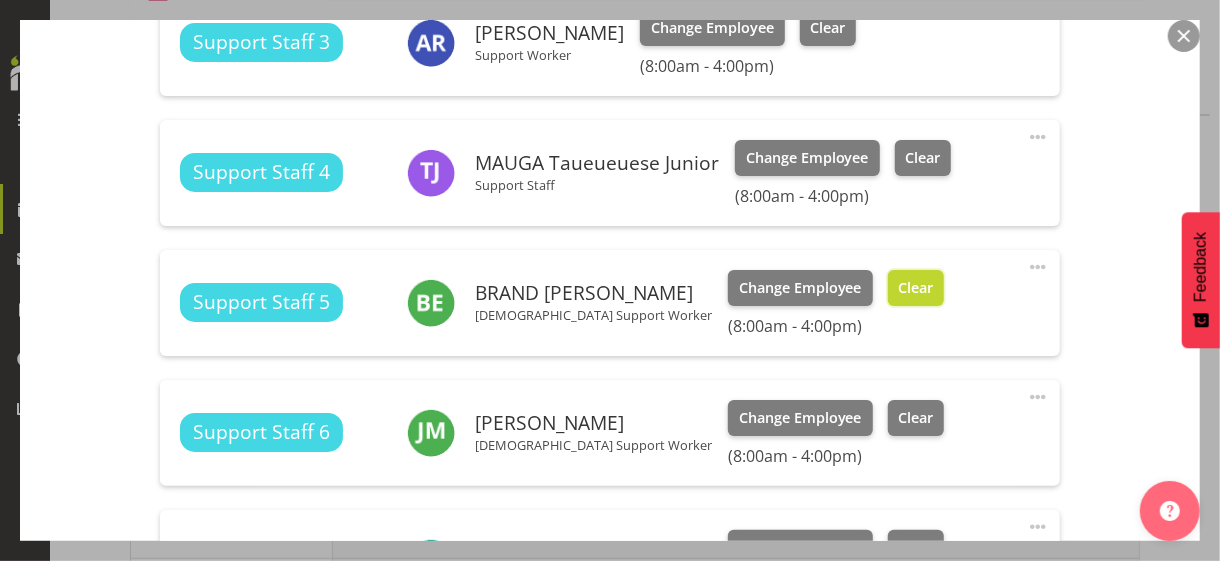 click on "Clear" at bounding box center (915, 288) 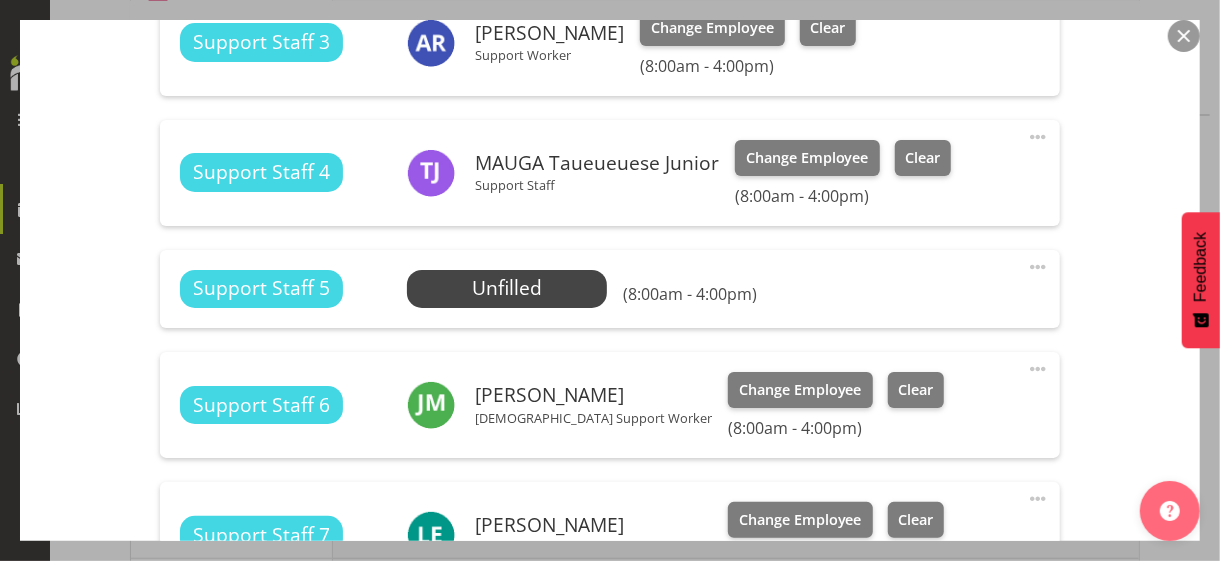 click at bounding box center [1038, 137] 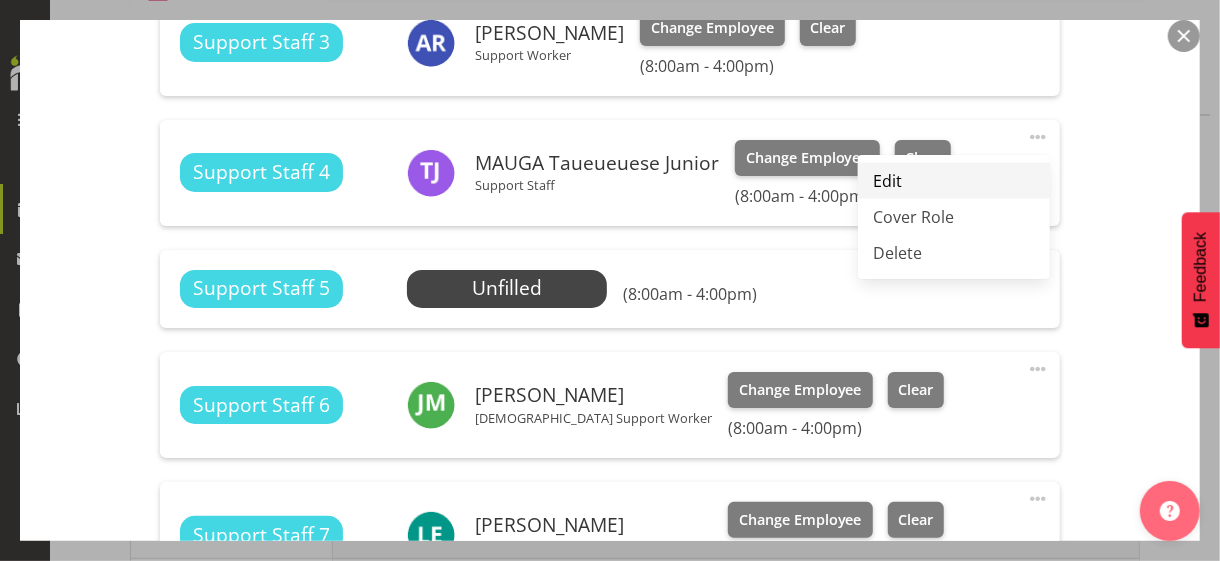 click on "Edit" at bounding box center (954, 181) 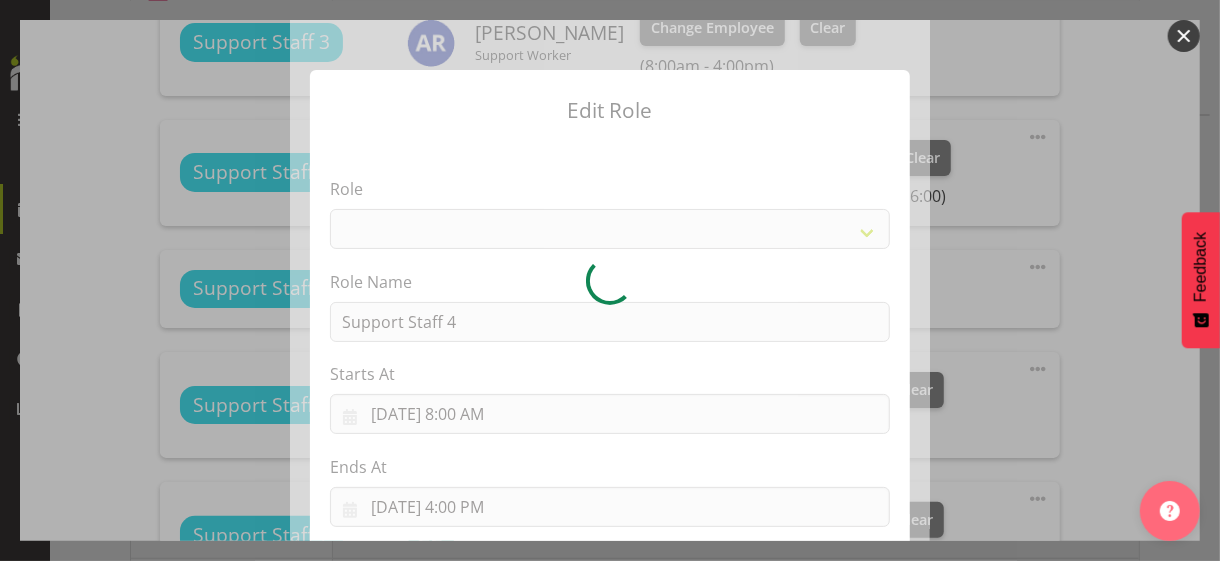 select on "1091" 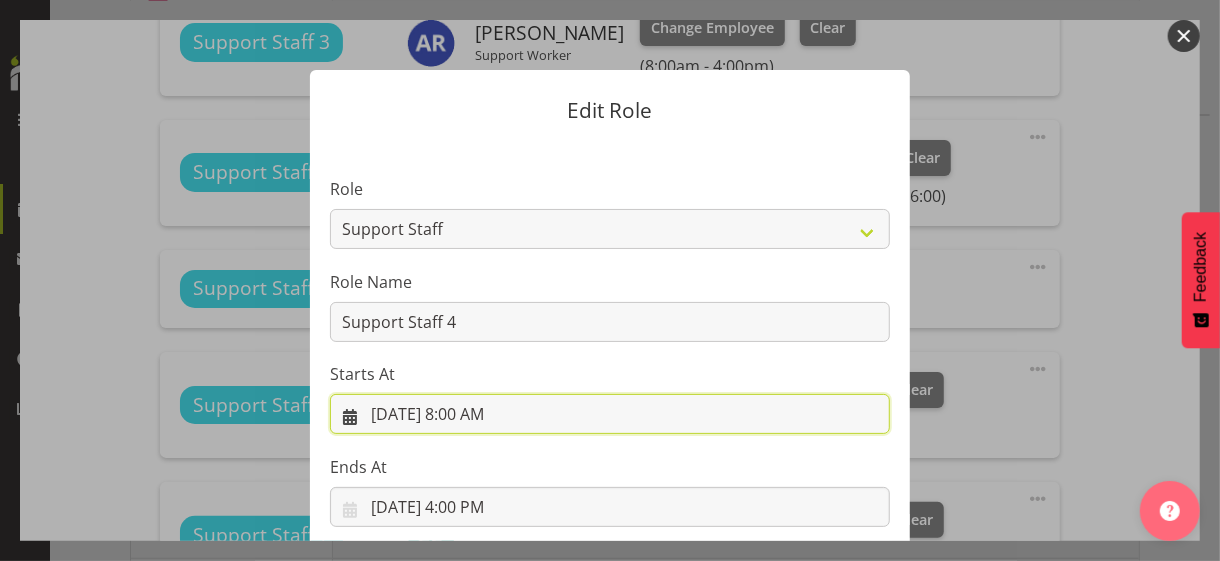 click on "[DATE] 8:00 AM" at bounding box center [610, 414] 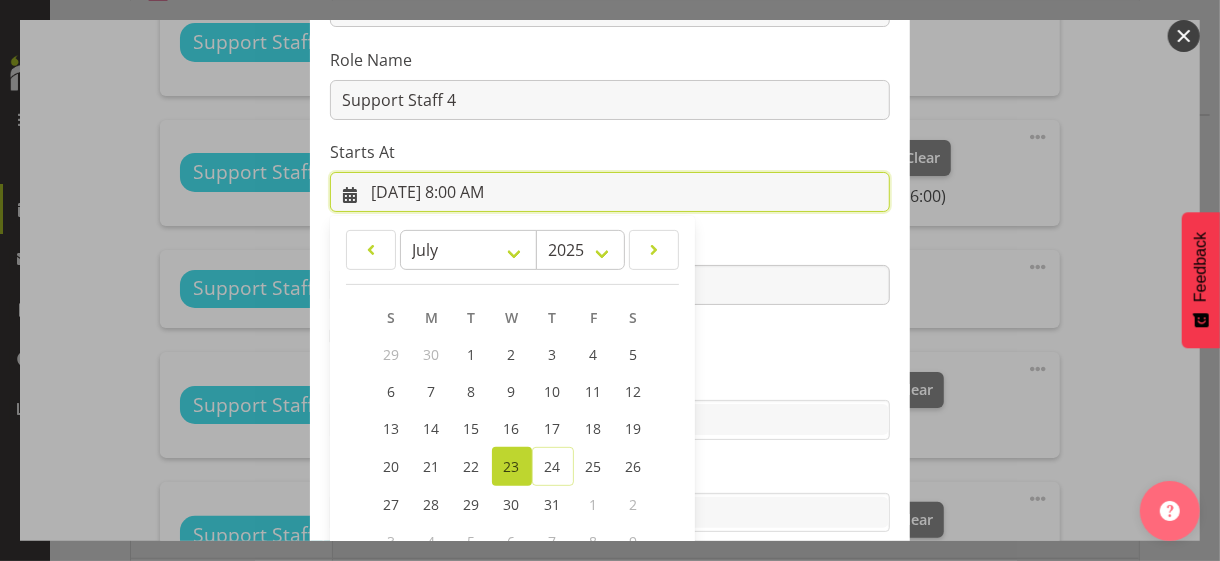 scroll, scrollTop: 347, scrollLeft: 0, axis: vertical 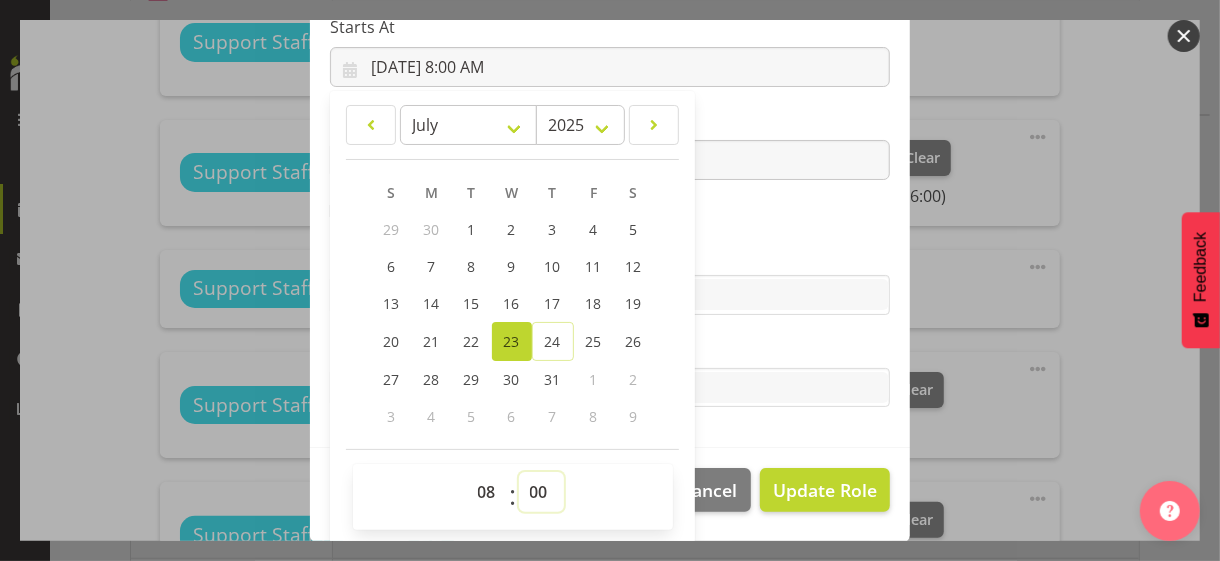 drag, startPoint x: 526, startPoint y: 484, endPoint x: 530, endPoint y: 471, distance: 13.601471 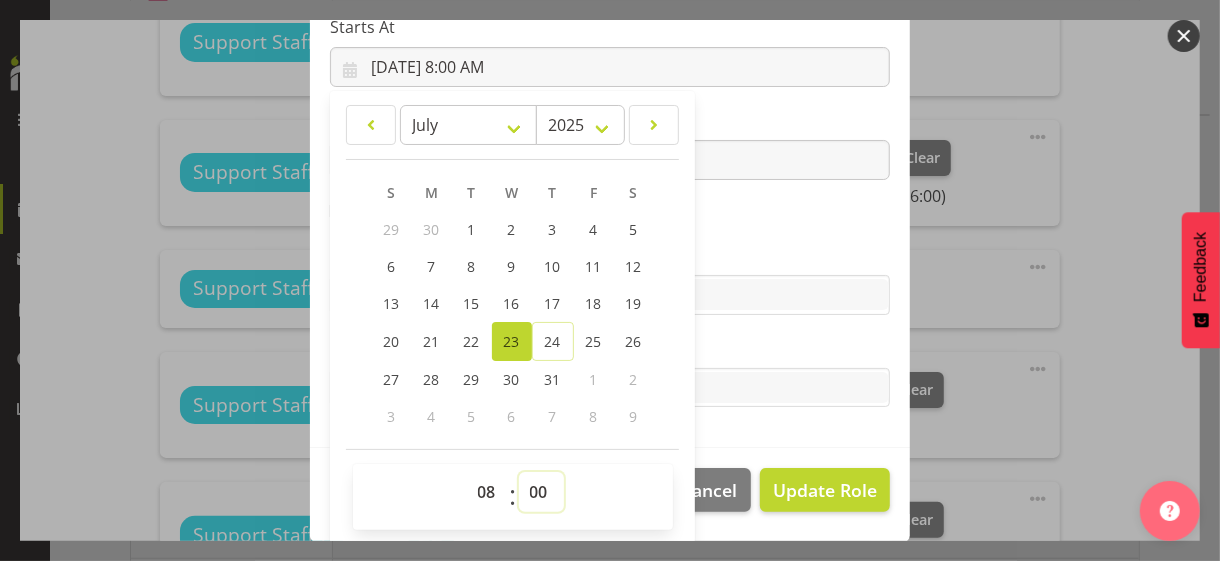 click on "00   01   02   03   04   05   06   07   08   09   10   11   12   13   14   15   16   17   18   19   20   21   22   23   24   25   26   27   28   29   30   31   32   33   34   35   36   37   38   39   40   41   42   43   44   45   46   47   48   49   50   51   52   53   54   55   56   57   58   59" at bounding box center (541, 492) 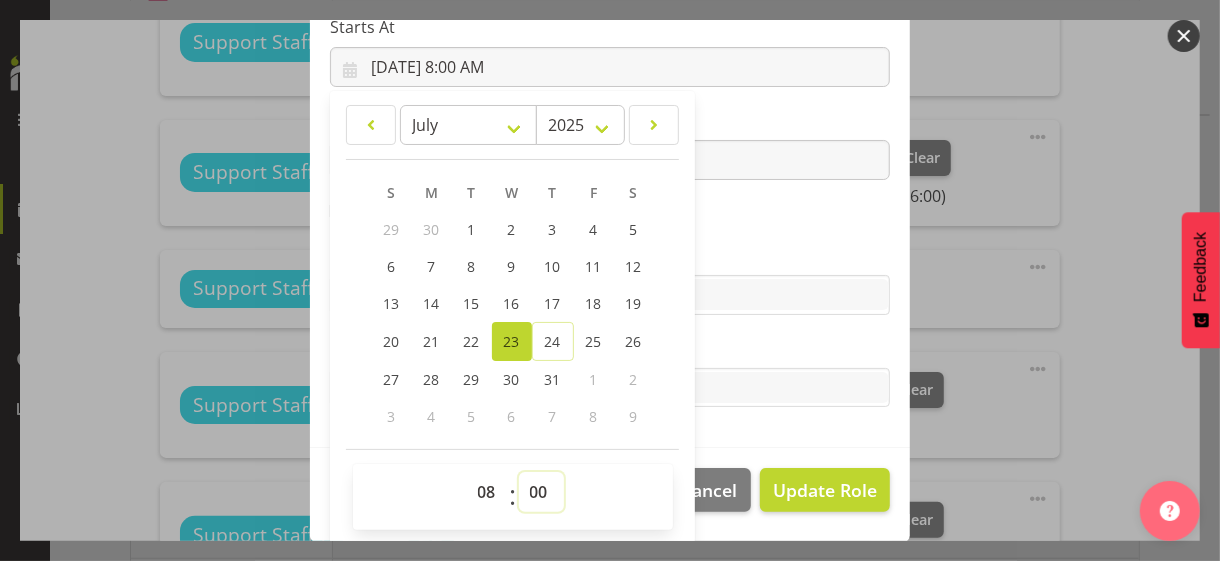 select on "30" 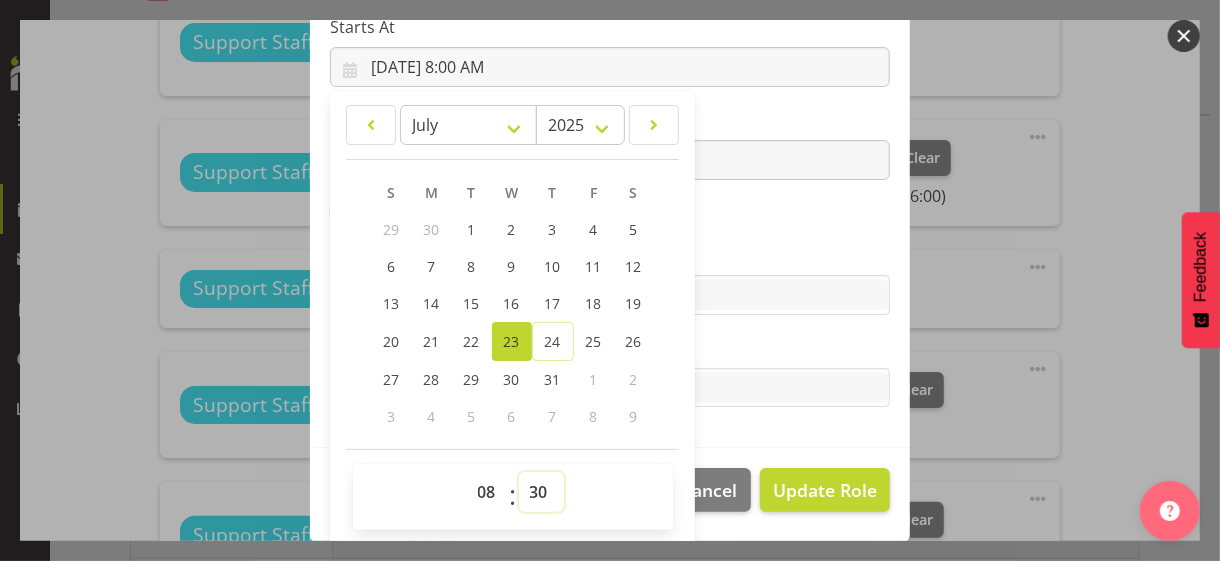 click on "00   01   02   03   04   05   06   07   08   09   10   11   12   13   14   15   16   17   18   19   20   21   22   23   24   25   26   27   28   29   30   31   32   33   34   35   36   37   38   39   40   41   42   43   44   45   46   47   48   49   50   51   52   53   54   55   56   57   58   59" at bounding box center [541, 492] 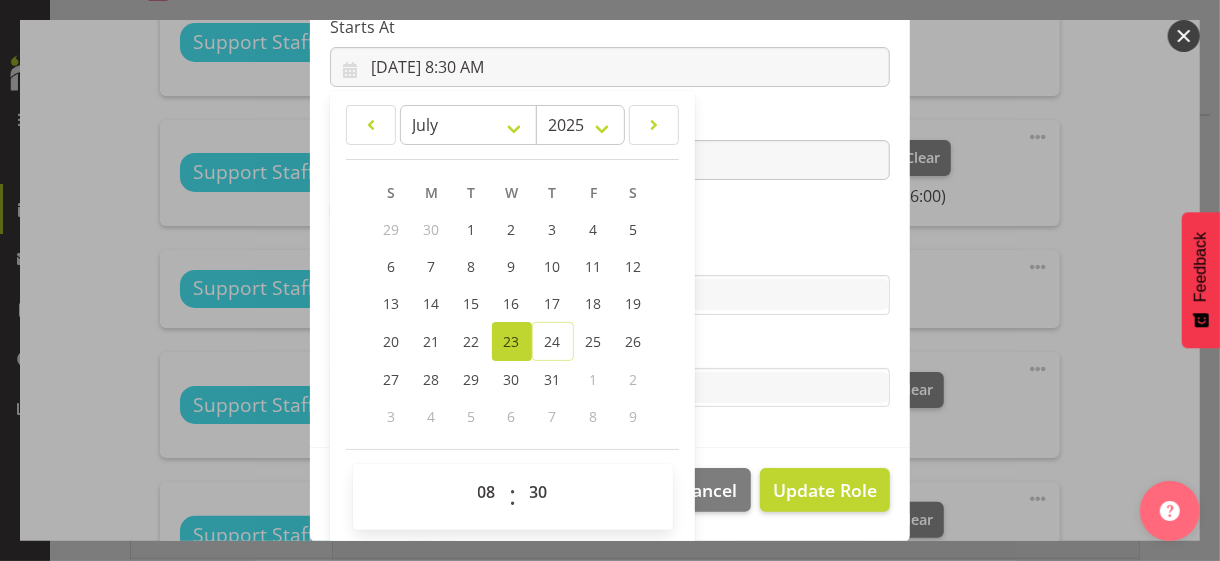click on "Role CP House Leader Support Staff Wake   Role Name Support Staff 4
Starts At
[DATE] 8:30 AM  January   February   March   April   May   June   July   August   September   October   November   [DATE]   2034   2033   2032   2031   2030   2029   2028   2027   2026   2025   2024   2023   2022   2021   2020   2019   2018   2017   2016   2015   2014   2013   2012   2011   2010   2009   2008   2007   2006   2005   2004   2003   2002   2001   2000   1999   1998   1997   1996   1995   1994   1993   1992   1991   1990   1989   1988   1987   1986   1985   1984   1983   1982   1981   1980   1979   1978   1977   1976   1975   1974   1973   1972   1971   1970   1969   1968   1967   1966   1965   1964   1963   1962   1961   1960   1959   1958   1957   1956   1955   1954   1953   1952   1951   1950   1949   1948   1947   1946   1945   1944   1943   1942   1941   1940   1939   1938   1937   1936   1935   1934   1933   1932   1931   1930   1929   1928   1927   1926   1925  S M T W T F S 29 1" at bounding box center [610, 121] 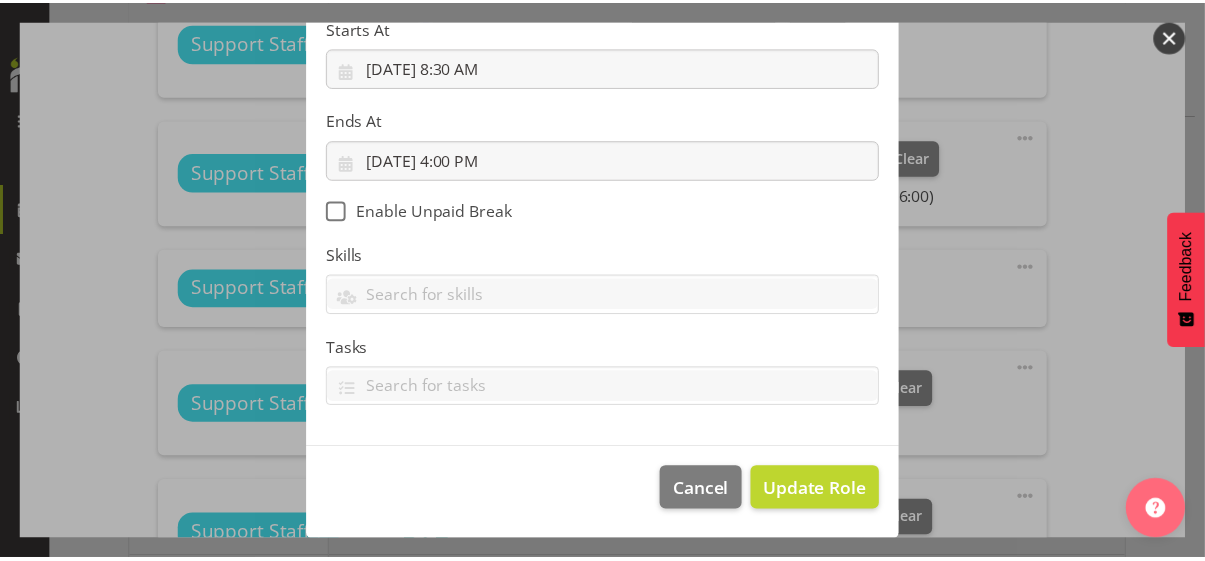 scroll, scrollTop: 346, scrollLeft: 0, axis: vertical 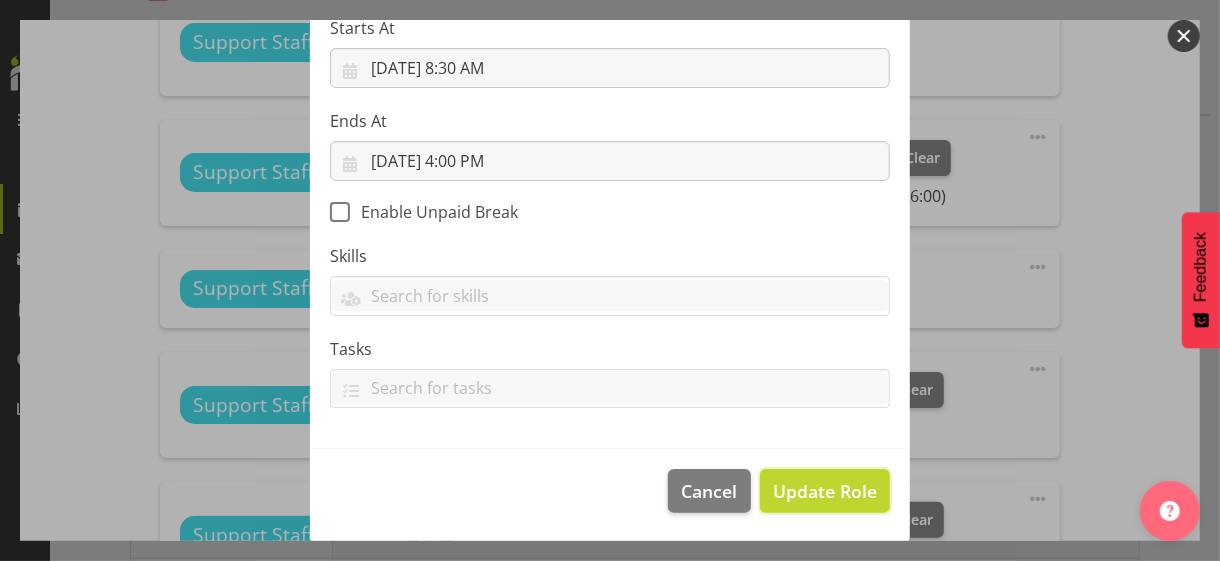 drag, startPoint x: 813, startPoint y: 483, endPoint x: 911, endPoint y: 464, distance: 99.824844 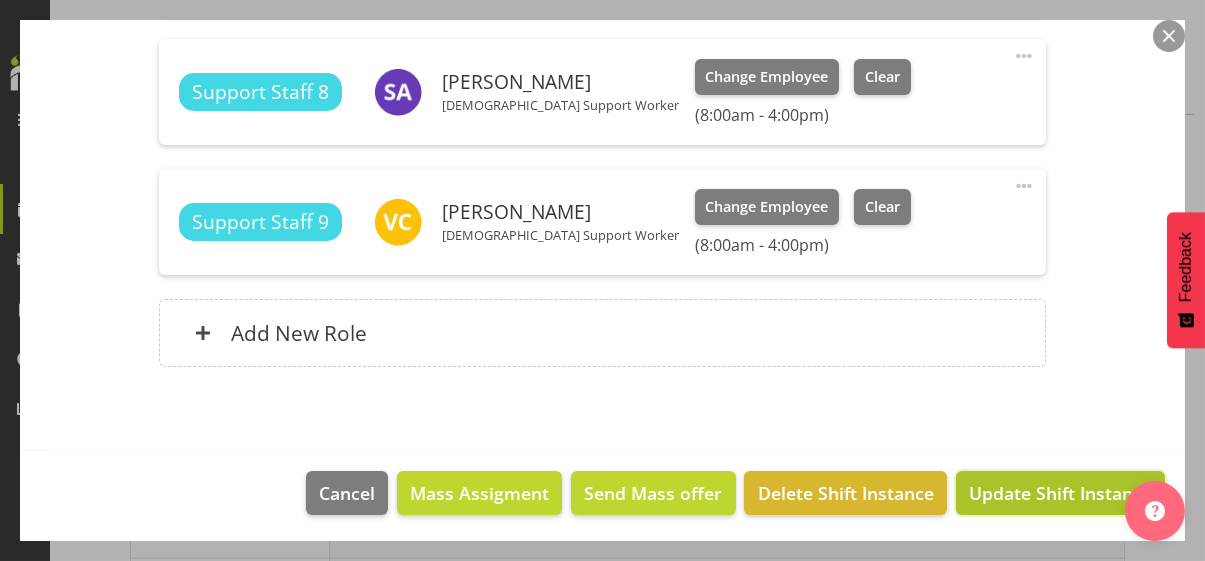click on "Update Shift Instance" at bounding box center [1060, 493] 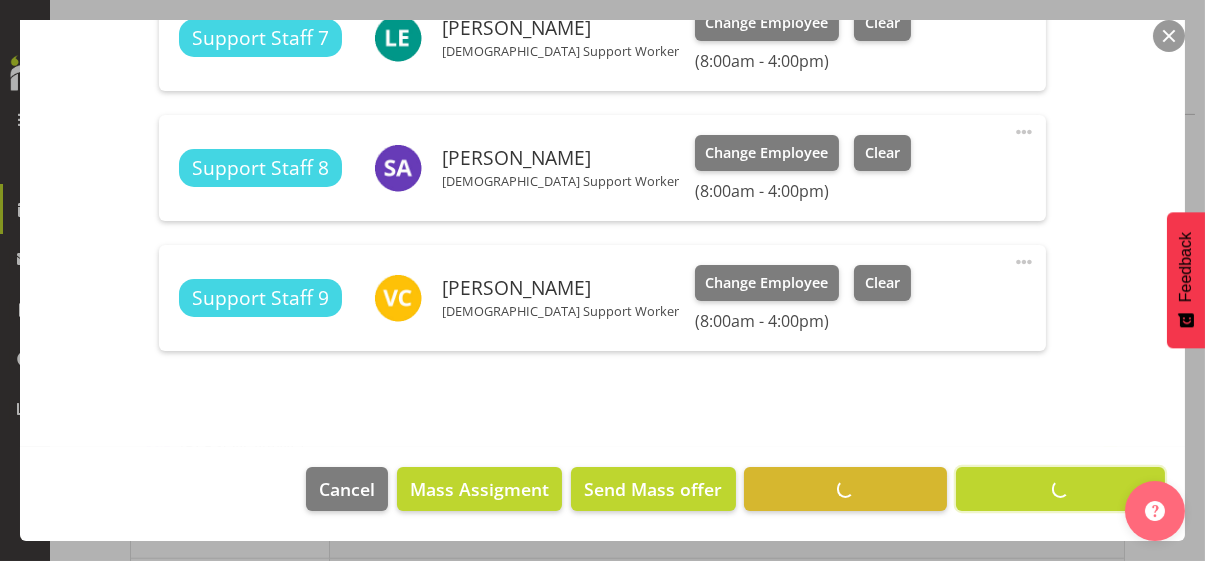 scroll, scrollTop: 2194, scrollLeft: 0, axis: vertical 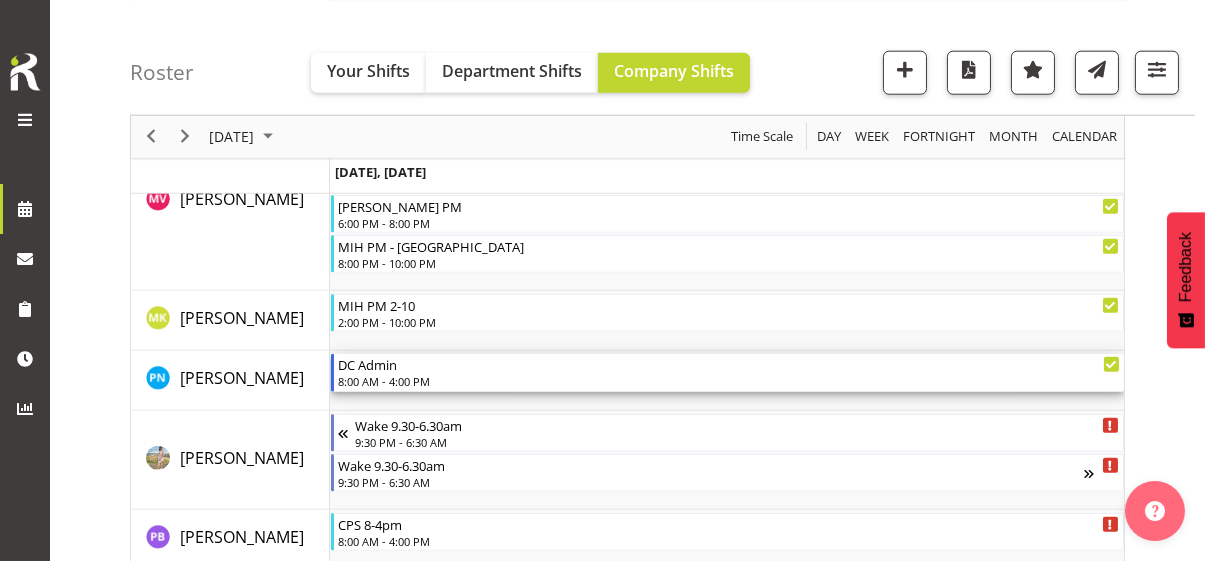 click on "8:00 AM - 4:00 PM" at bounding box center [729, 381] 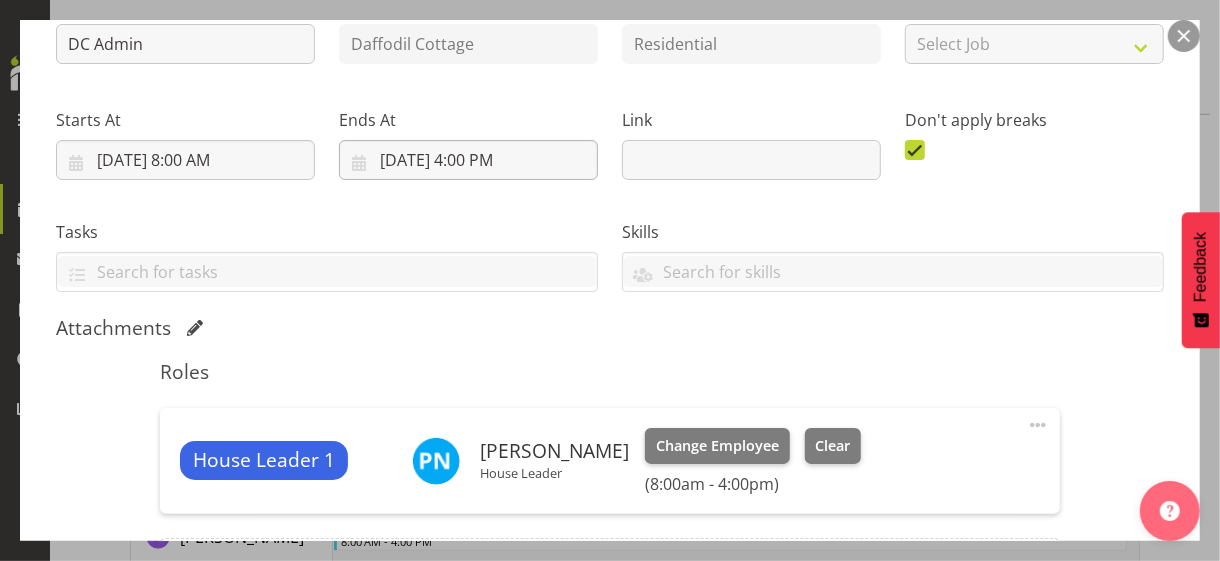 scroll, scrollTop: 400, scrollLeft: 0, axis: vertical 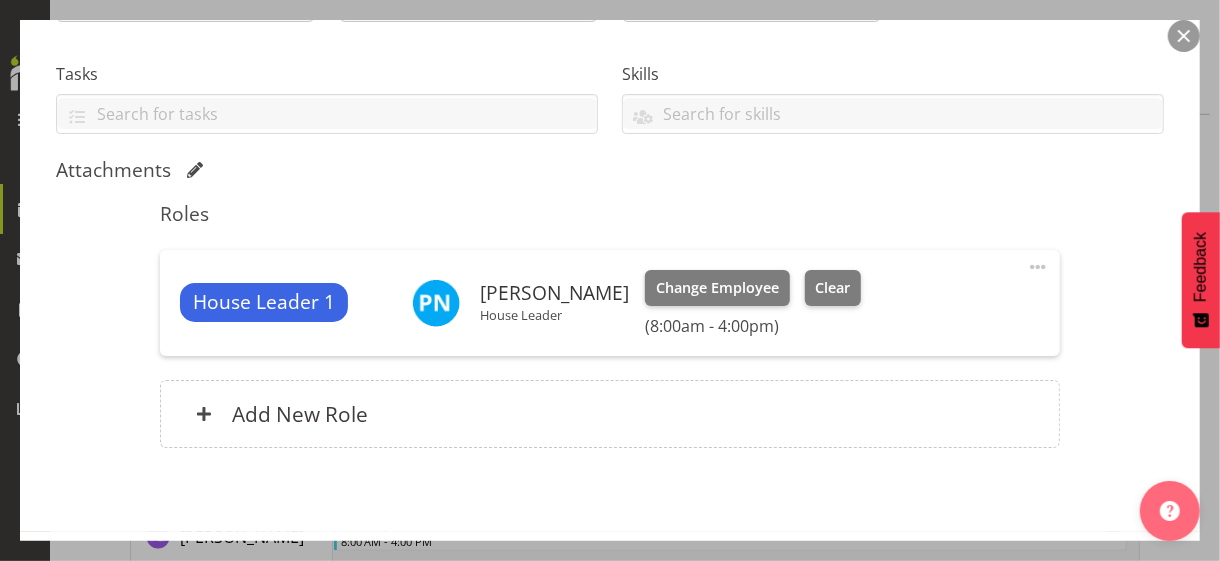 click at bounding box center (1038, 267) 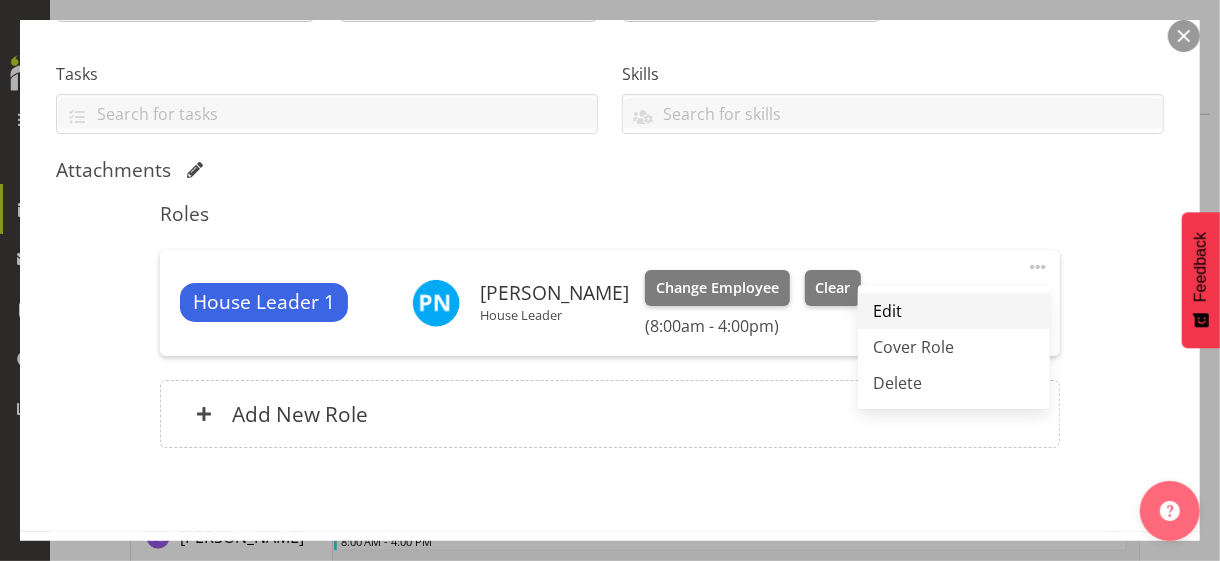 click on "Edit" at bounding box center (954, 311) 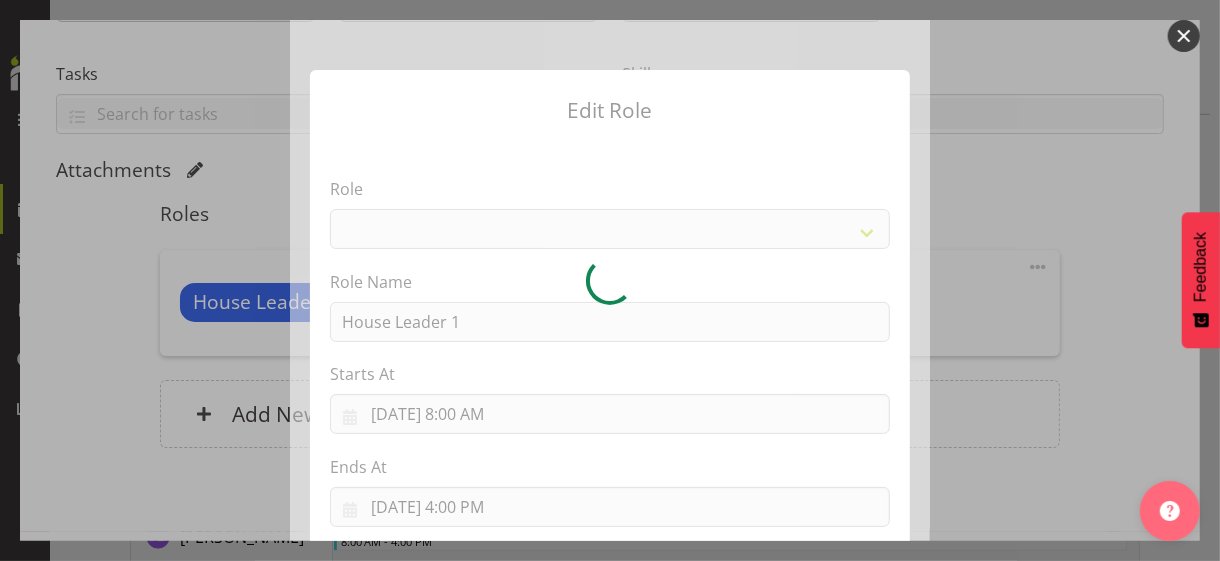 select on "1092" 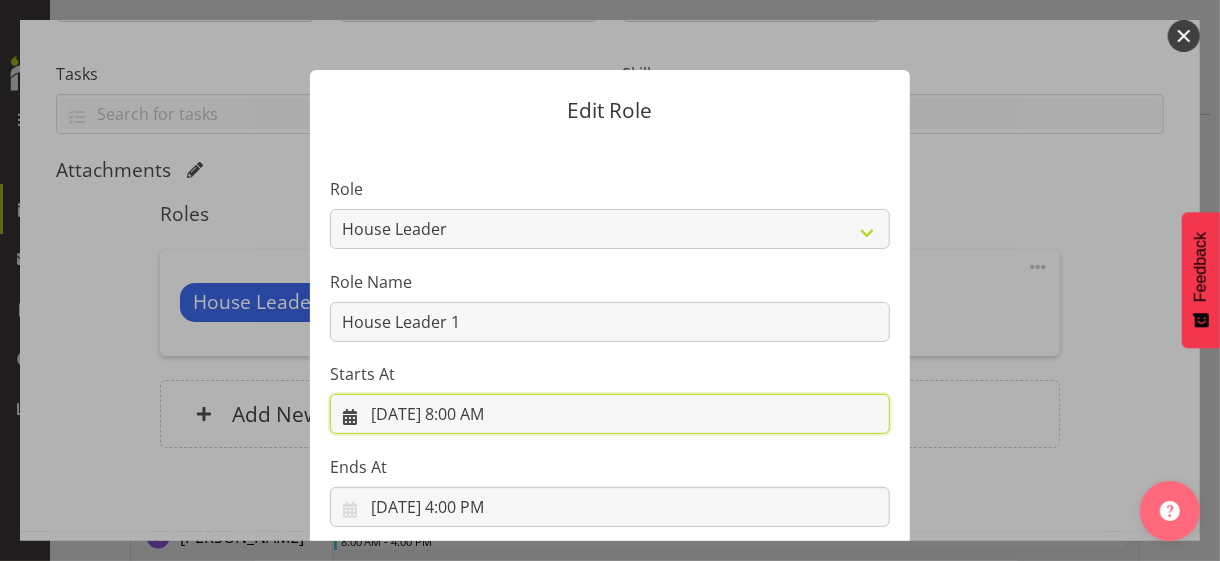 click on "[DATE] 8:00 AM" at bounding box center (610, 414) 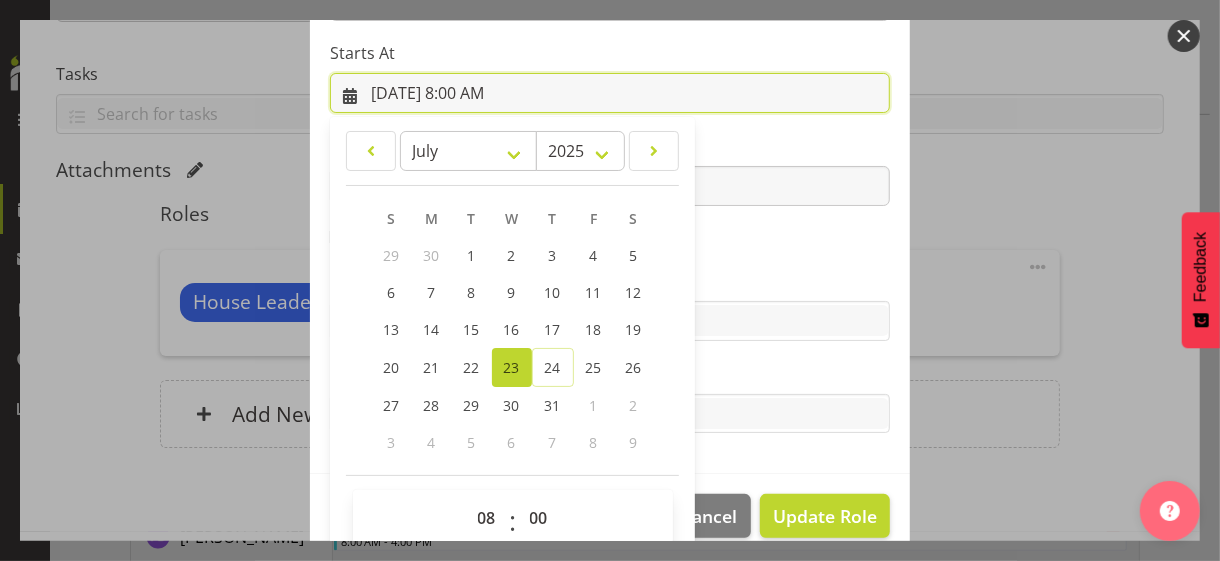 scroll, scrollTop: 347, scrollLeft: 0, axis: vertical 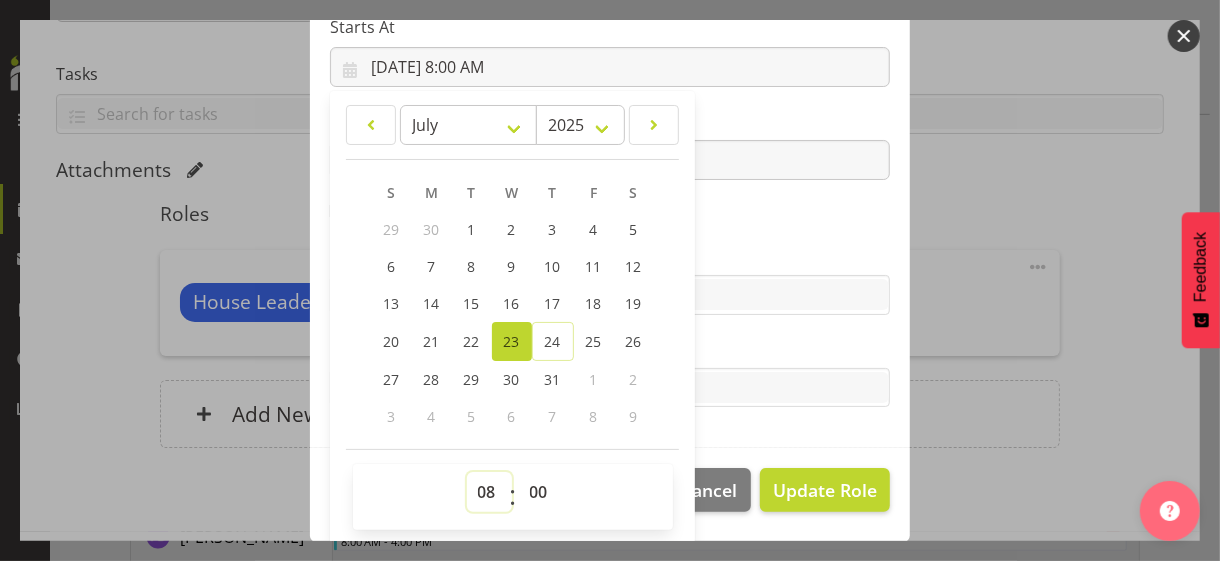 drag, startPoint x: 478, startPoint y: 486, endPoint x: 479, endPoint y: 471, distance: 15.033297 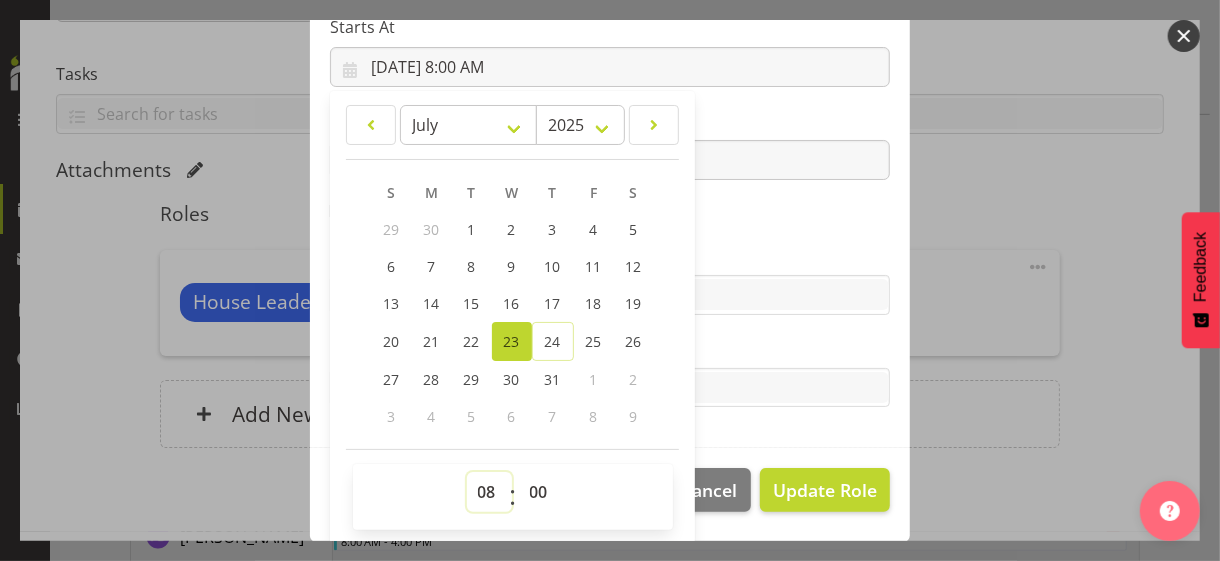 click on "00   01   02   03   04   05   06   07   08   09   10   11   12   13   14   15   16   17   18   19   20   21   22   23" at bounding box center [489, 492] 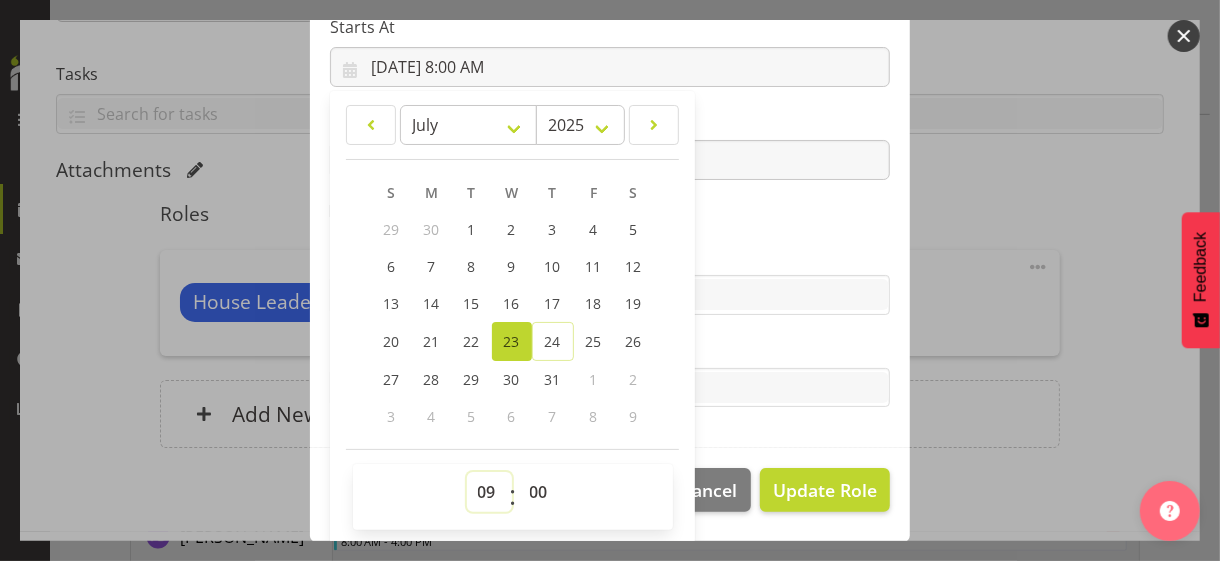click on "00   01   02   03   04   05   06   07   08   09   10   11   12   13   14   15   16   17   18   19   20   21   22   23" at bounding box center (489, 492) 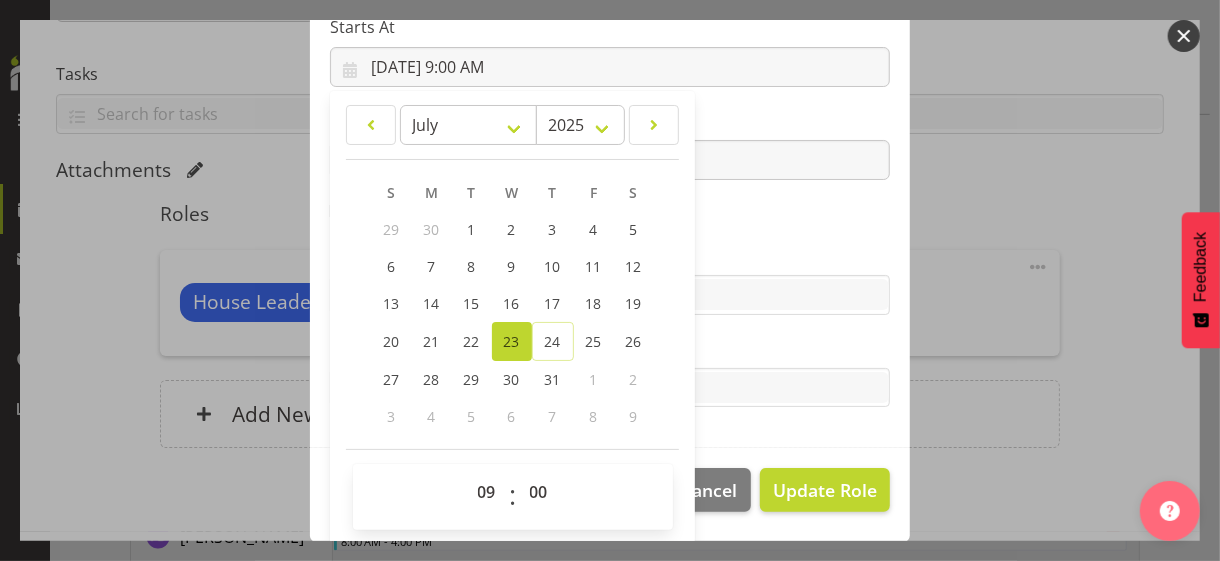 click on "Skills" at bounding box center (610, 255) 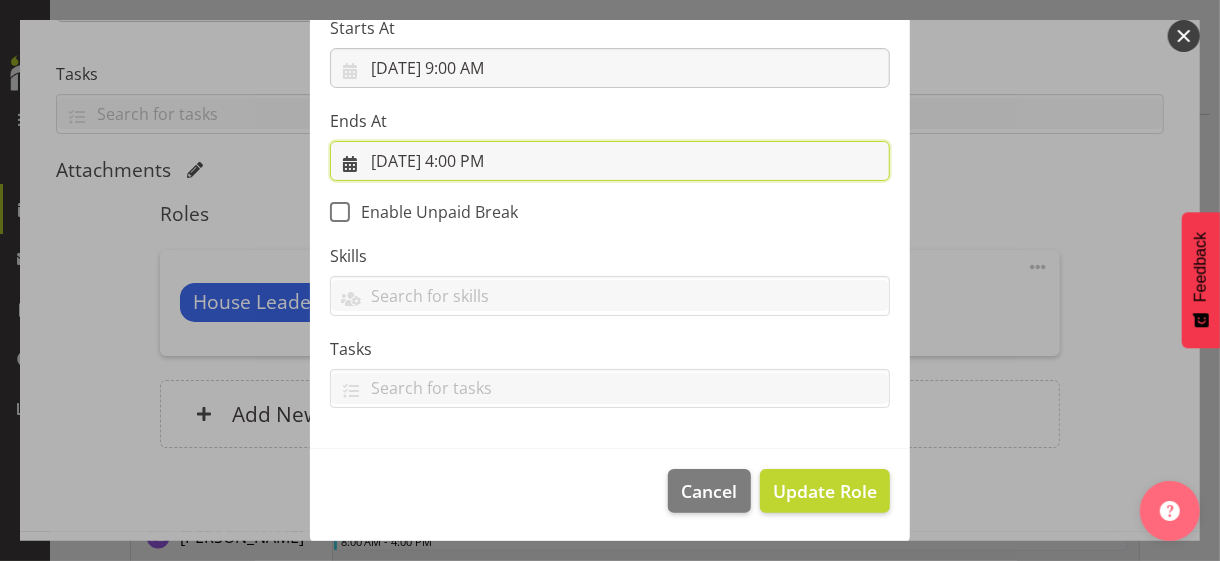 click on "[DATE] 4:00 PM" at bounding box center [610, 161] 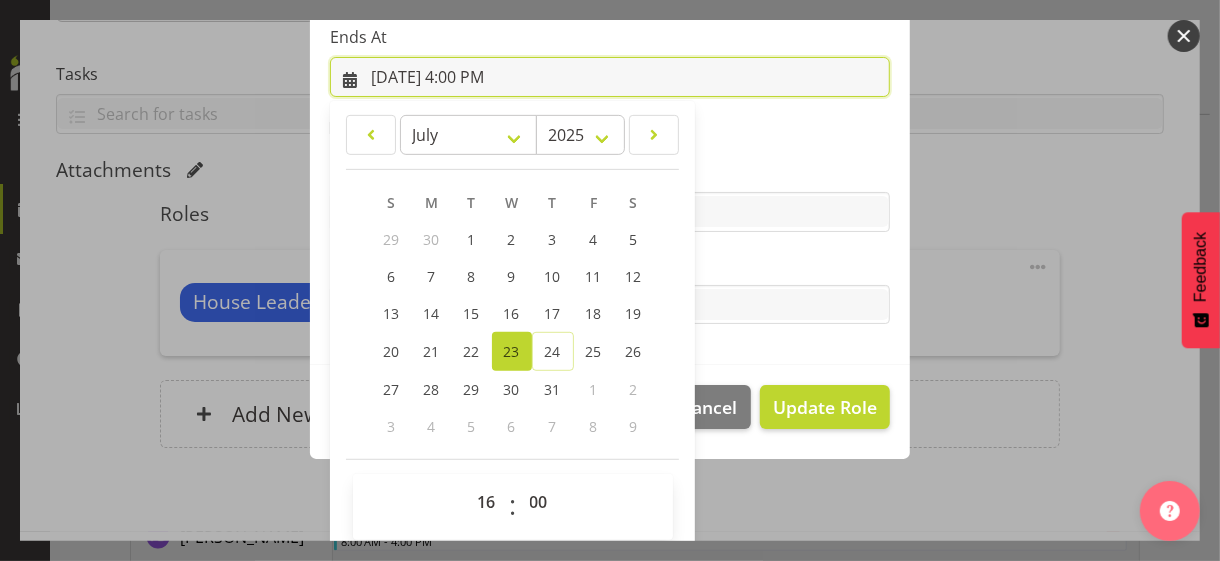 scroll, scrollTop: 441, scrollLeft: 0, axis: vertical 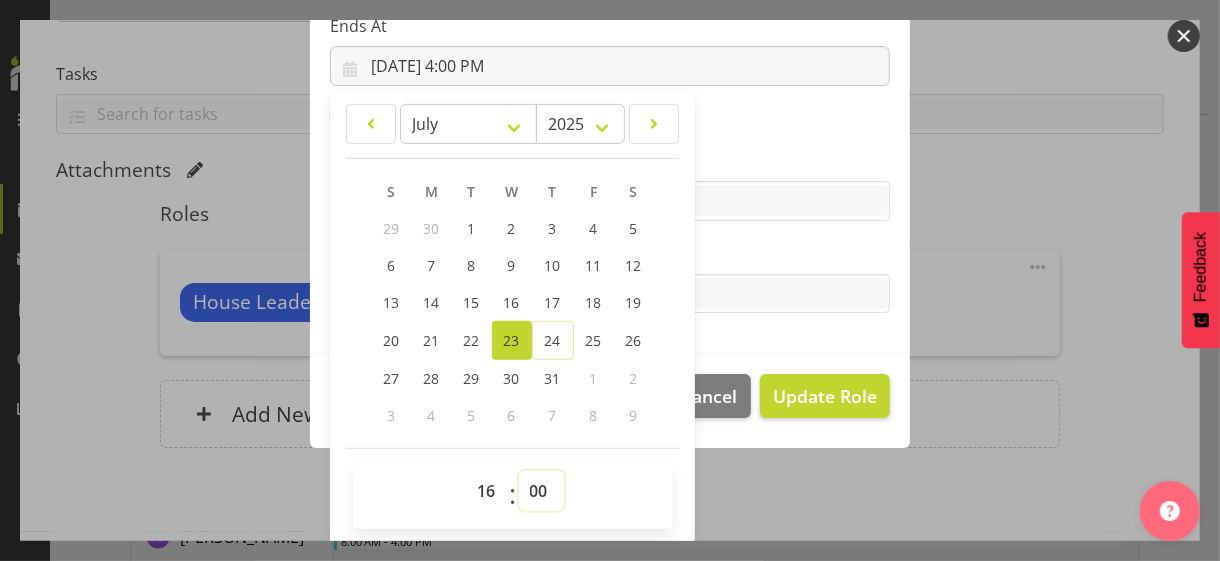 click on "00   01   02   03   04   05   06   07   08   09   10   11   12   13   14   15   16   17   18   19   20   21   22   23   24   25   26   27   28   29   30   31   32   33   34   35   36   37   38   39   40   41   42   43   44   45   46   47   48   49   50   51   52   53   54   55   56   57   58   59" at bounding box center [541, 491] 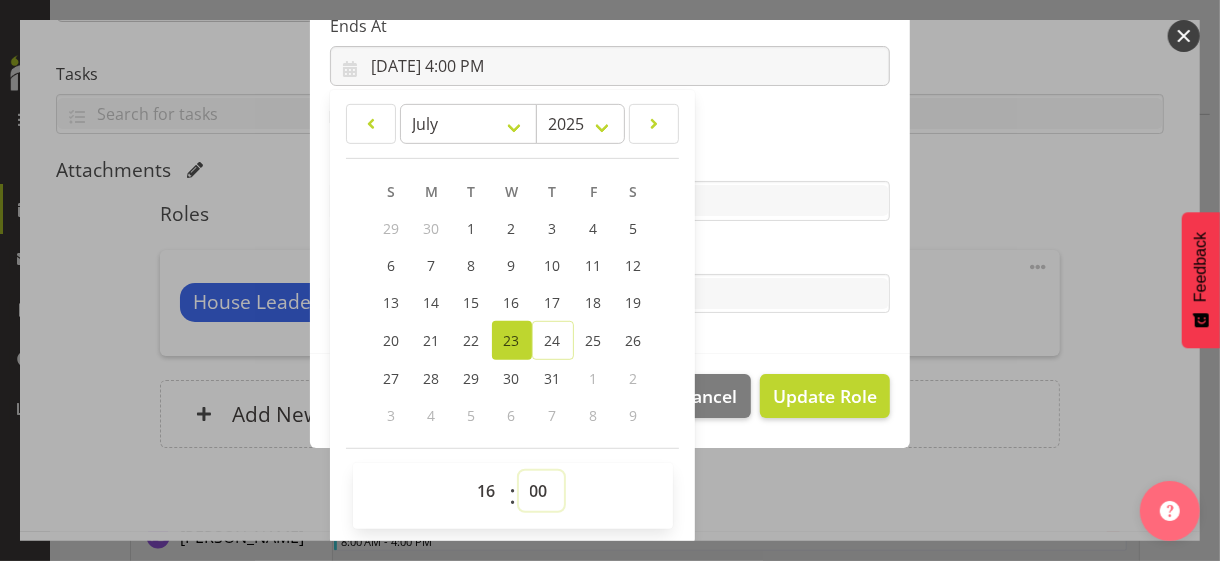 select on "30" 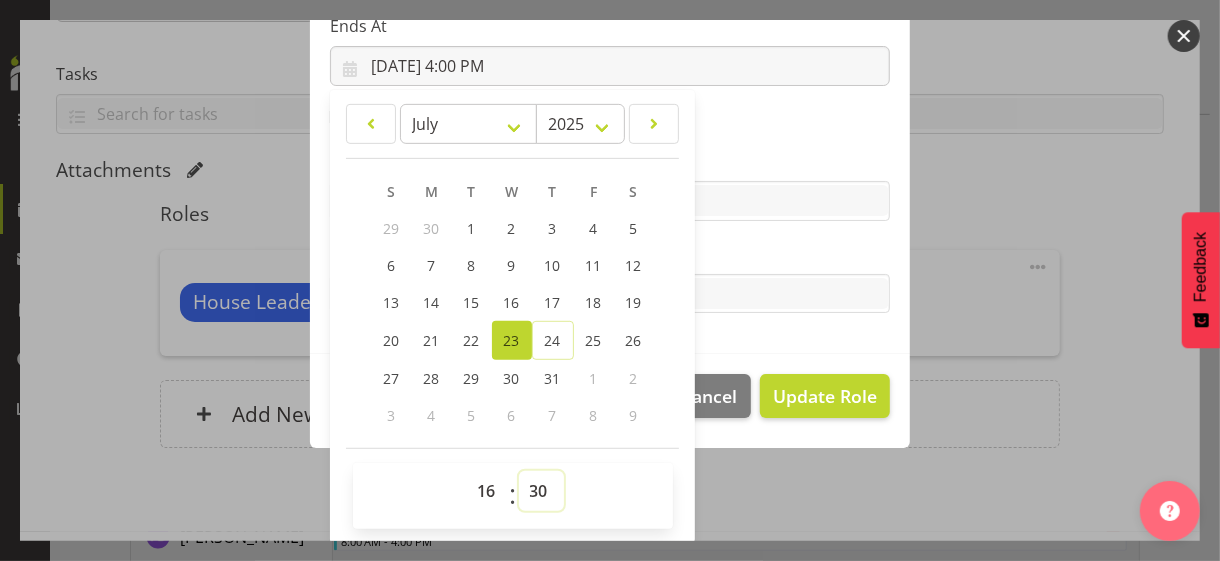 click on "00   01   02   03   04   05   06   07   08   09   10   11   12   13   14   15   16   17   18   19   20   21   22   23   24   25   26   27   28   29   30   31   32   33   34   35   36   37   38   39   40   41   42   43   44   45   46   47   48   49   50   51   52   53   54   55   56   57   58   59" at bounding box center (541, 491) 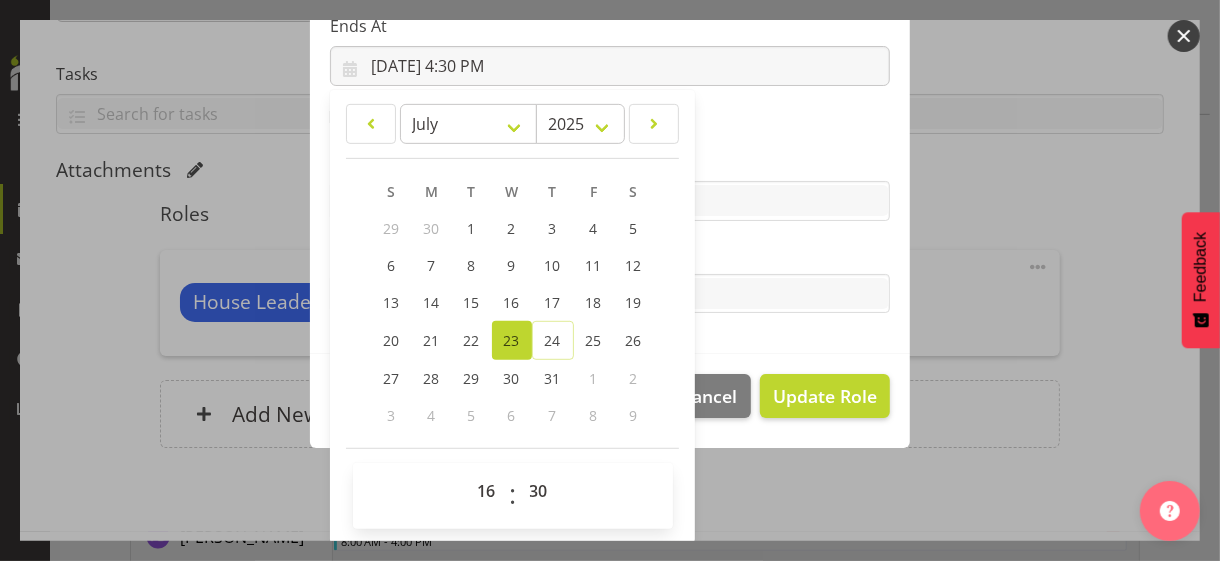 click on "Tasks" at bounding box center (610, 254) 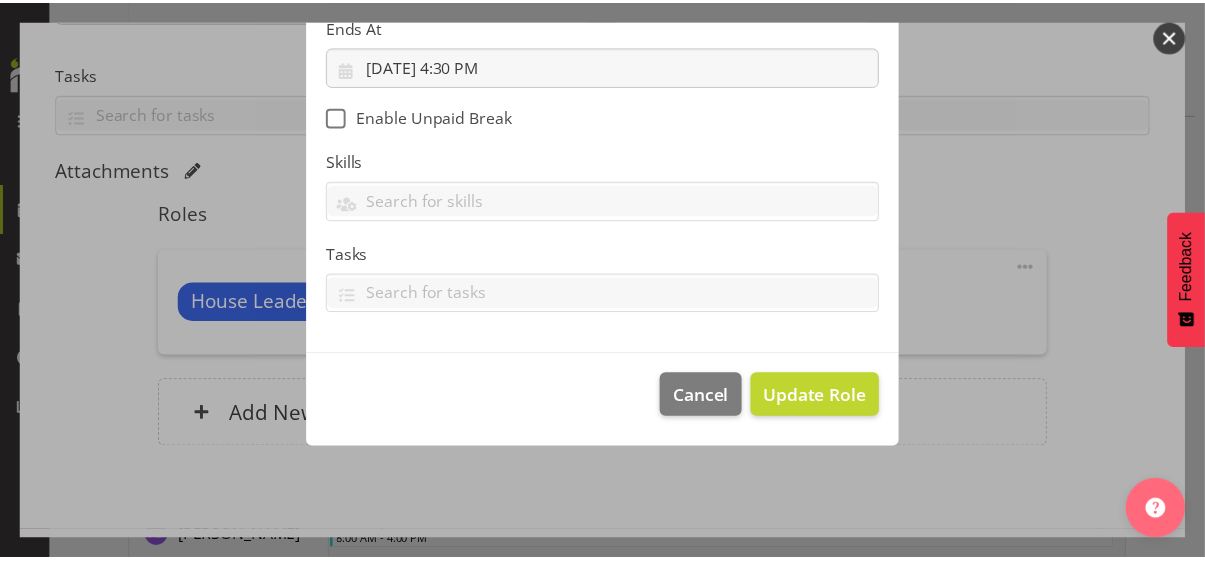 scroll, scrollTop: 346, scrollLeft: 0, axis: vertical 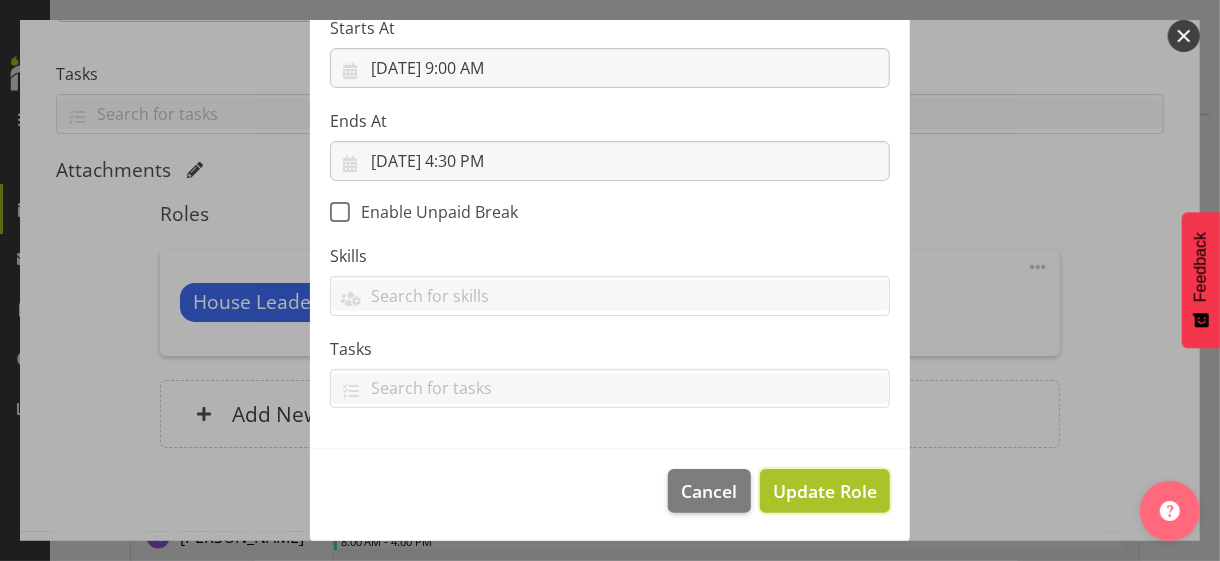 click on "Update Role" at bounding box center [825, 491] 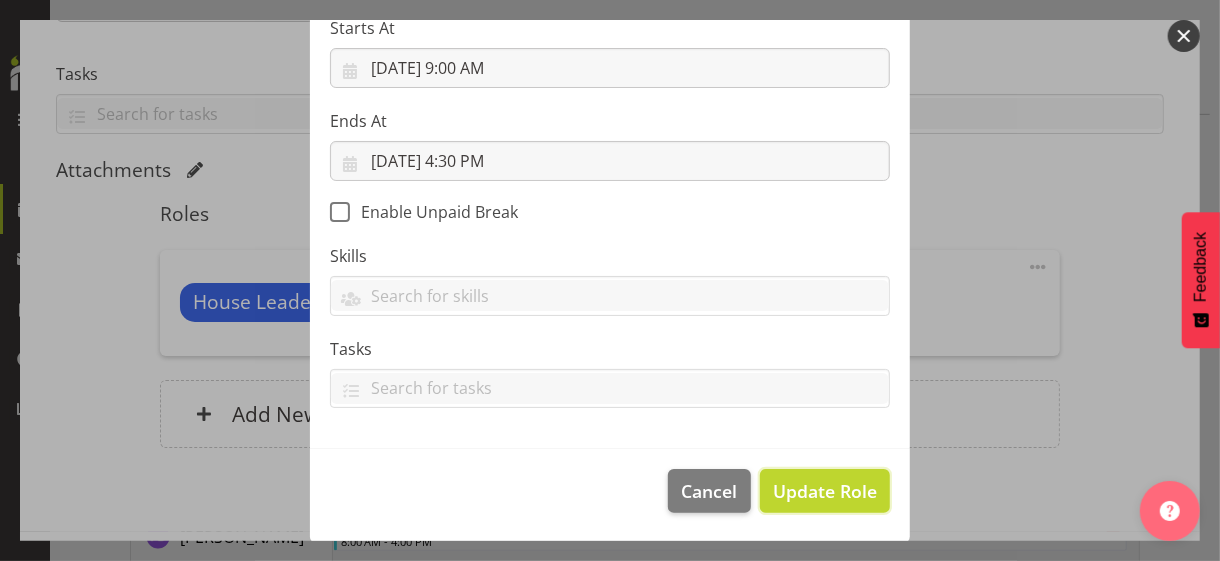 type 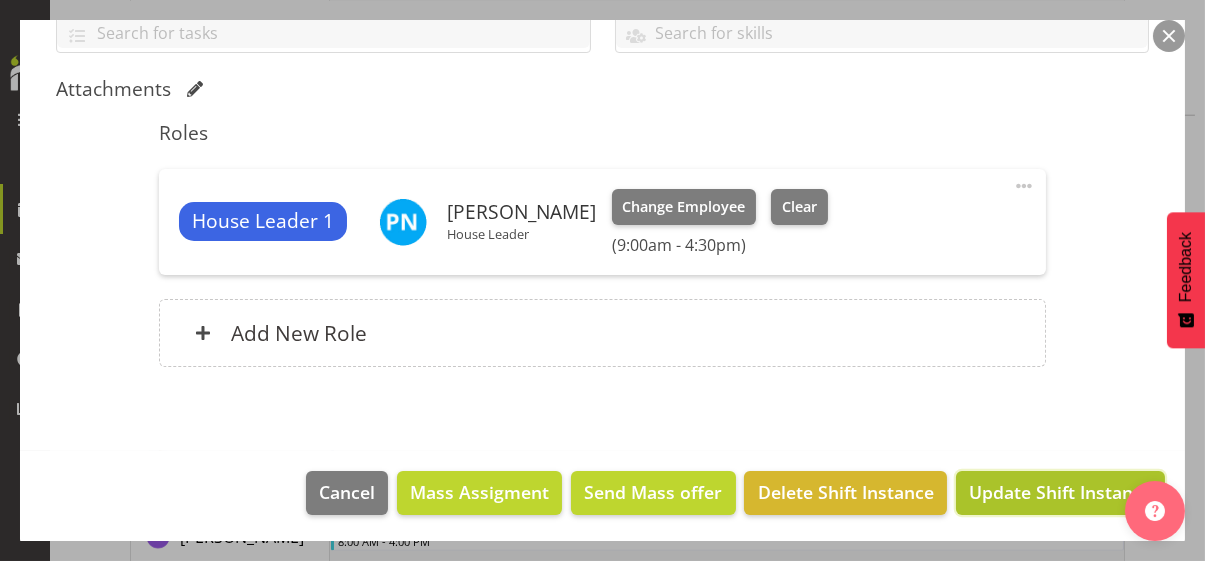 click on "Update Shift Instance" at bounding box center [1060, 492] 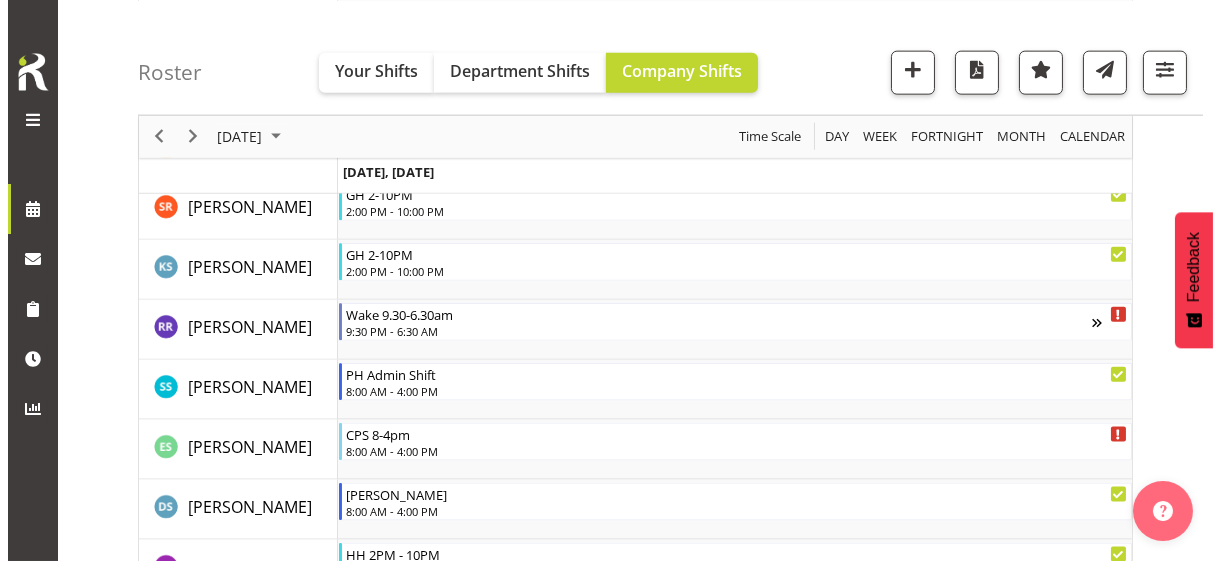scroll, scrollTop: 5340, scrollLeft: 0, axis: vertical 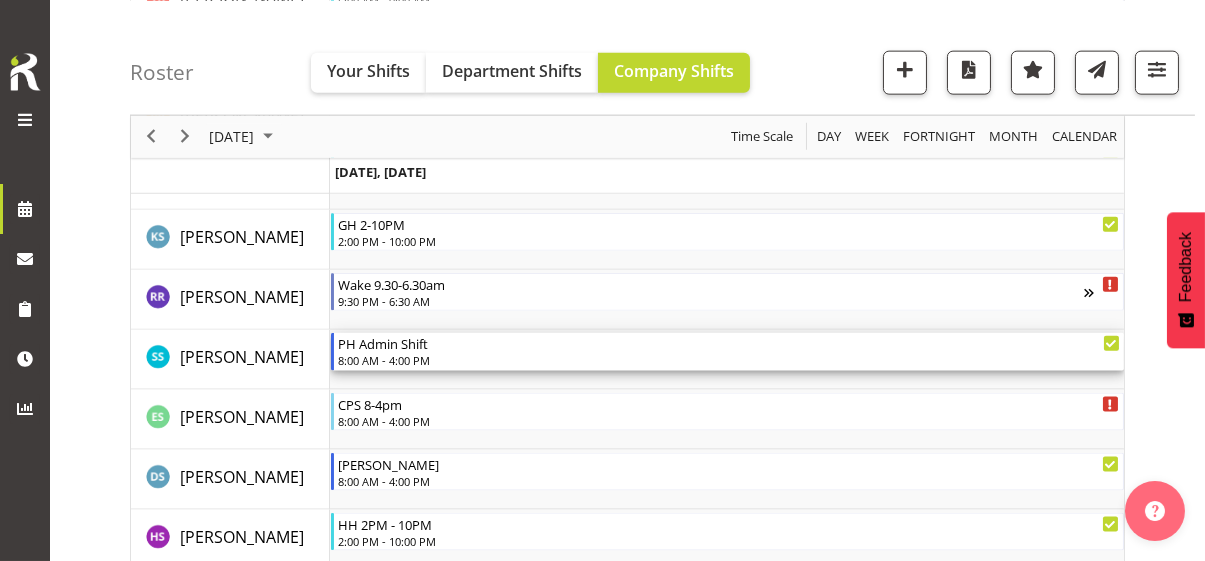 click on "8:00 AM - 4:00 PM" at bounding box center [729, 360] 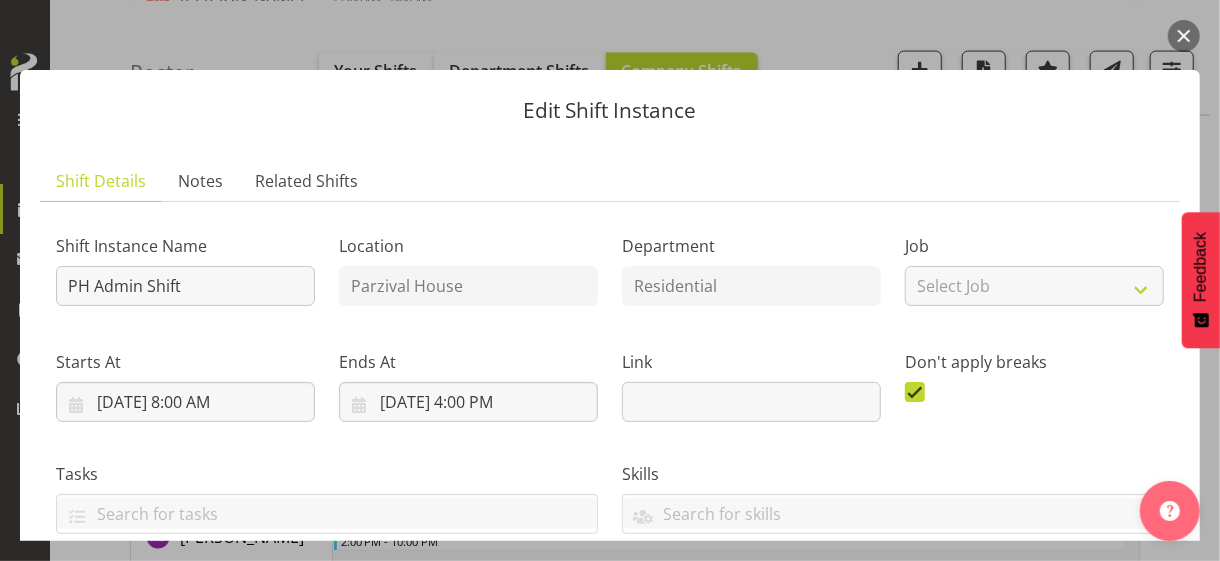 scroll, scrollTop: 400, scrollLeft: 0, axis: vertical 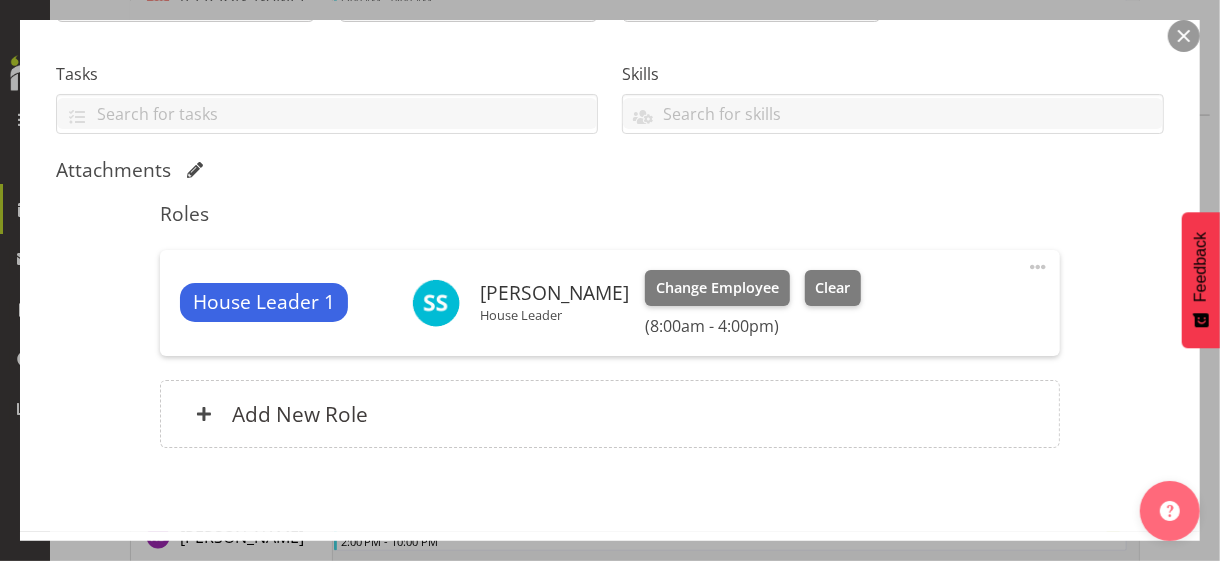 click at bounding box center [1038, 267] 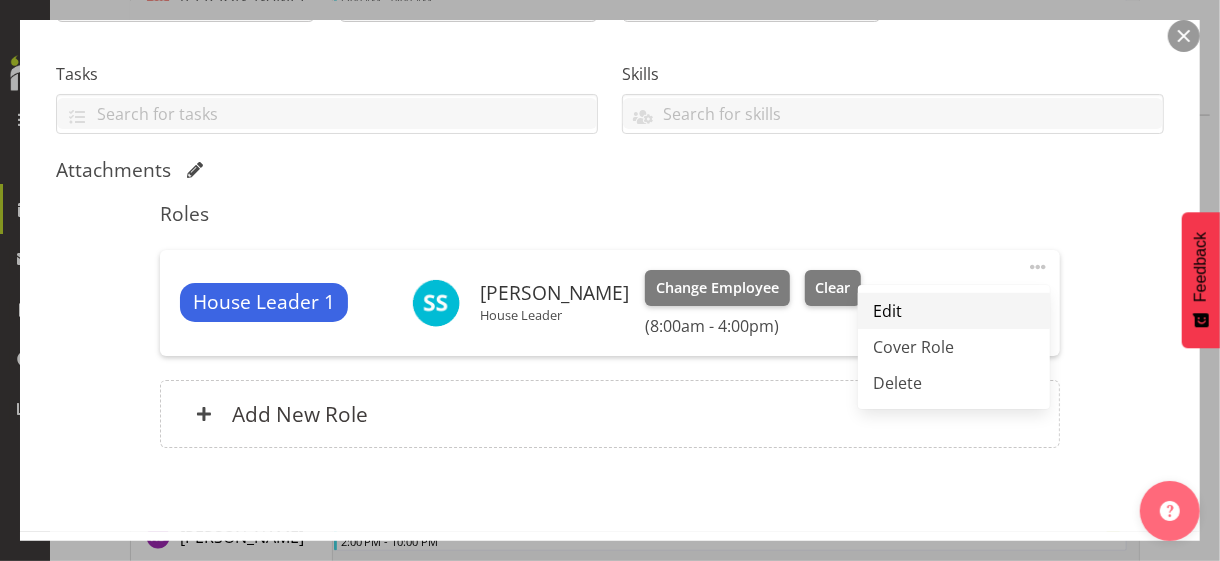 click on "Edit" at bounding box center [954, 311] 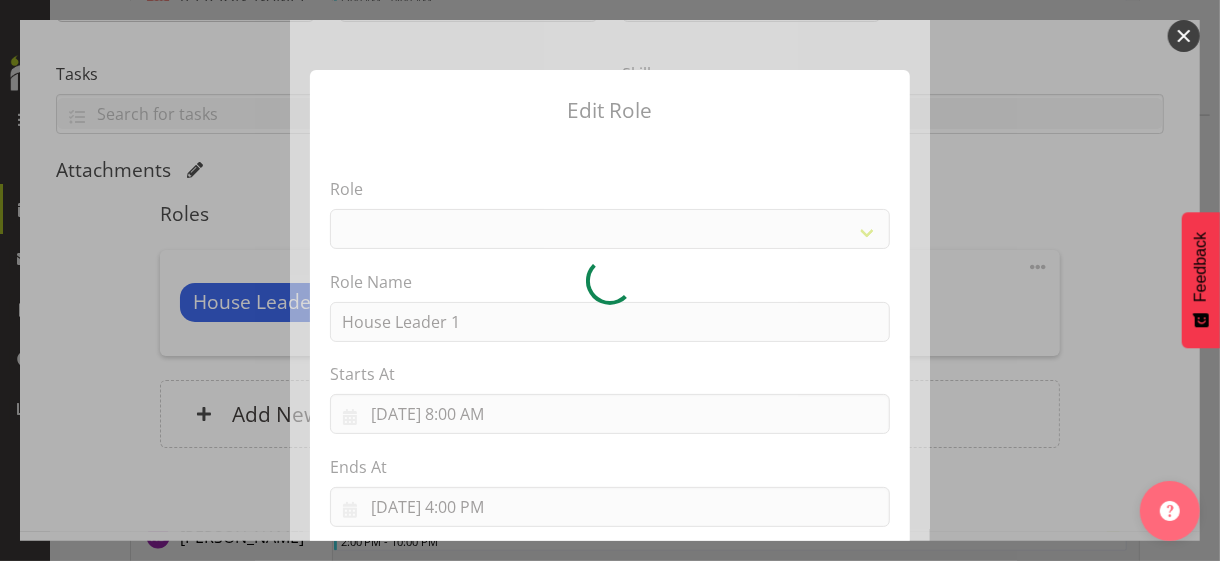 select on "1092" 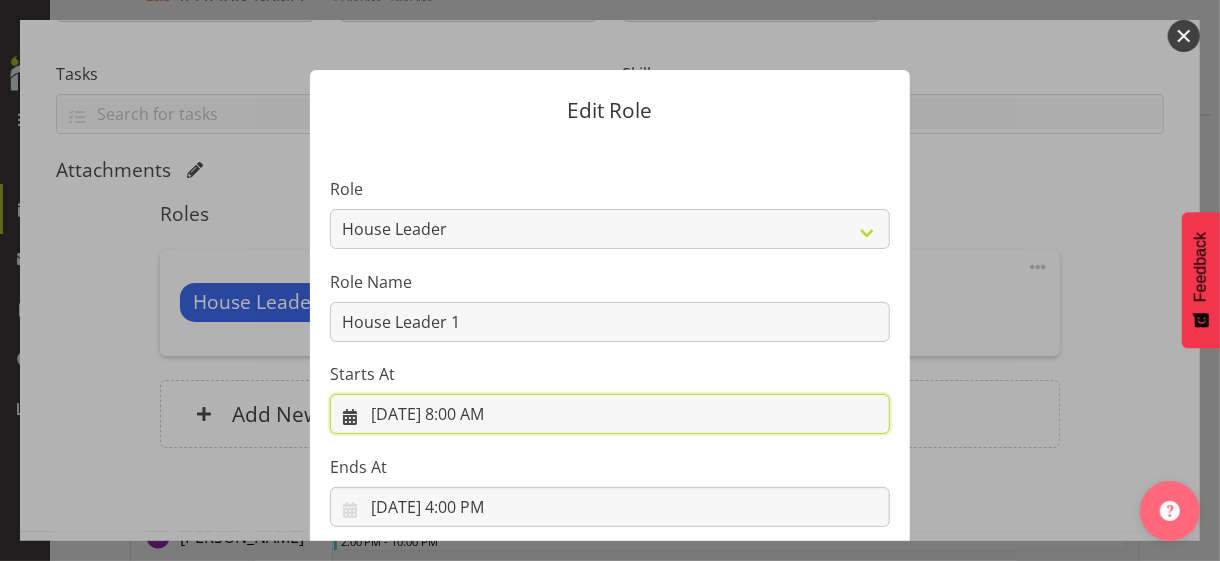 click on "[DATE] 8:00 AM" at bounding box center (610, 414) 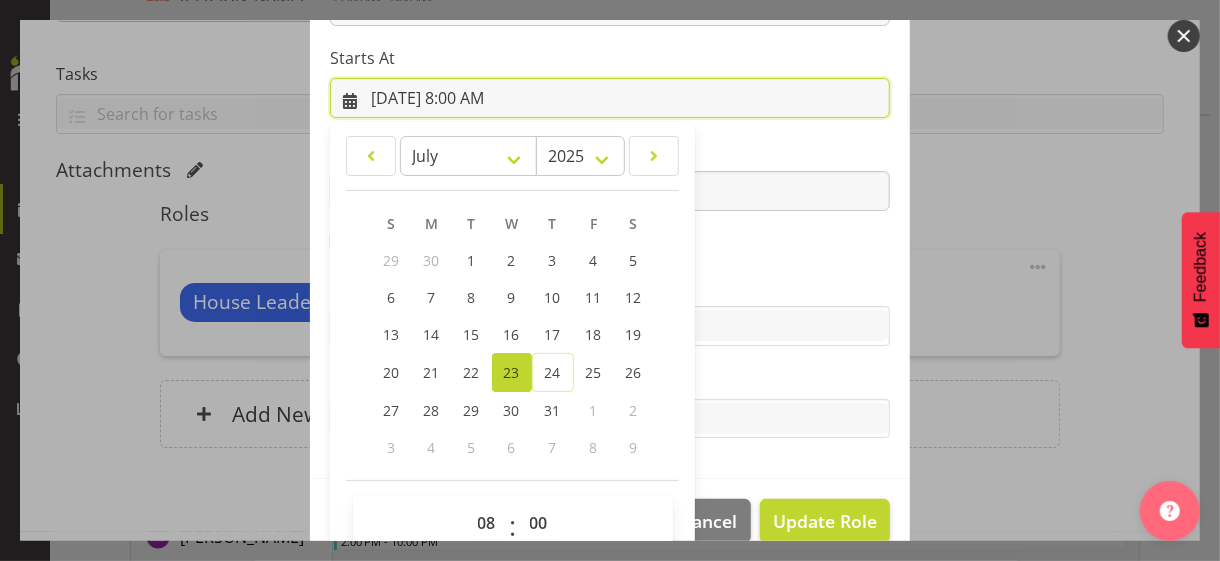 scroll, scrollTop: 347, scrollLeft: 0, axis: vertical 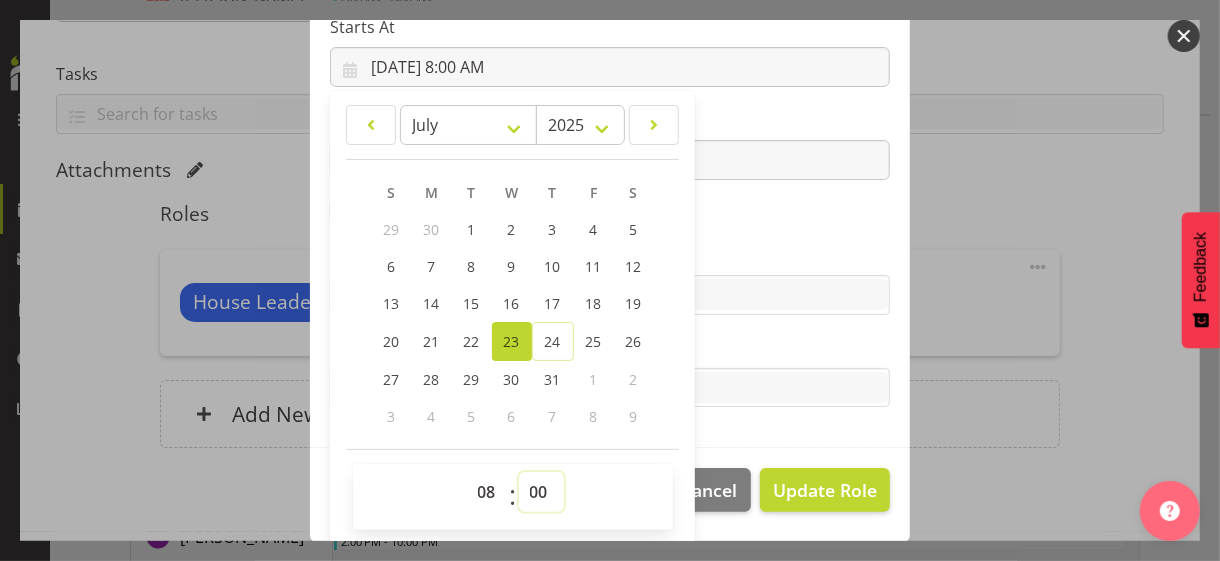 drag, startPoint x: 529, startPoint y: 489, endPoint x: 530, endPoint y: 474, distance: 15.033297 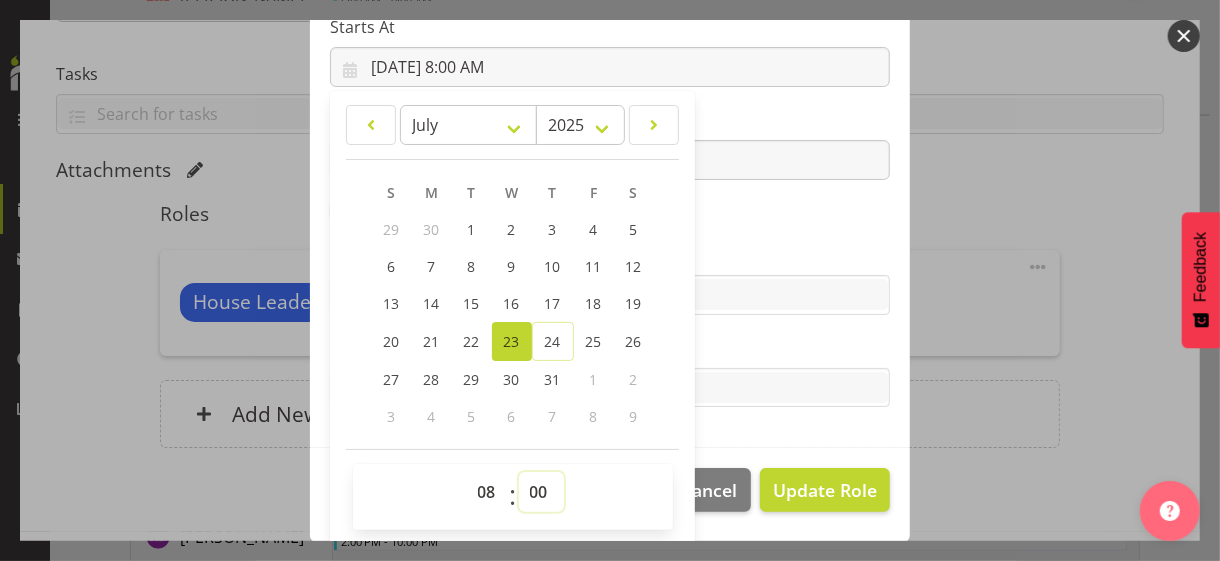 click on "00   01   02   03   04   05   06   07   08   09   10   11   12   13   14   15   16   17   18   19   20   21   22   23   24   25   26   27   28   29   30   31   32   33   34   35   36   37   38   39   40   41   42   43   44   45   46   47   48   49   50   51   52   53   54   55   56   57   58   59" at bounding box center [541, 492] 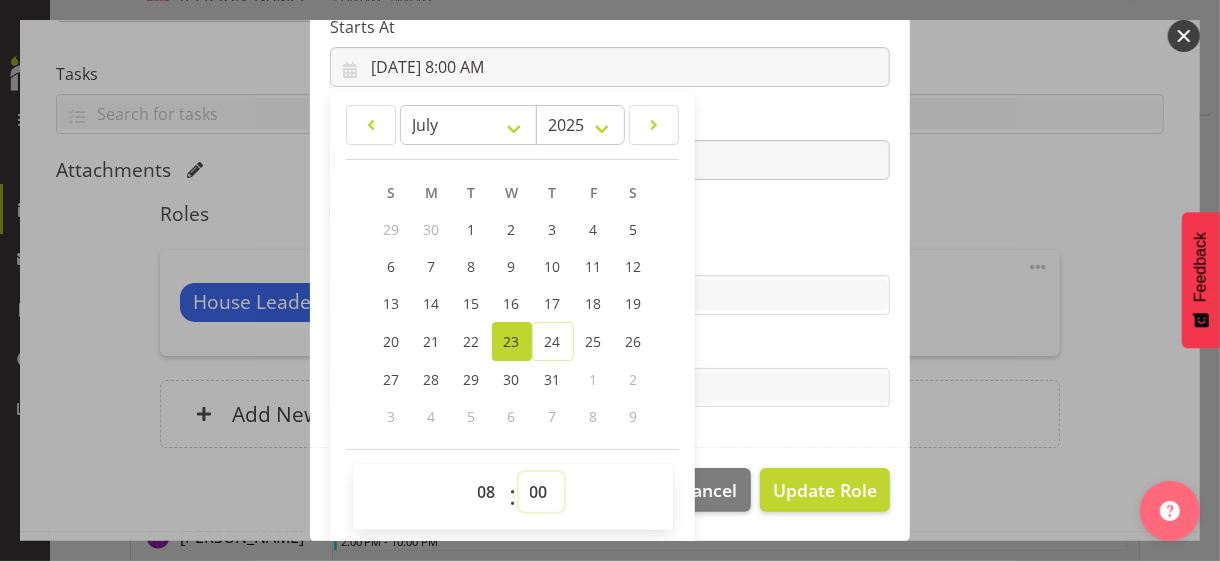 select on "30" 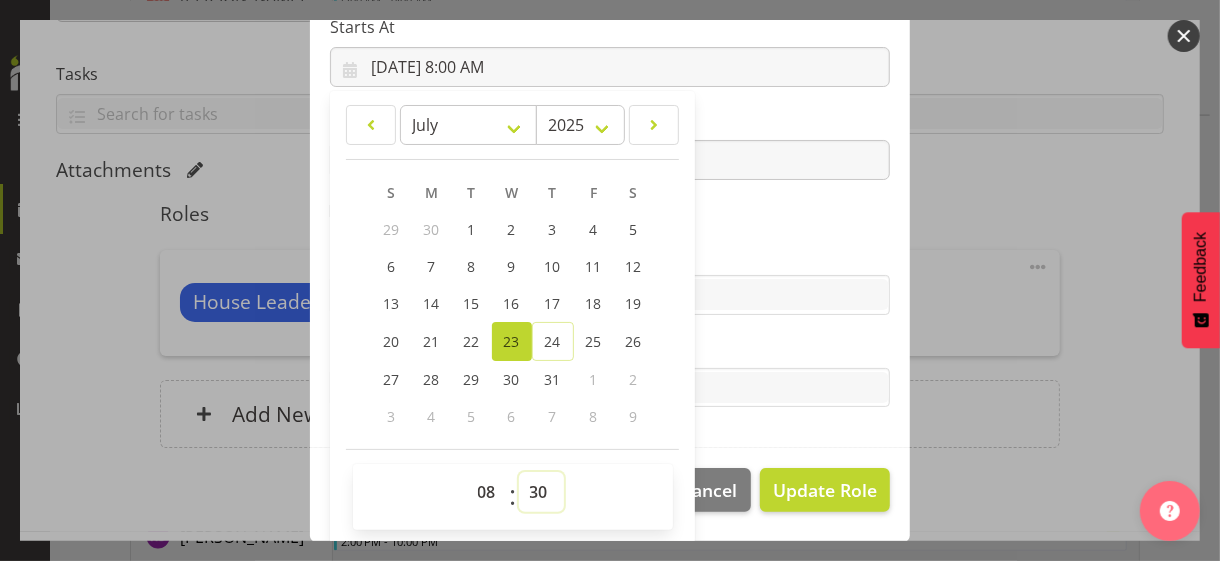 click on "00   01   02   03   04   05   06   07   08   09   10   11   12   13   14   15   16   17   18   19   20   21   22   23   24   25   26   27   28   29   30   31   32   33   34   35   36   37   38   39   40   41   42   43   44   45   46   47   48   49   50   51   52   53   54   55   56   57   58   59" at bounding box center (541, 492) 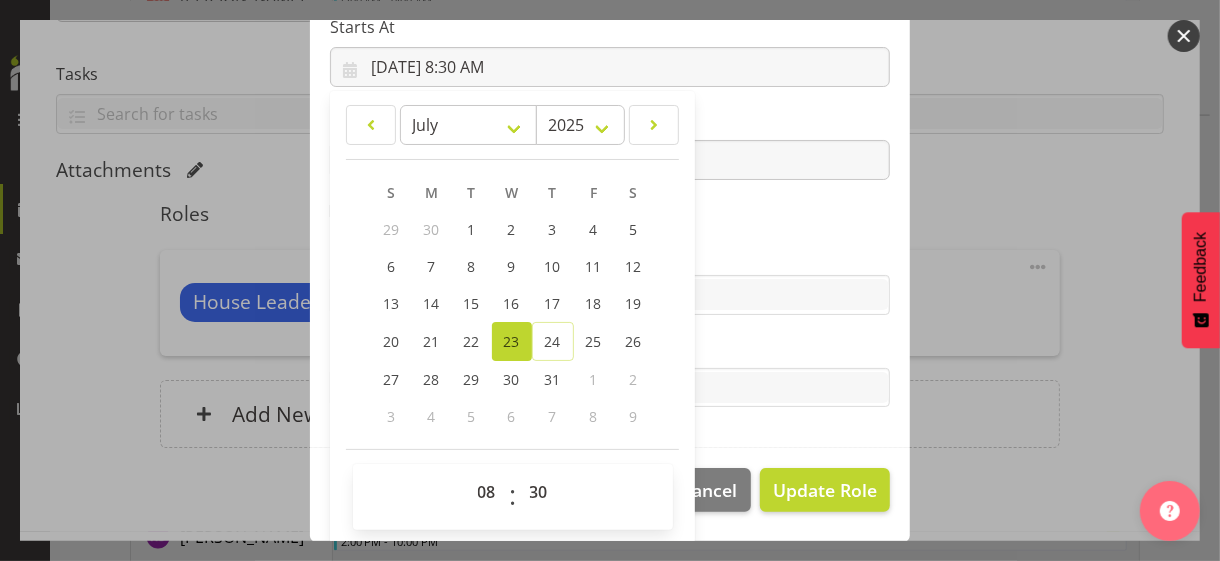click on "Role CP House Leader Support Staff Wake   Role Name House Leader 1
Starts At
[DATE] 8:30 AM  January   February   March   April   May   June   July   August   September   October   November   [DATE]   2034   2033   2032   2031   2030   2029   2028   2027   2026   2025   2024   2023   2022   2021   2020   2019   2018   2017   2016   2015   2014   2013   2012   2011   2010   2009   2008   2007   2006   2005   2004   2003   2002   2001   2000   1999   1998   1997   1996   1995   1994   1993   1992   1991   1990   1989   1988   1987   1986   1985   1984   1983   1982   1981   1980   1979   1978   1977   1976   1975   1974   1973   1972   1971   1970   1969   1968   1967   1966   1965   1964   1963   1962   1961   1960   1959   1958   1957   1956   1955   1954   1953   1952   1951   1950   1949   1948   1947   1946   1945   1944   1943   1942   1941   1940   1939   1938   1937   1936   1935   1934   1933   1932   1931   1930   1929   1928   1927   1926   1925  S M T W T F S 29 30" at bounding box center (610, 121) 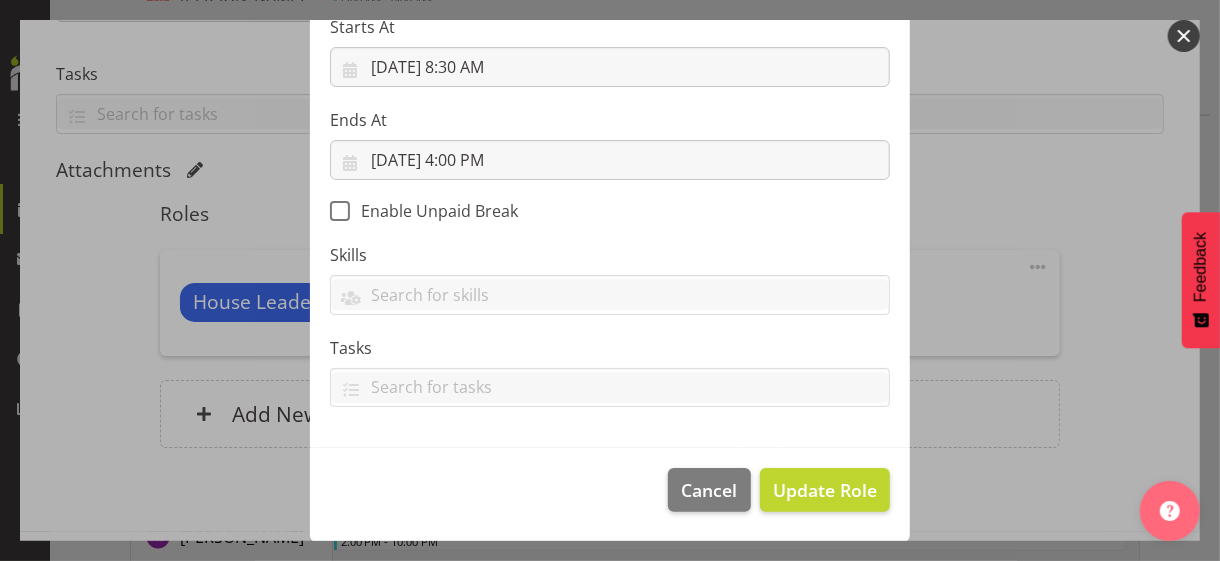 scroll, scrollTop: 346, scrollLeft: 0, axis: vertical 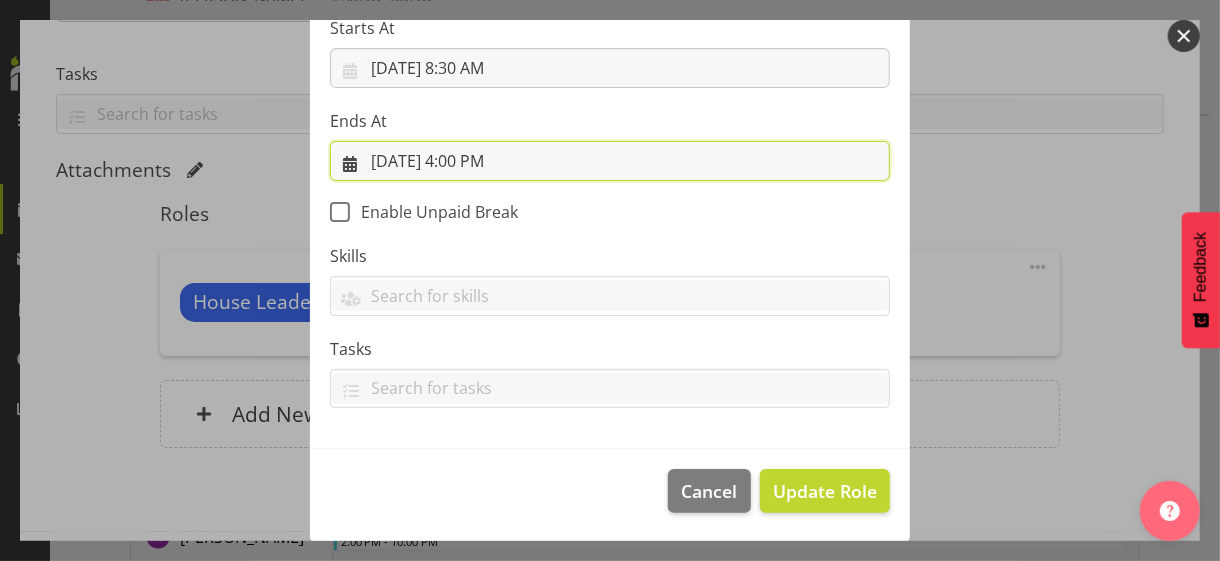 click on "[DATE] 4:00 PM" at bounding box center [610, 161] 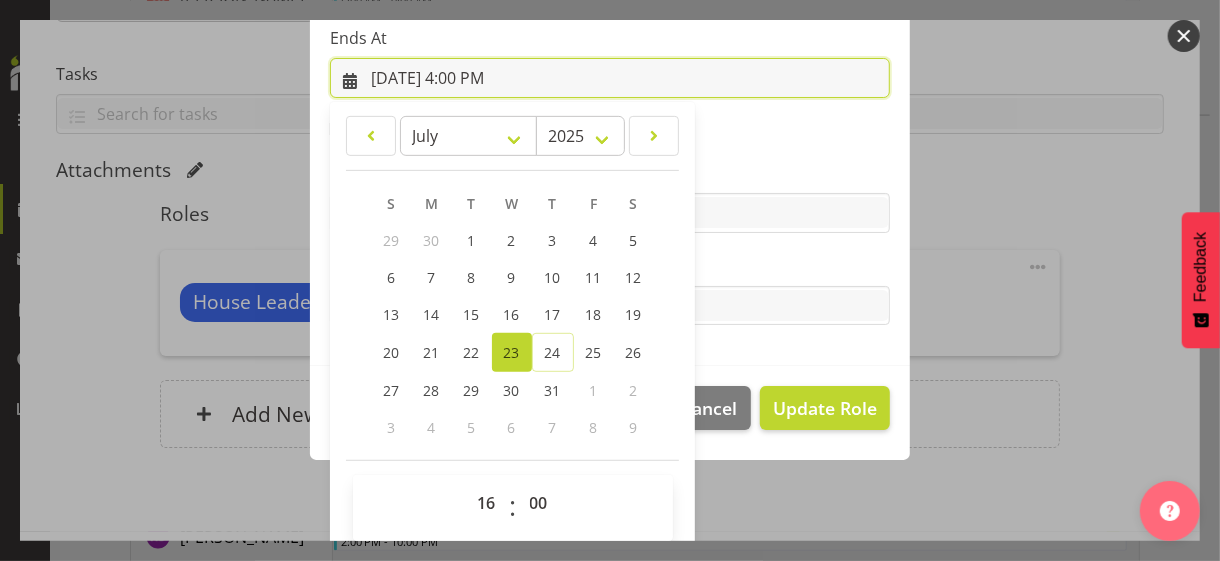 scroll, scrollTop: 441, scrollLeft: 0, axis: vertical 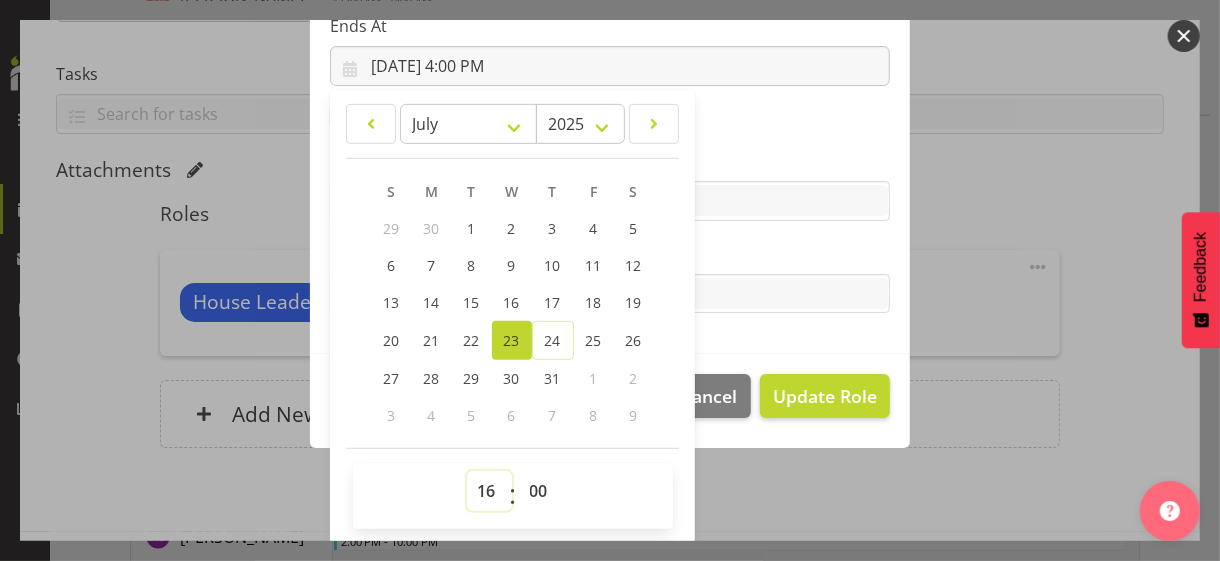 click on "00   01   02   03   04   05   06   07   08   09   10   11   12   13   14   15   16   17   18   19   20   21   22   23" at bounding box center (489, 491) 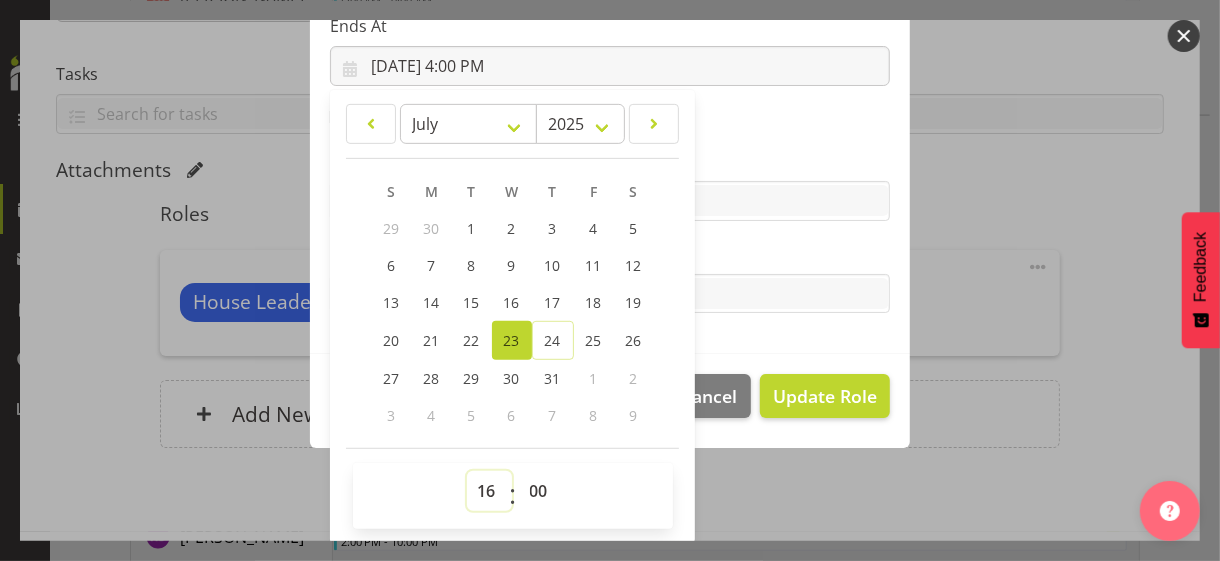 select on "20" 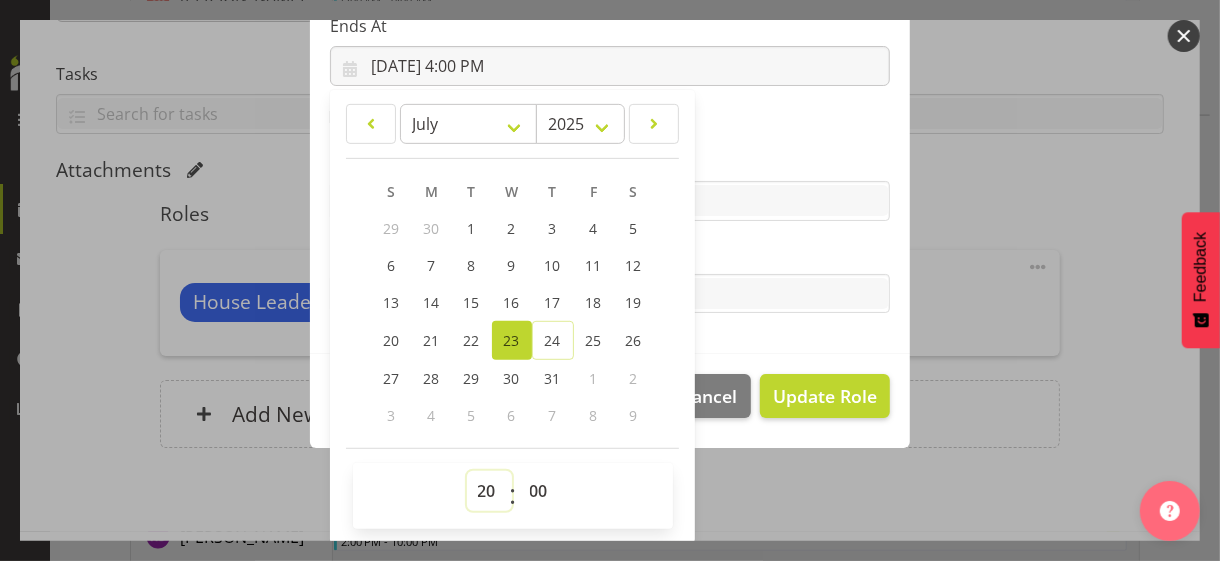 click on "00   01   02   03   04   05   06   07   08   09   10   11   12   13   14   15   16   17   18   19   20   21   22   23" at bounding box center [489, 491] 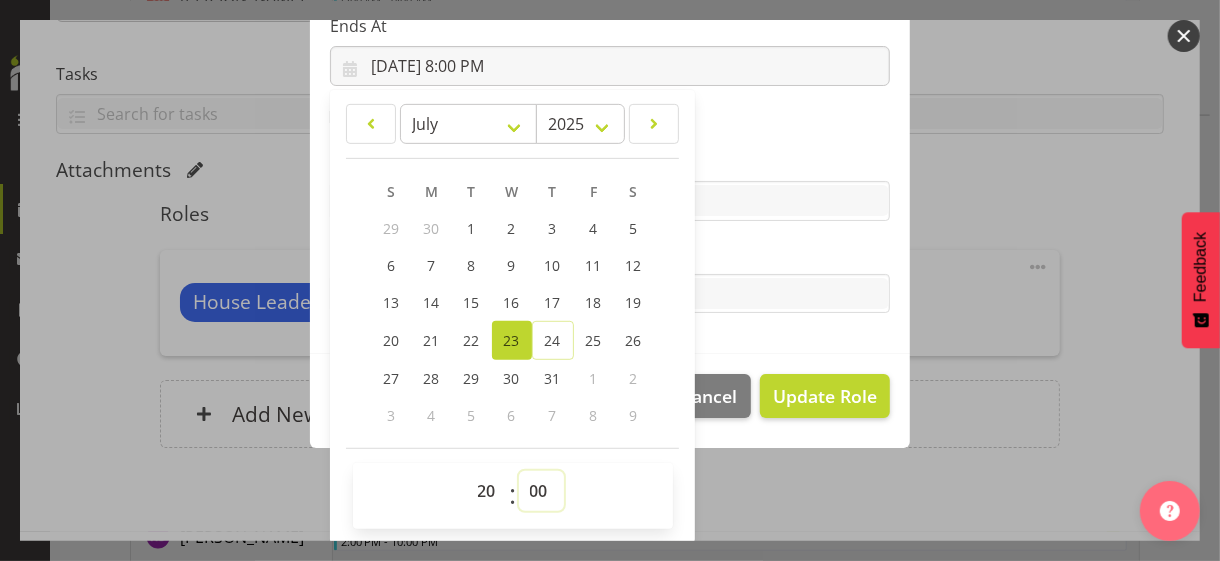click on "00   01   02   03   04   05   06   07   08   09   10   11   12   13   14   15   16   17   18   19   20   21   22   23   24   25   26   27   28   29   30   31   32   33   34   35   36   37   38   39   40   41   42   43   44   45   46   47   48   49   50   51   52   53   54   55   56   57   58   59" at bounding box center [541, 491] 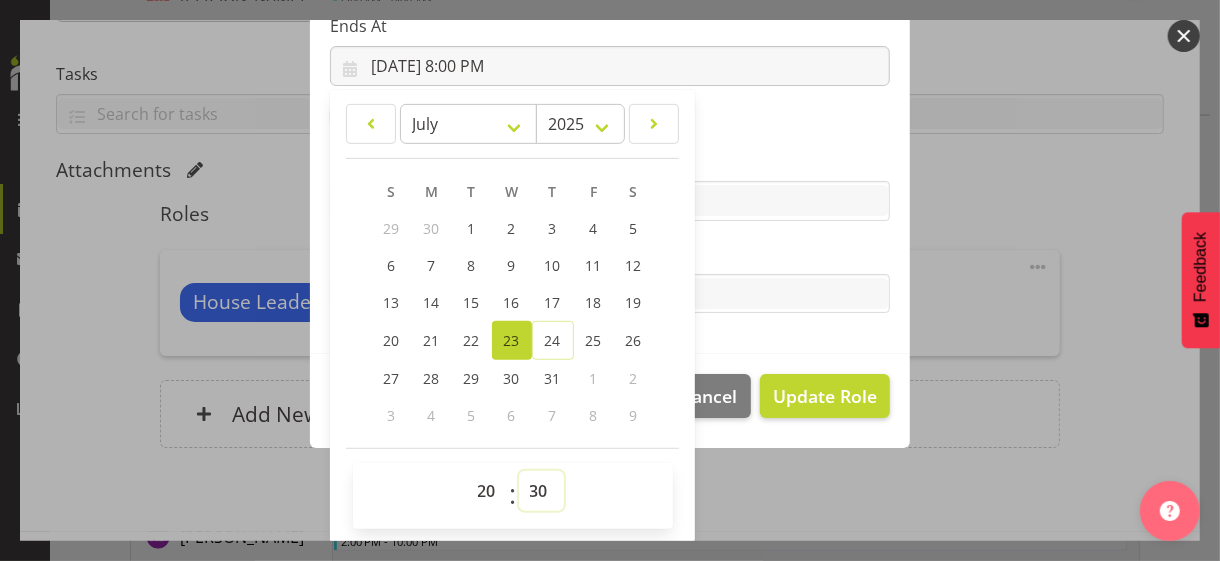 click on "00   01   02   03   04   05   06   07   08   09   10   11   12   13   14   15   16   17   18   19   20   21   22   23   24   25   26   27   28   29   30   31   32   33   34   35   36   37   38   39   40   41   42   43   44   45   46   47   48   49   50   51   52   53   54   55   56   57   58   59" at bounding box center (541, 491) 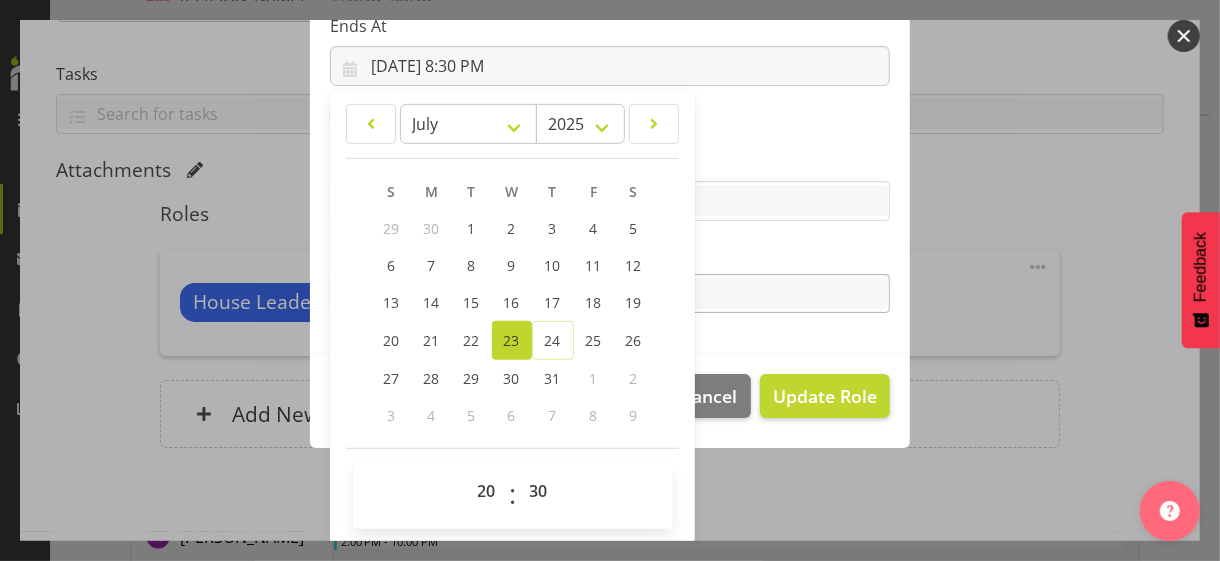 drag, startPoint x: 739, startPoint y: 251, endPoint x: 756, endPoint y: 286, distance: 38.910152 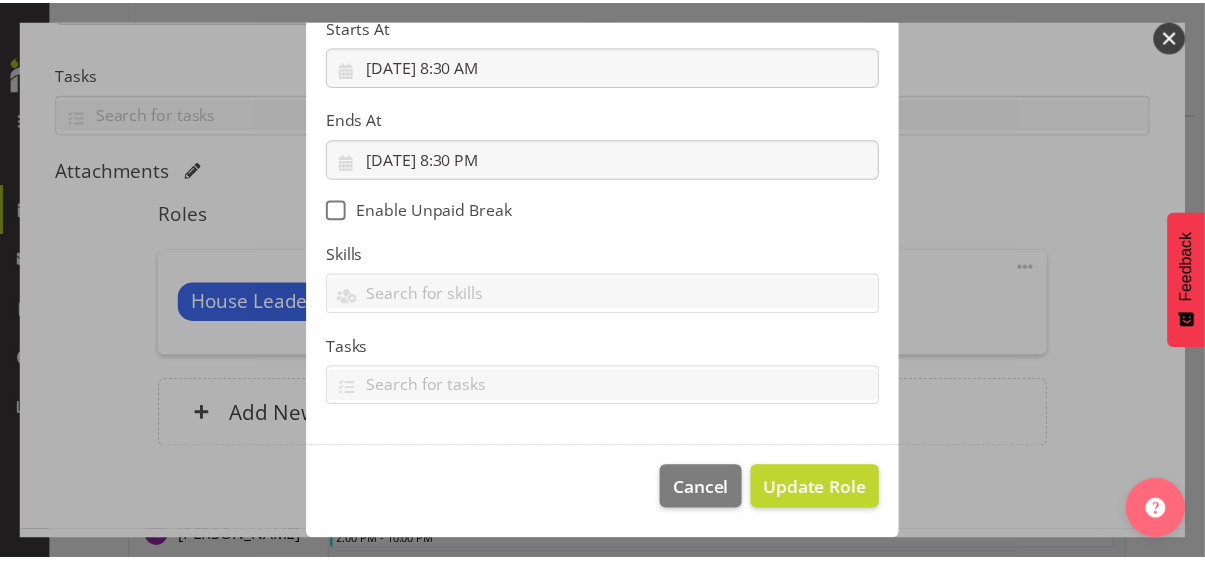 scroll, scrollTop: 346, scrollLeft: 0, axis: vertical 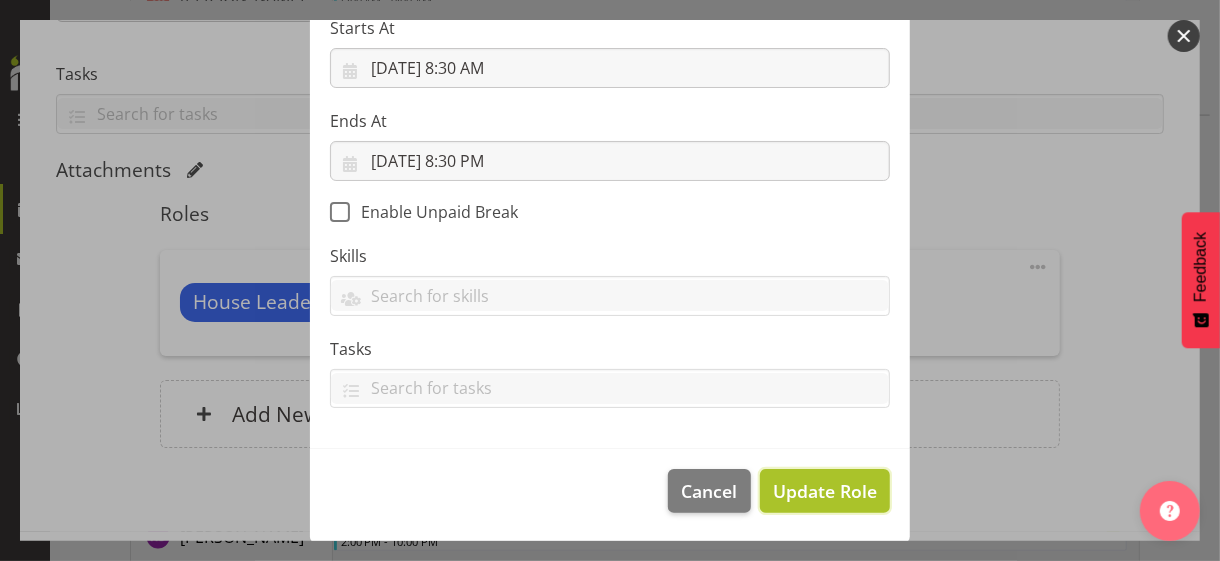 click on "Update Role" at bounding box center (825, 491) 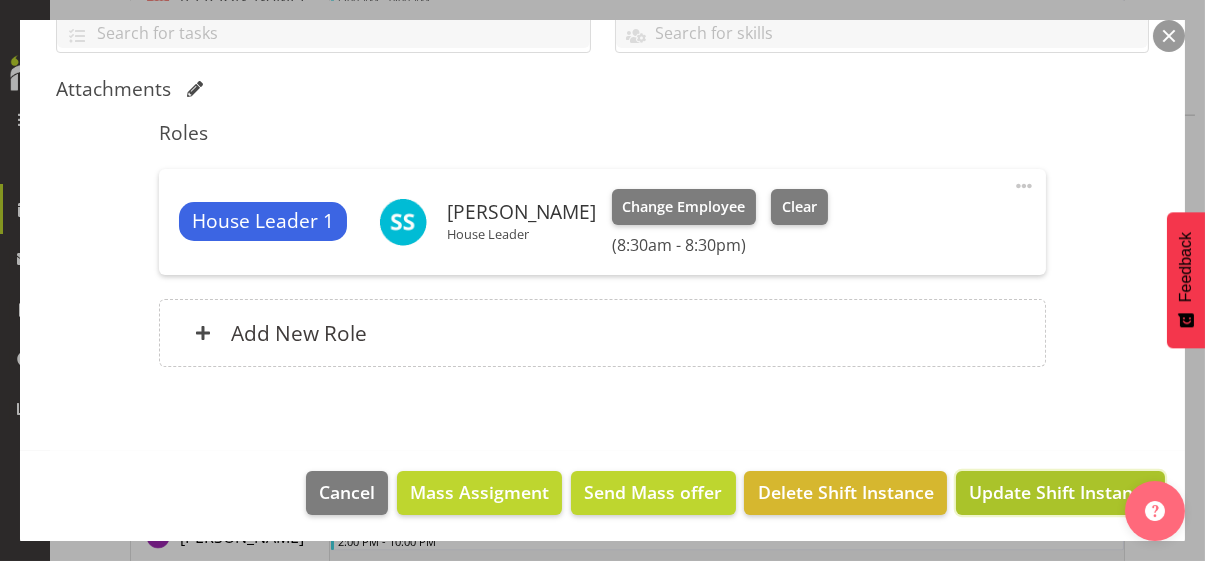 click on "Update Shift Instance" at bounding box center (1060, 492) 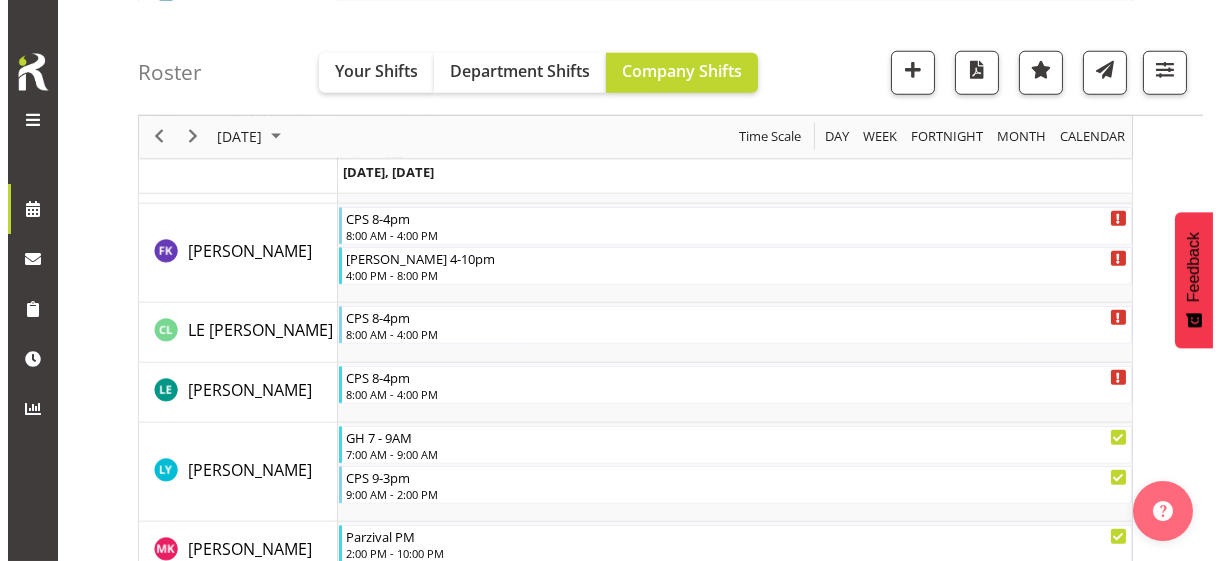 scroll, scrollTop: 5340, scrollLeft: 0, axis: vertical 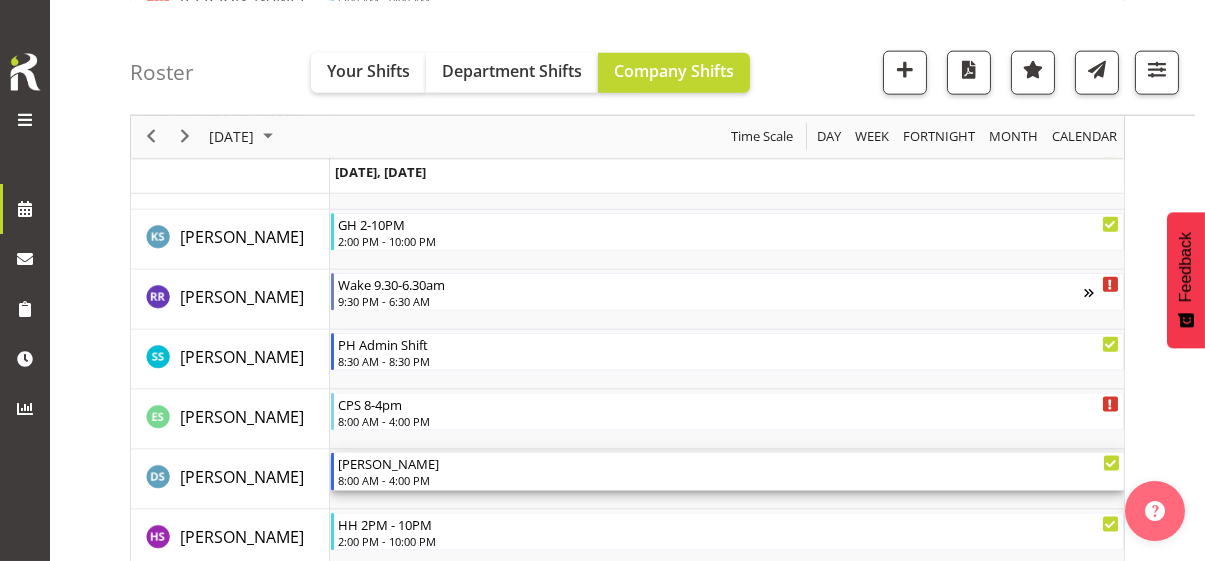 click on "8:00 AM - 4:00 PM" at bounding box center (729, 480) 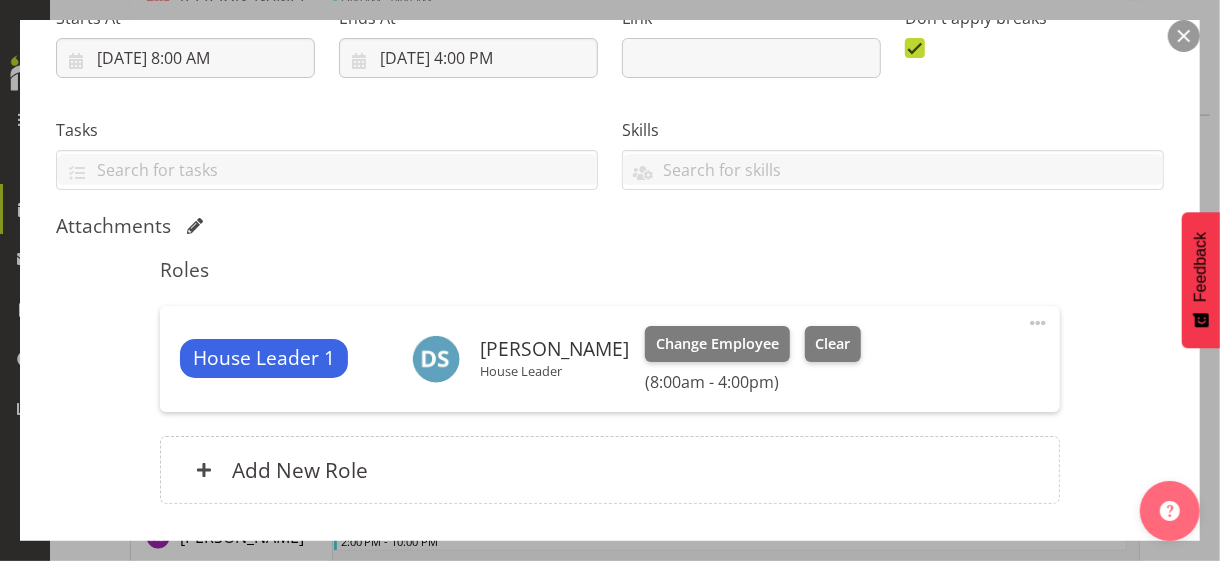 scroll, scrollTop: 400, scrollLeft: 0, axis: vertical 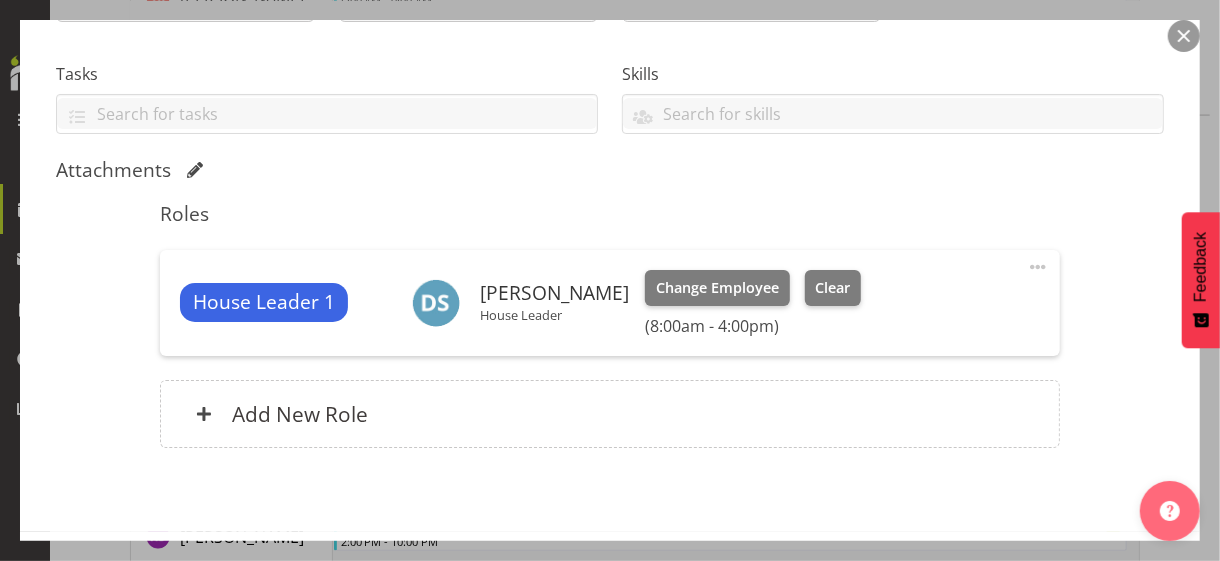 click at bounding box center (1038, 267) 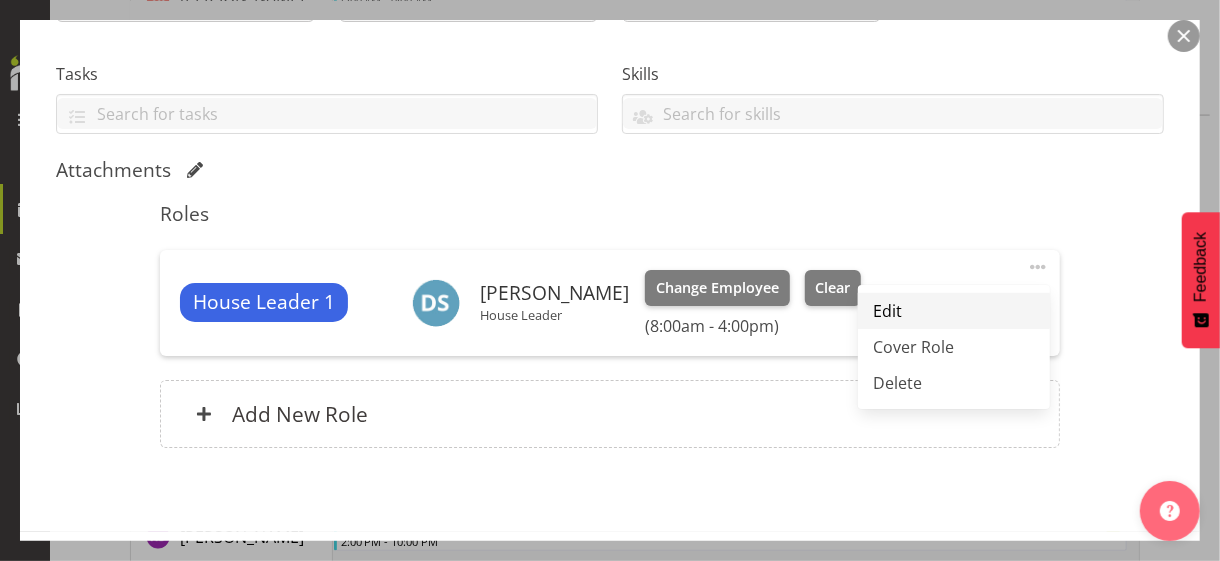 click on "Edit" at bounding box center (954, 311) 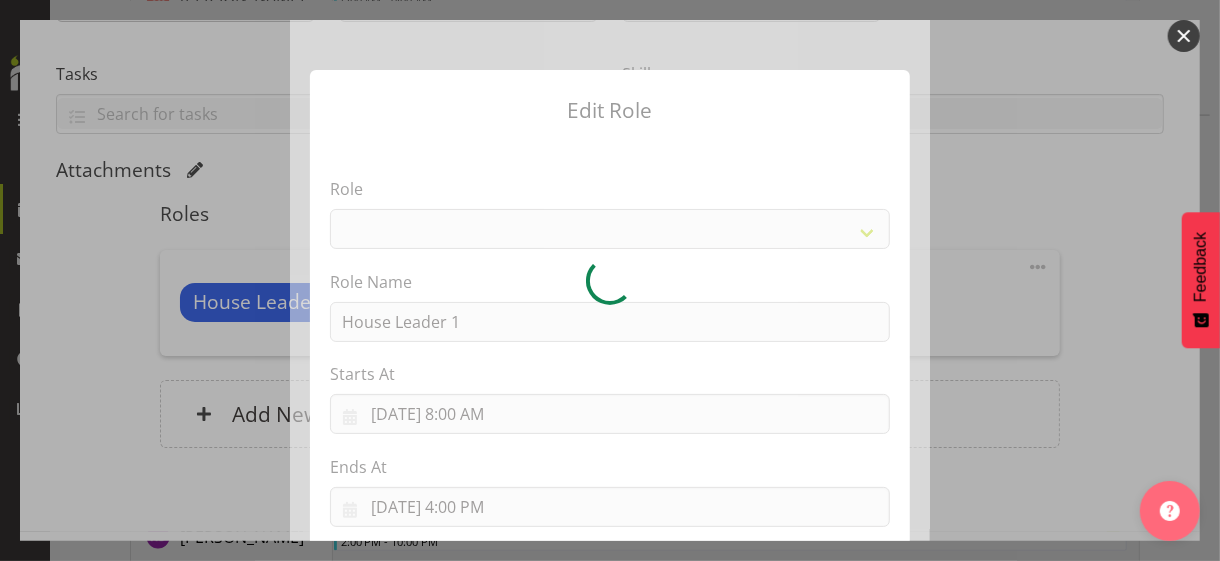 select on "1092" 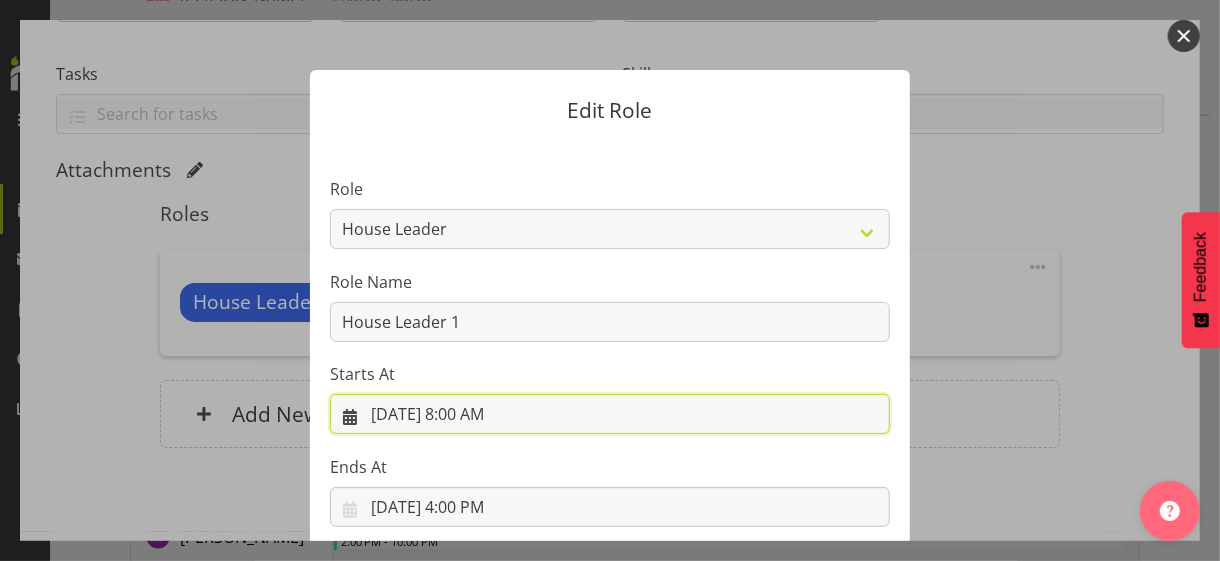 click on "[DATE] 8:00 AM" at bounding box center (610, 414) 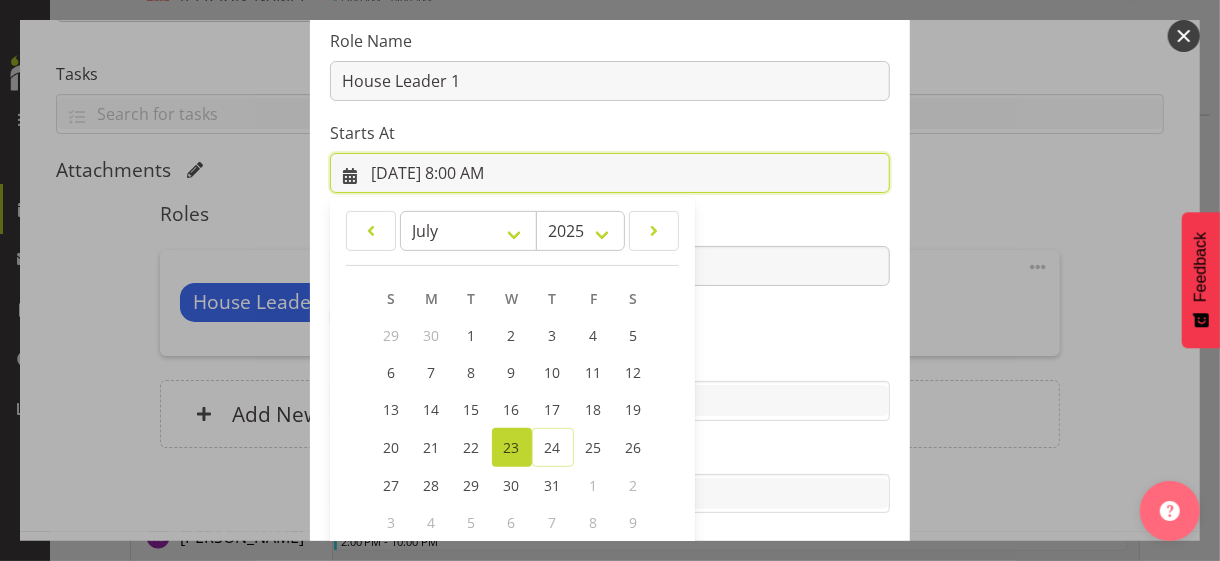 scroll, scrollTop: 347, scrollLeft: 0, axis: vertical 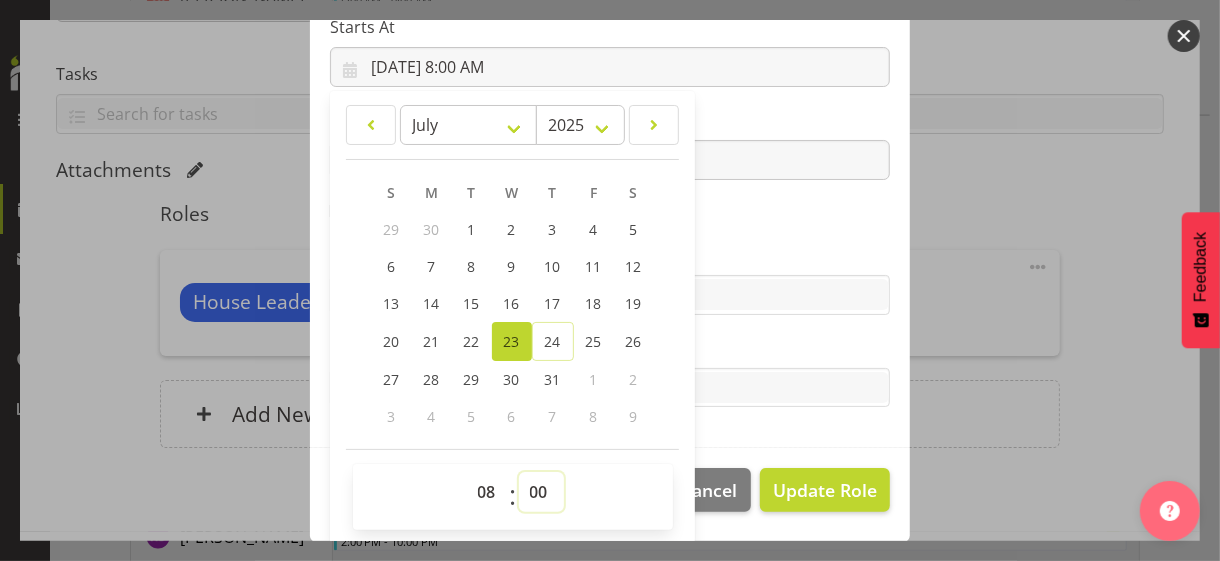 click on "00   01   02   03   04   05   06   07   08   09   10   11   12   13   14   15   16   17   18   19   20   21   22   23   24   25   26   27   28   29   30   31   32   33   34   35   36   37   38   39   40   41   42   43   44   45   46   47   48   49   50   51   52   53   54   55   56   57   58   59" at bounding box center (541, 492) 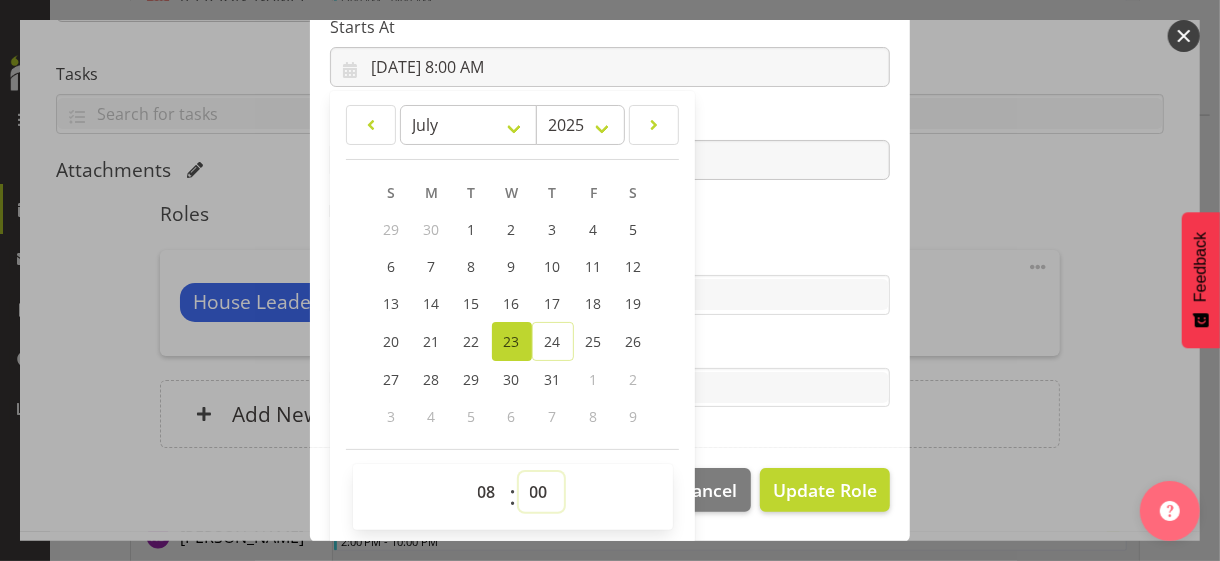 select on "30" 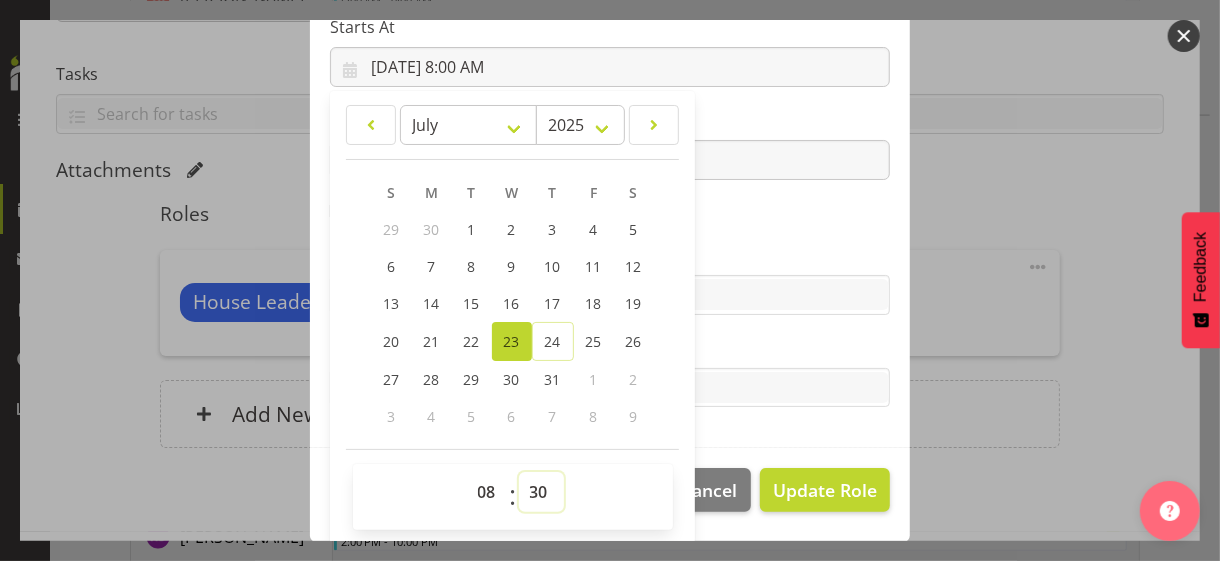 click on "00   01   02   03   04   05   06   07   08   09   10   11   12   13   14   15   16   17   18   19   20   21   22   23   24   25   26   27   28   29   30   31   32   33   34   35   36   37   38   39   40   41   42   43   44   45   46   47   48   49   50   51   52   53   54   55   56   57   58   59" at bounding box center (541, 492) 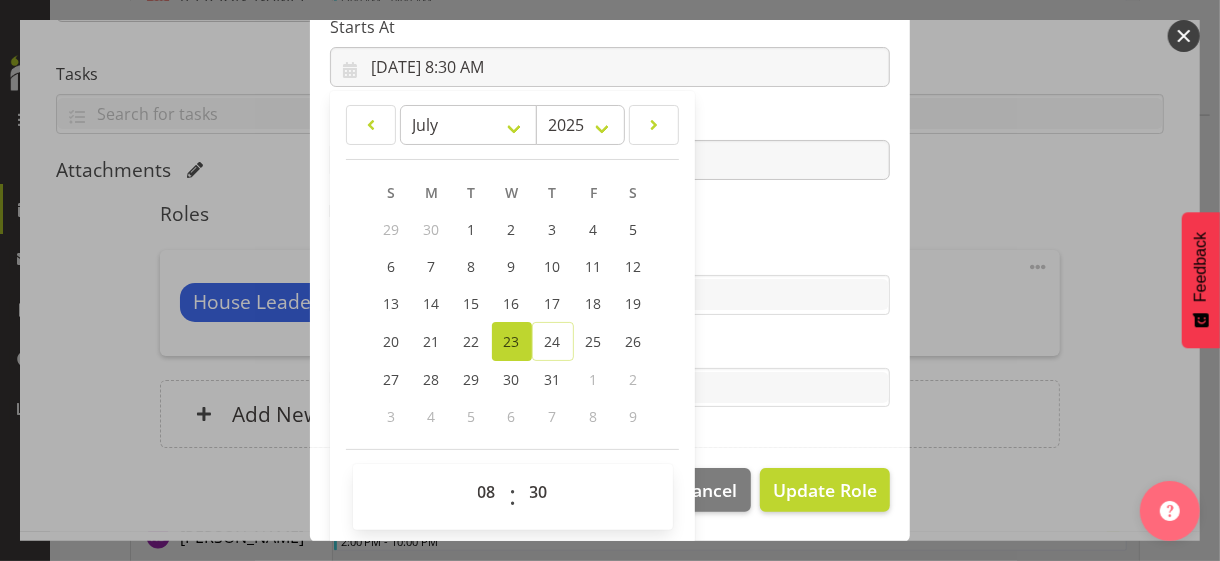 click on "Role CP House Leader Support Staff Wake   Role Name House Leader 1
Starts At
[DATE] 8:30 AM  January   February   March   April   May   June   July   August   September   October   November   [DATE]   2034   2033   2032   2031   2030   2029   2028   2027   2026   2025   2024   2023   2022   2021   2020   2019   2018   2017   2016   2015   2014   2013   2012   2011   2010   2009   2008   2007   2006   2005   2004   2003   2002   2001   2000   1999   1998   1997   1996   1995   1994   1993   1992   1991   1990   1989   1988   1987   1986   1985   1984   1983   1982   1981   1980   1979   1978   1977   1976   1975   1974   1973   1972   1971   1970   1969   1968   1967   1966   1965   1964   1963   1962   1961   1960   1959   1958   1957   1956   1955   1954   1953   1952   1951   1950   1949   1948   1947   1946   1945   1944   1943   1942   1941   1940   1939   1938   1937   1936   1935   1934   1933   1932   1931   1930   1929   1928   1927   1926   1925  S M T W T F S 29 30" at bounding box center (610, 121) 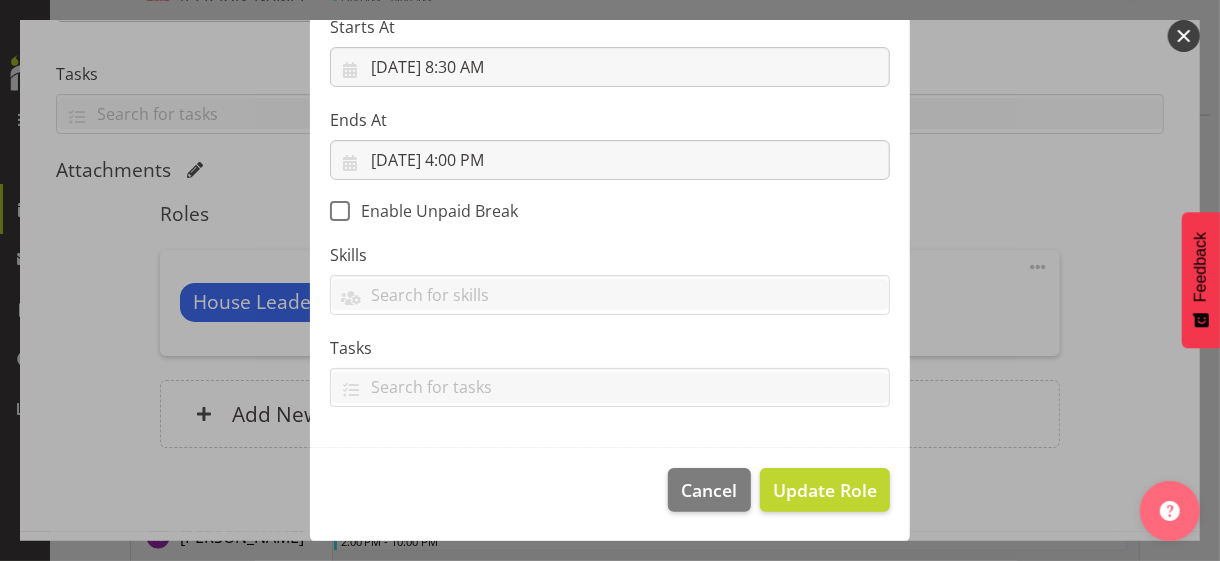 scroll, scrollTop: 346, scrollLeft: 0, axis: vertical 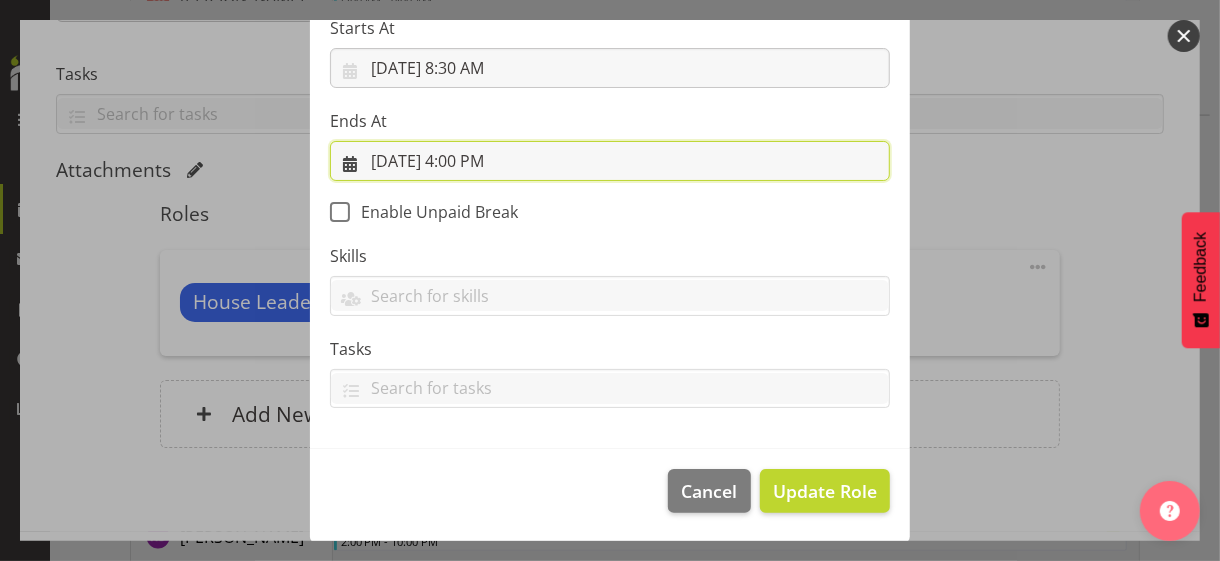 click on "[DATE] 4:00 PM" at bounding box center [610, 161] 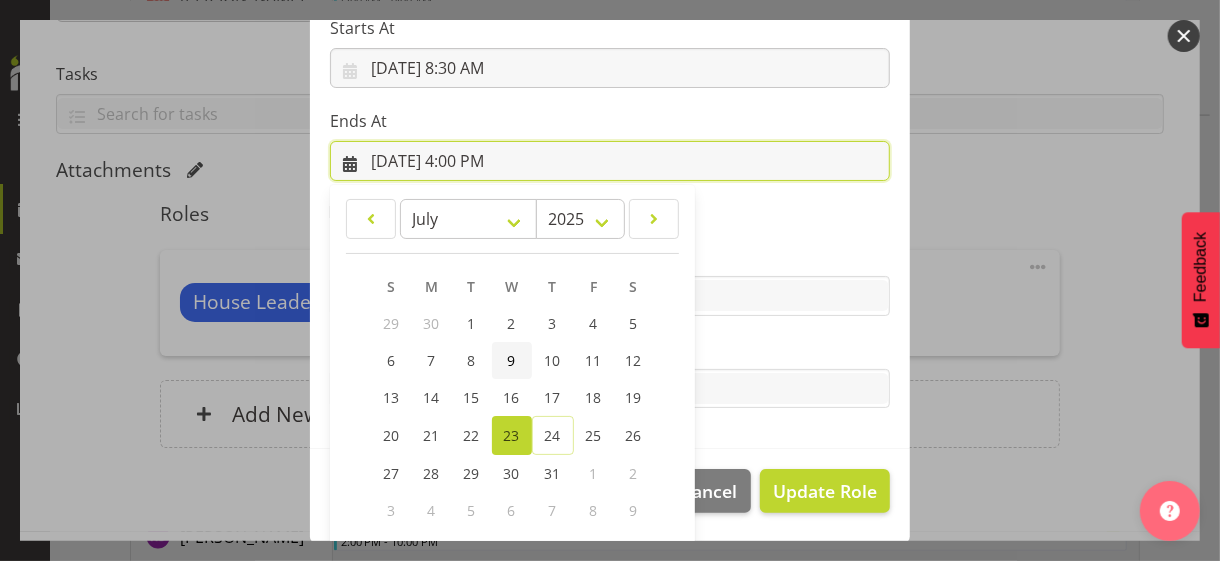 scroll, scrollTop: 441, scrollLeft: 0, axis: vertical 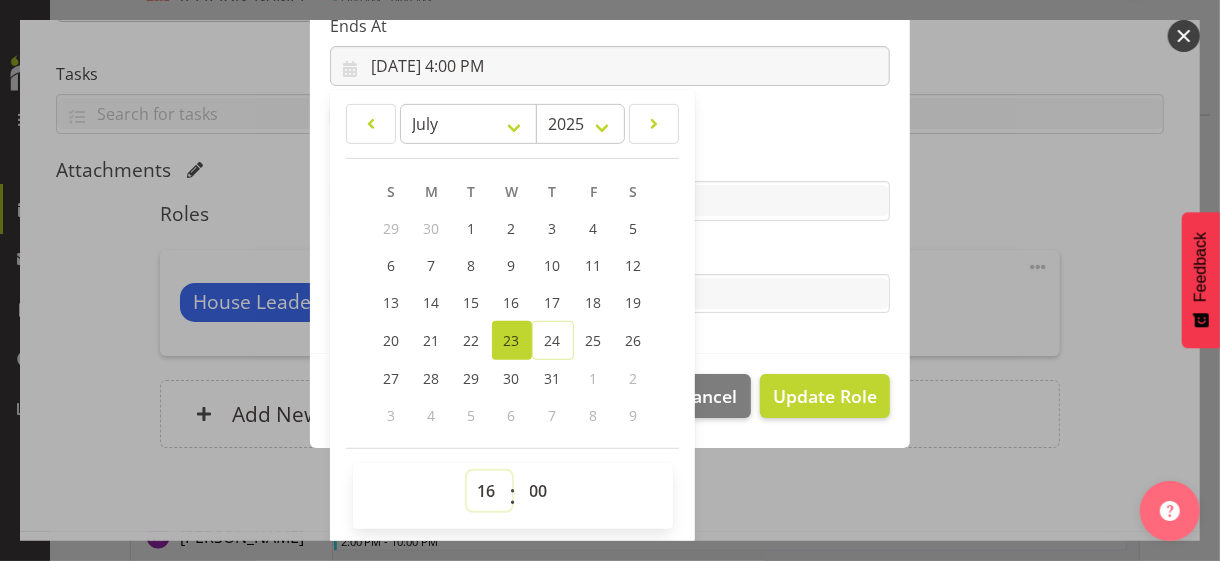 click on "00   01   02   03   04   05   06   07   08   09   10   11   12   13   14   15   16   17   18   19   20   21   22   23" at bounding box center [489, 491] 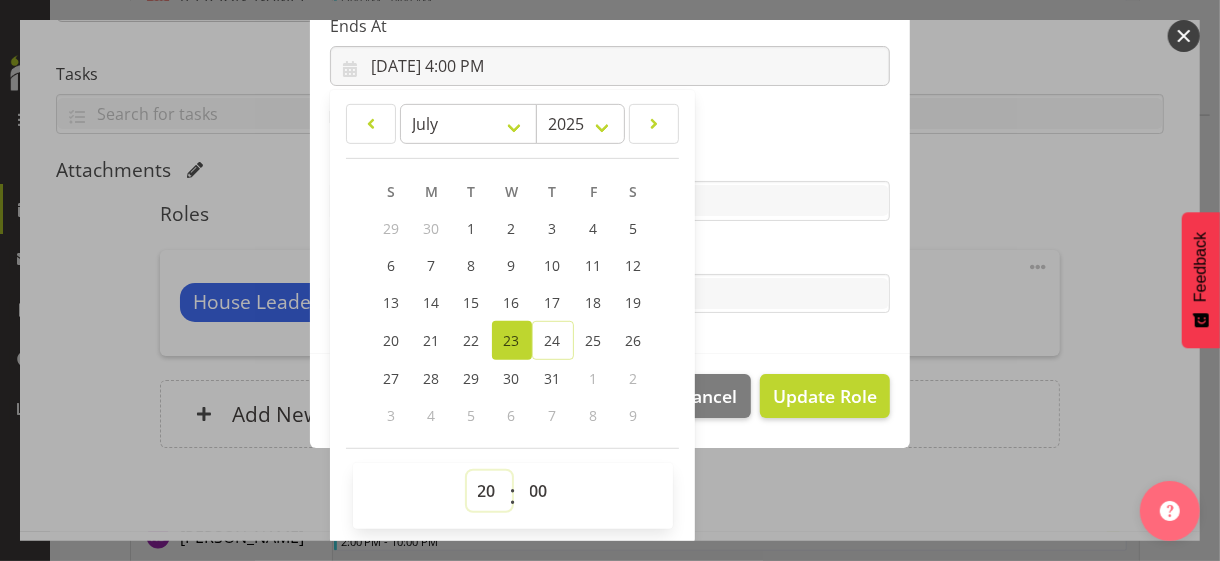 click on "00   01   02   03   04   05   06   07   08   09   10   11   12   13   14   15   16   17   18   19   20   21   22   23" at bounding box center (489, 491) 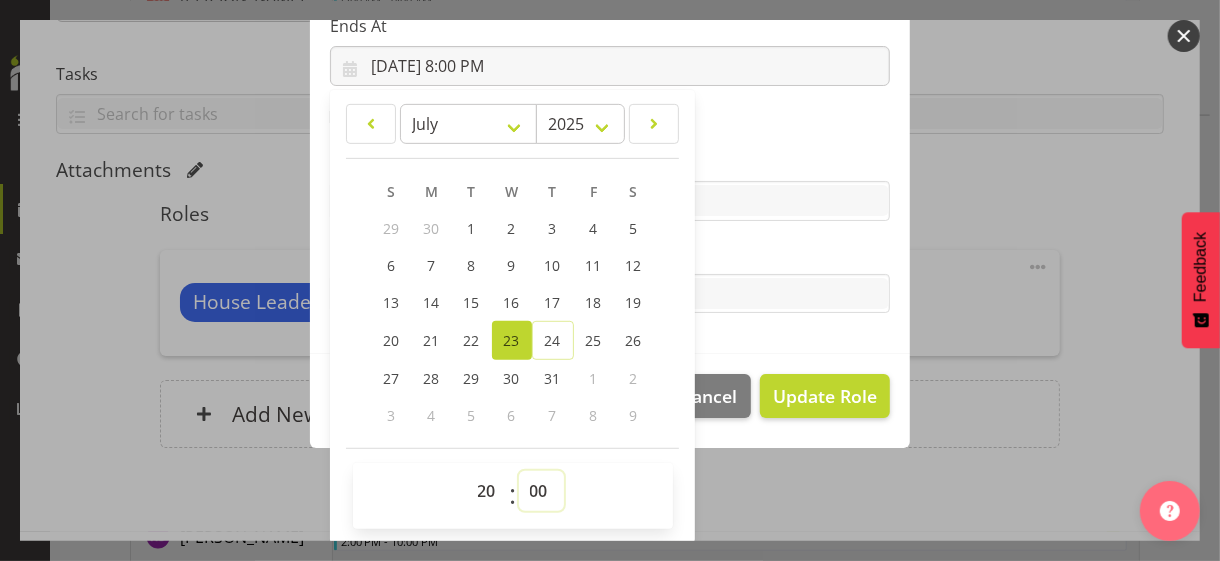 drag, startPoint x: 526, startPoint y: 490, endPoint x: 532, endPoint y: 471, distance: 19.924858 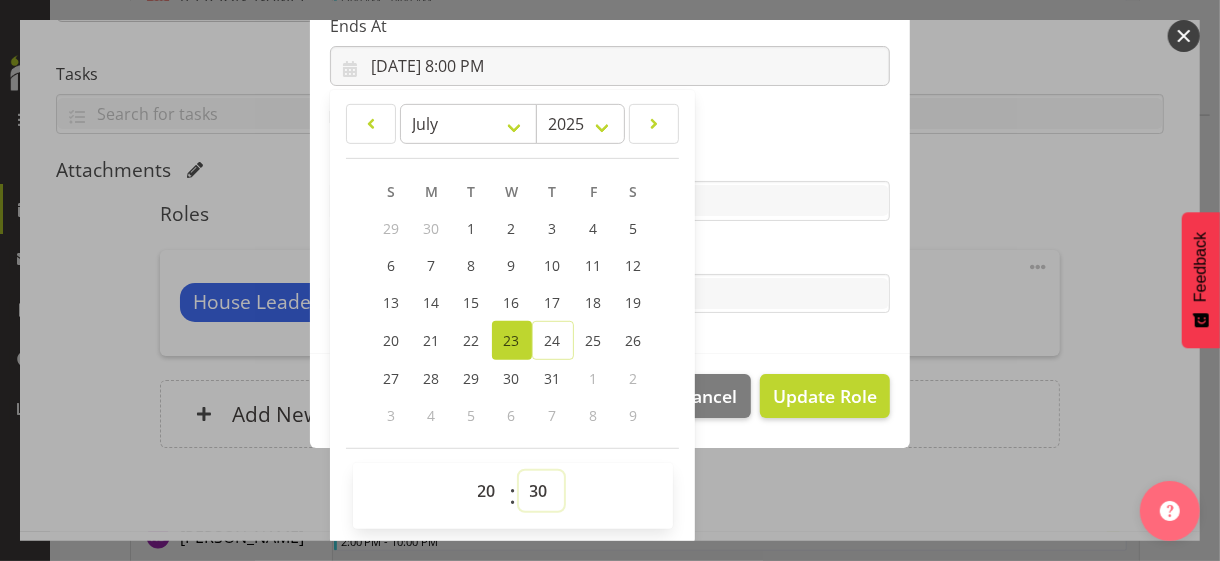 click on "00   01   02   03   04   05   06   07   08   09   10   11   12   13   14   15   16   17   18   19   20   21   22   23   24   25   26   27   28   29   30   31   32   33   34   35   36   37   38   39   40   41   42   43   44   45   46   47   48   49   50   51   52   53   54   55   56   57   58   59" at bounding box center [541, 491] 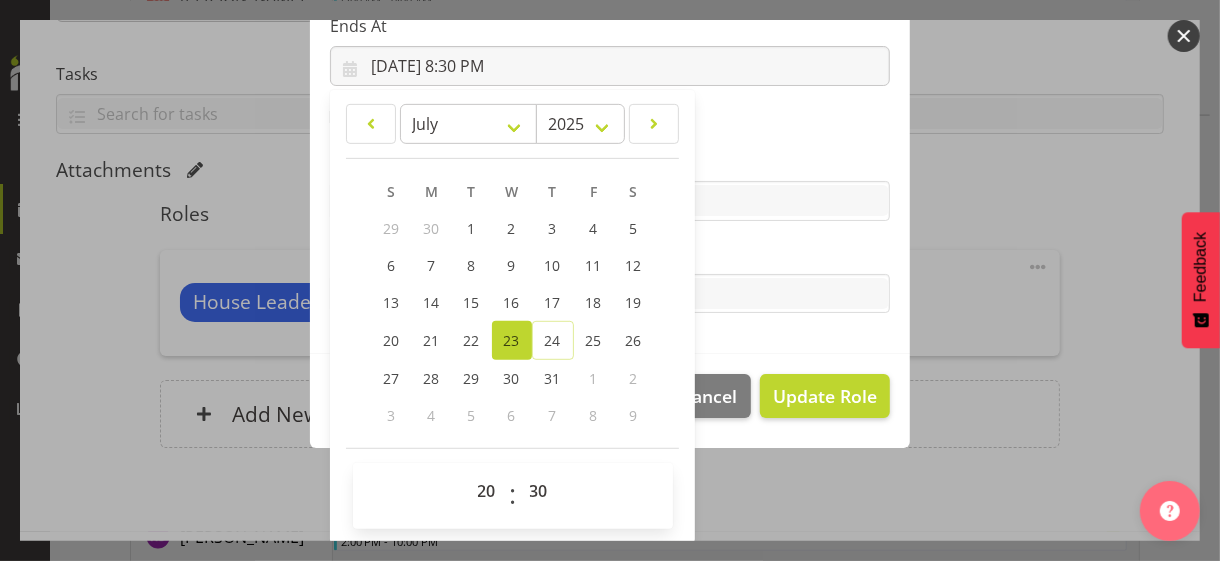 click on "Tasks" at bounding box center [610, 254] 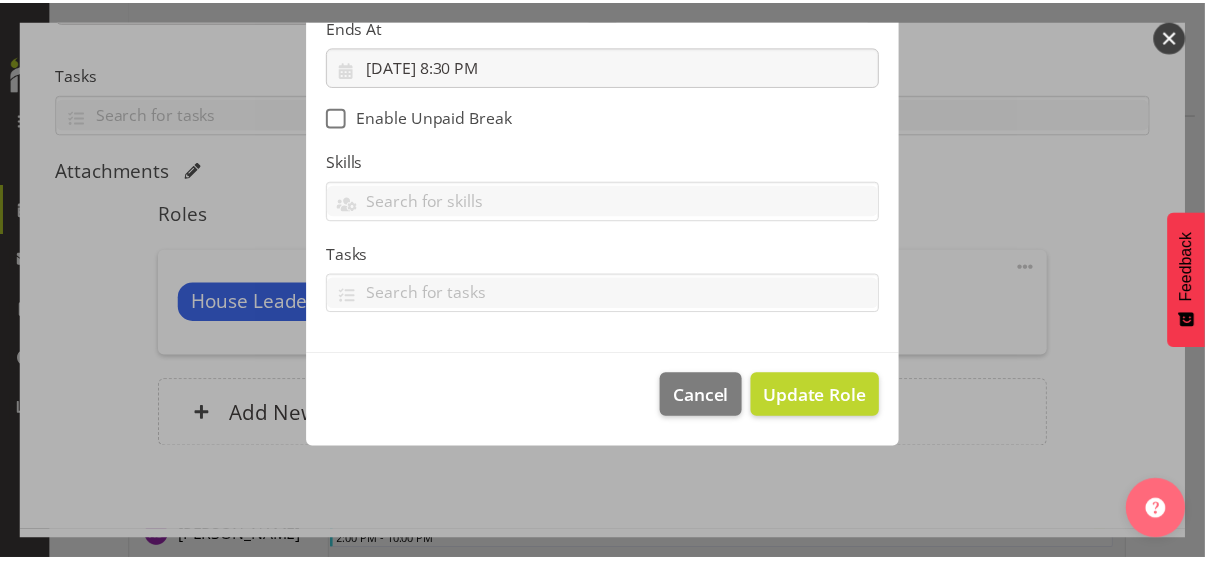 scroll, scrollTop: 346, scrollLeft: 0, axis: vertical 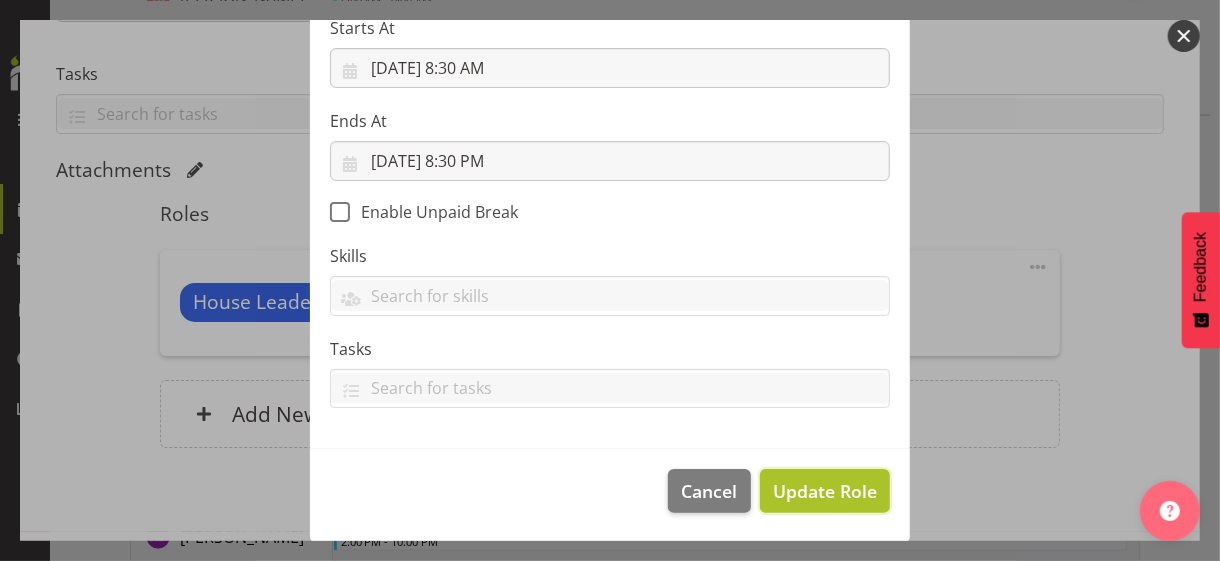 click on "Update Role" at bounding box center (825, 491) 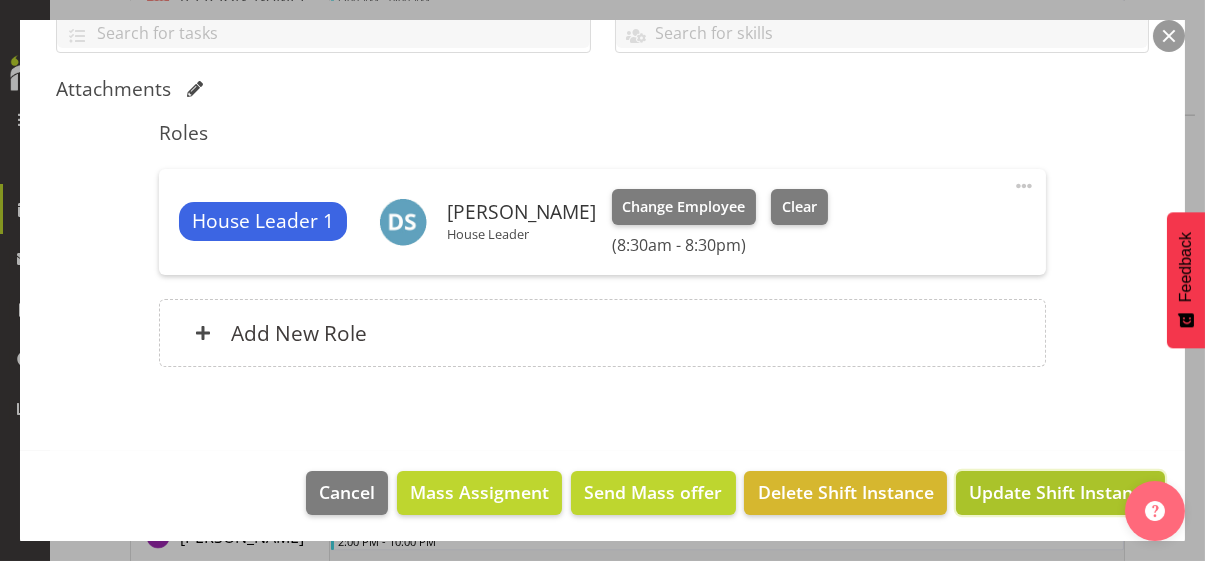 click on "Update Shift Instance" at bounding box center [1060, 492] 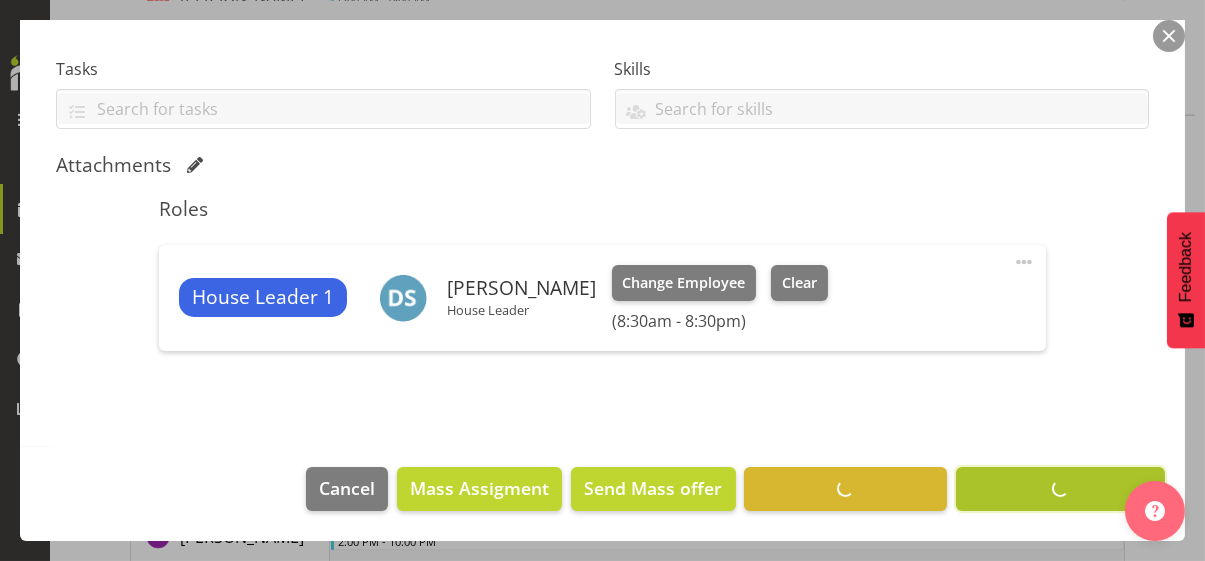 scroll, scrollTop: 402, scrollLeft: 0, axis: vertical 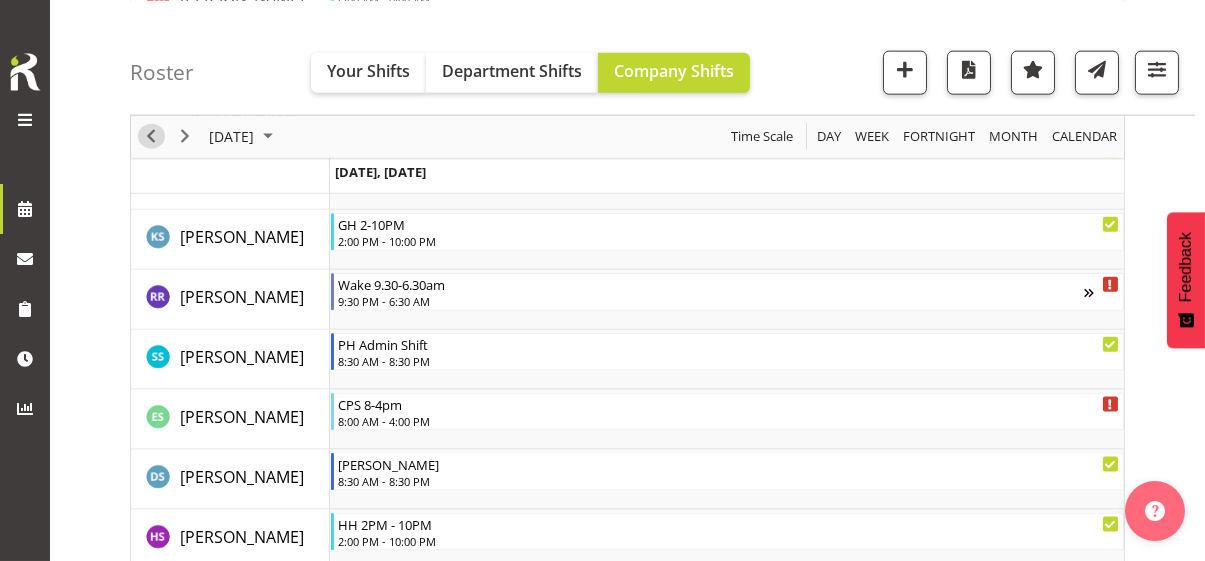 click at bounding box center [151, 136] 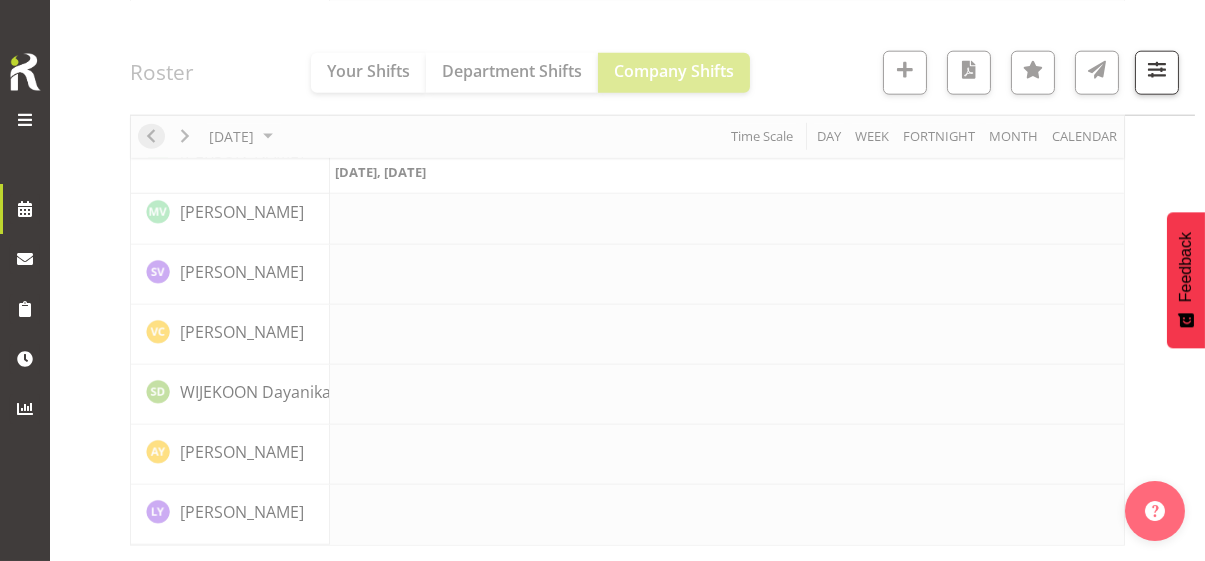 scroll, scrollTop: 4773, scrollLeft: 0, axis: vertical 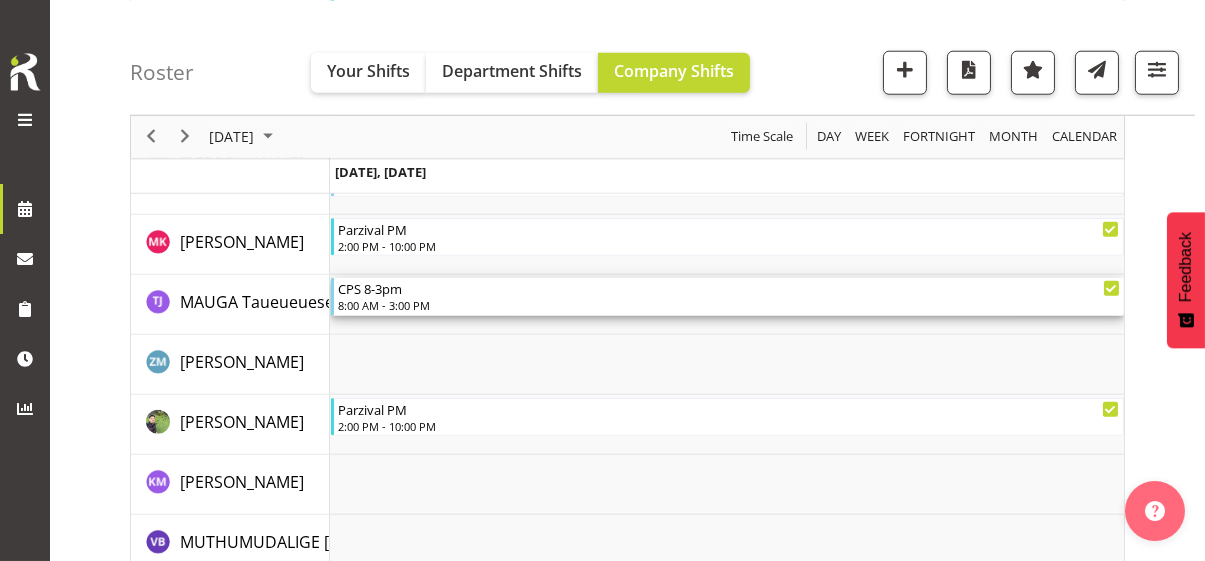 click on "8:00 AM - 3:00 PM" at bounding box center [729, 305] 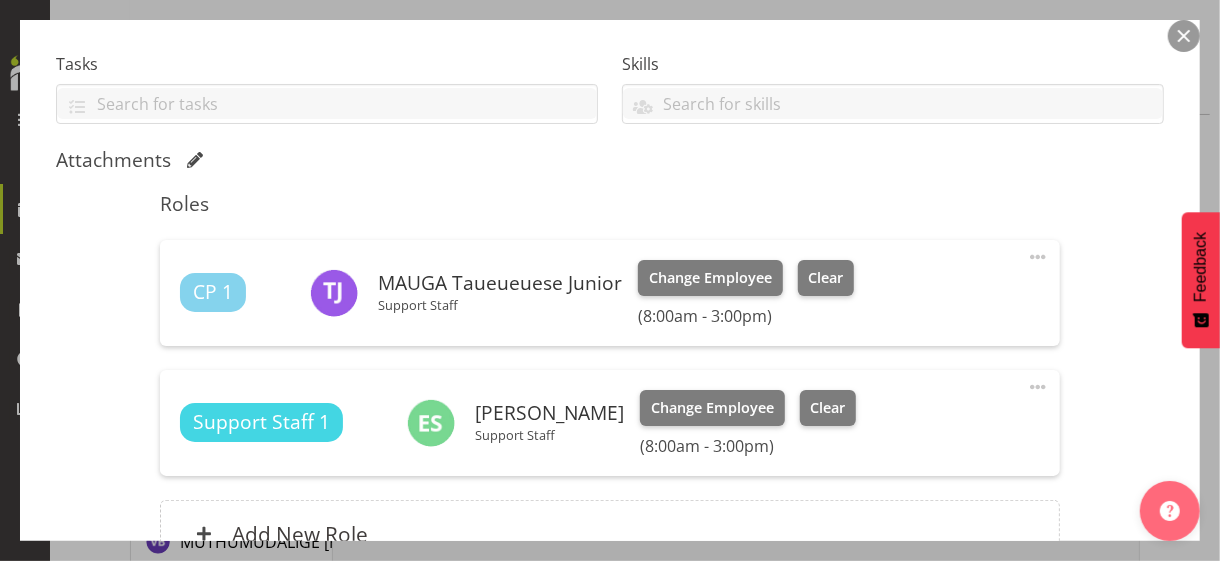 scroll, scrollTop: 500, scrollLeft: 0, axis: vertical 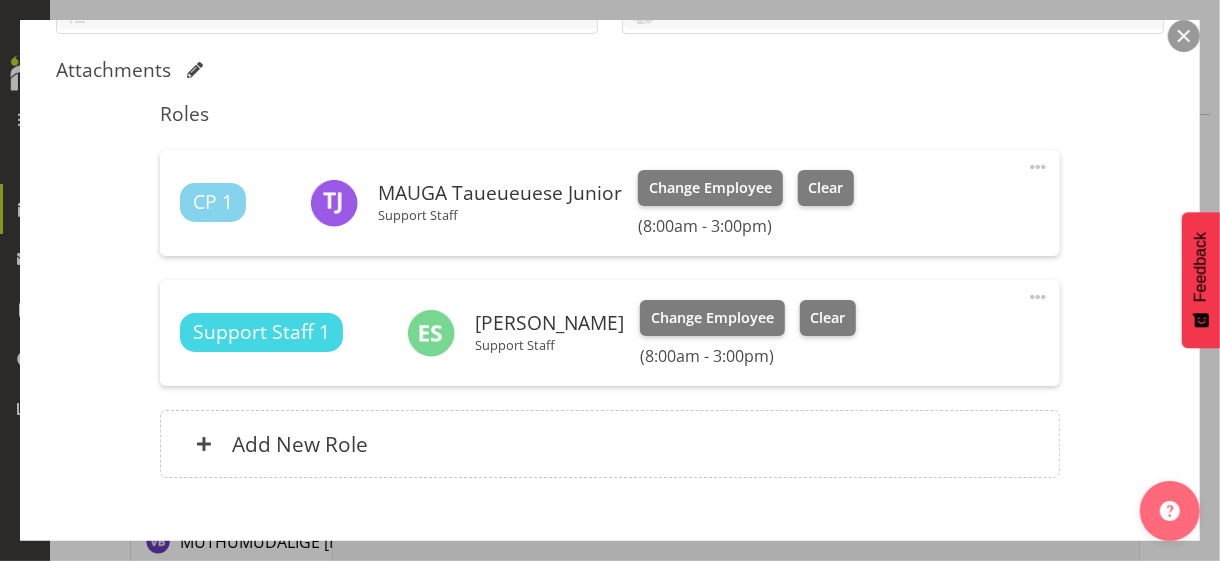 click at bounding box center [1038, 167] 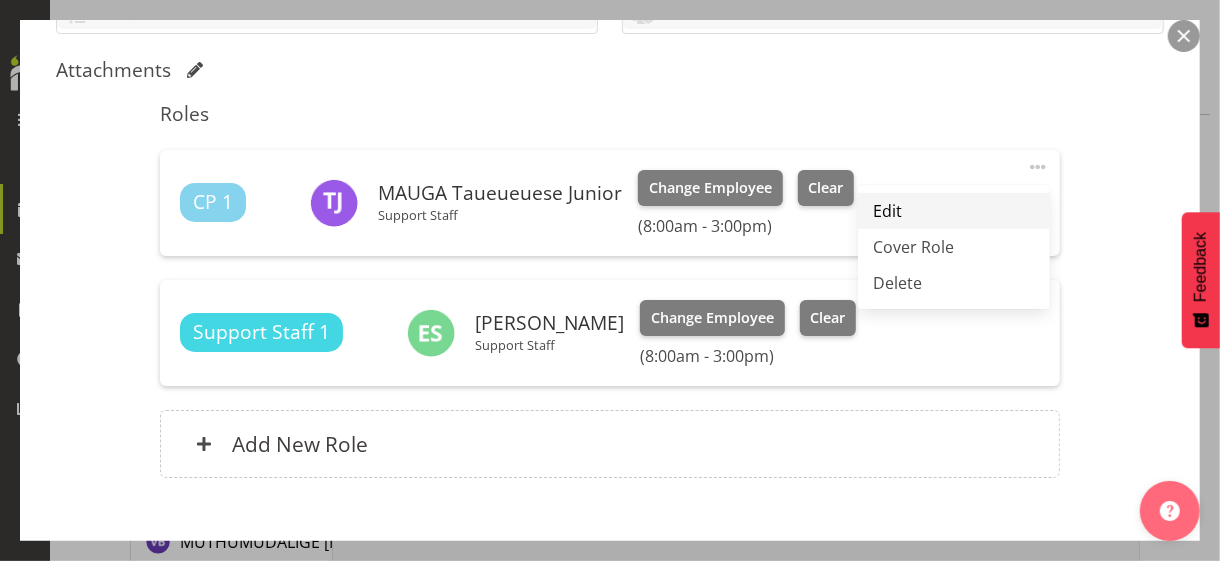 click on "Edit" at bounding box center (954, 211) 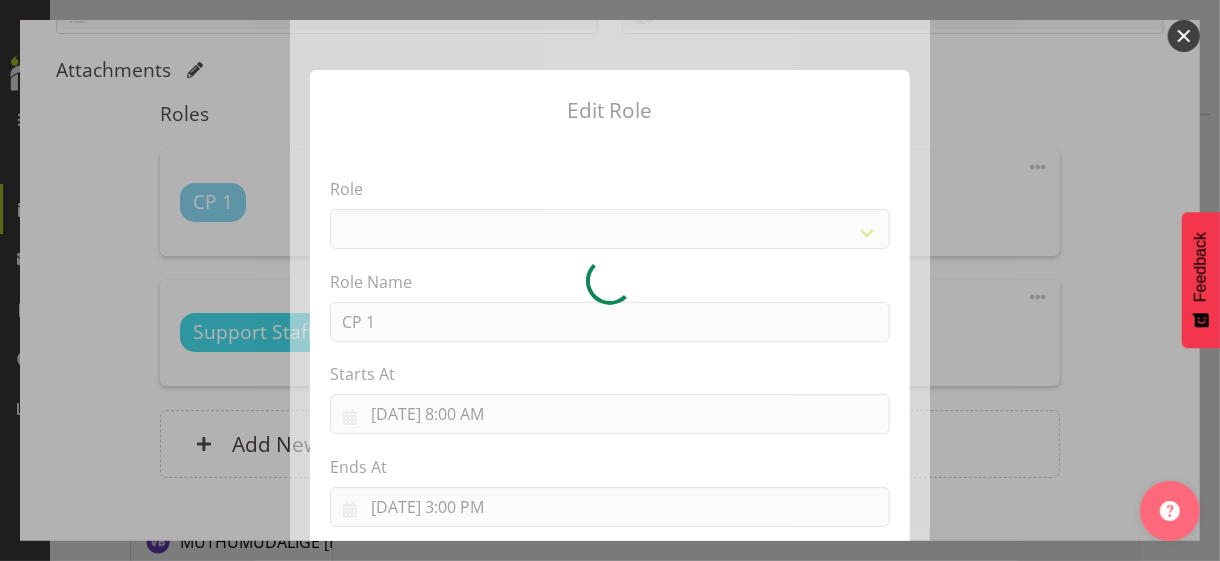 select 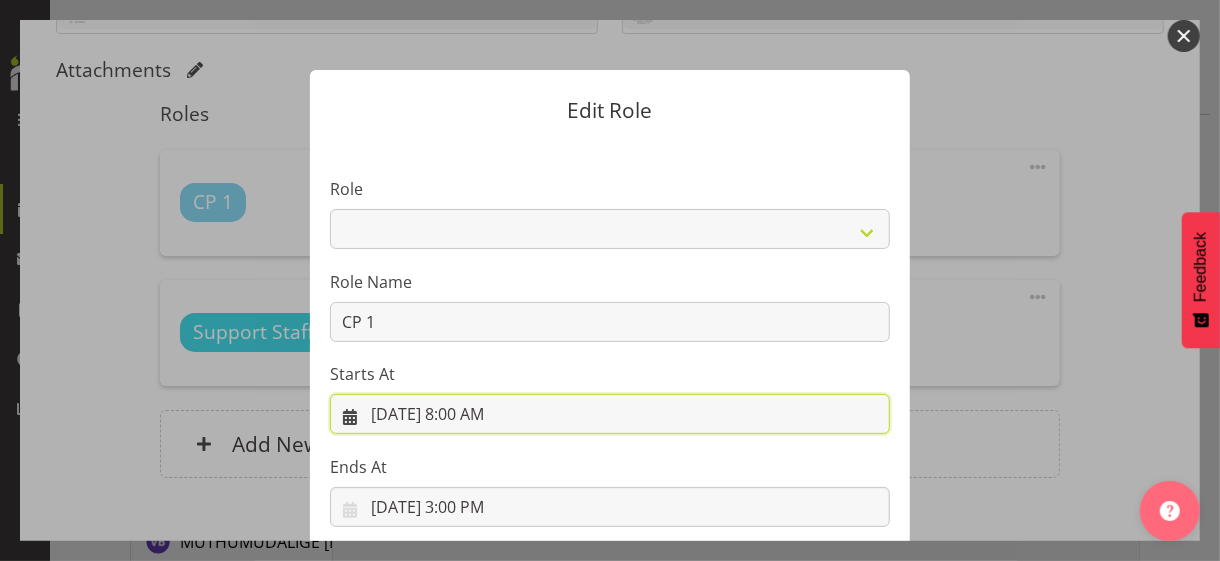click on "[DATE] 8:00 AM" at bounding box center (610, 414) 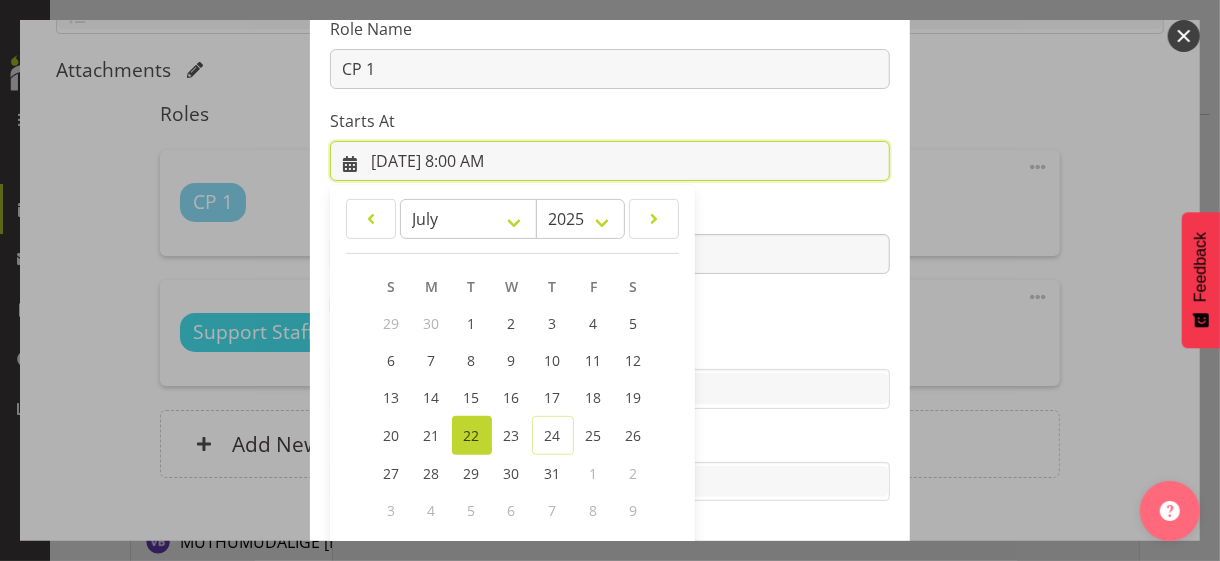scroll, scrollTop: 347, scrollLeft: 0, axis: vertical 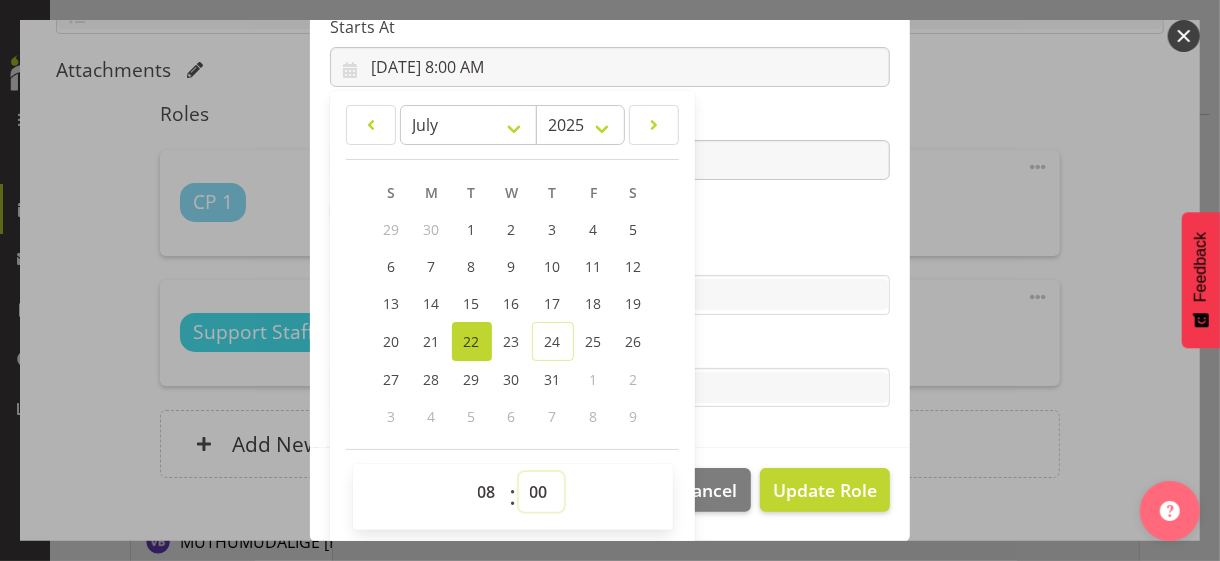 click on "00   01   02   03   04   05   06   07   08   09   10   11   12   13   14   15   16   17   18   19   20   21   22   23   24   25   26   27   28   29   30   31   32   33   34   35   36   37   38   39   40   41   42   43   44   45   46   47   48   49   50   51   52   53   54   55   56   57   58   59" at bounding box center (541, 492) 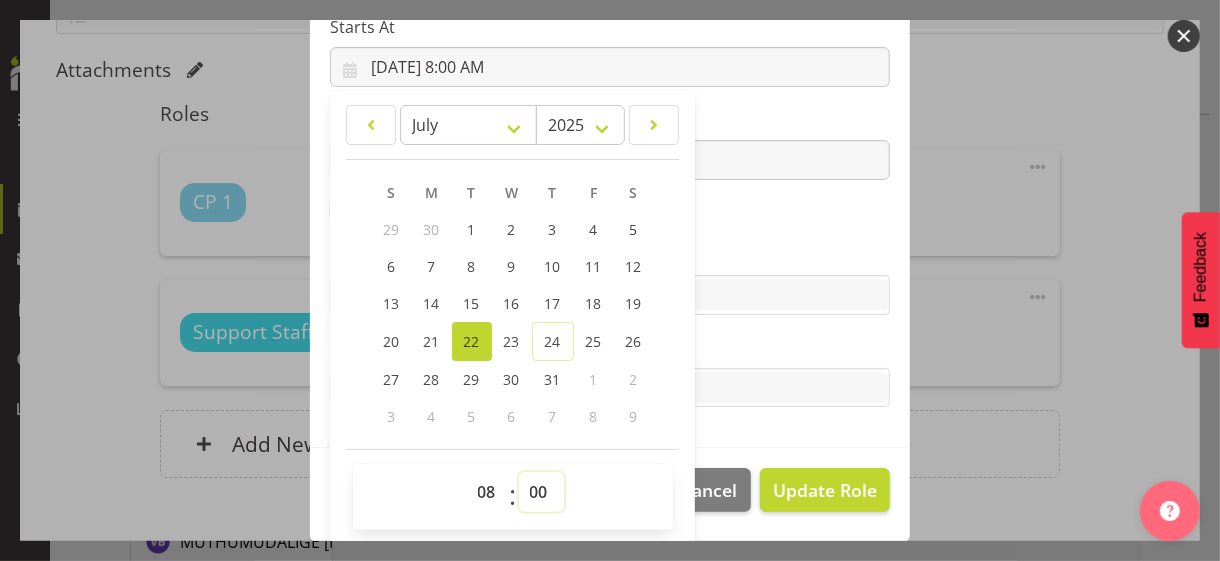 select on "45" 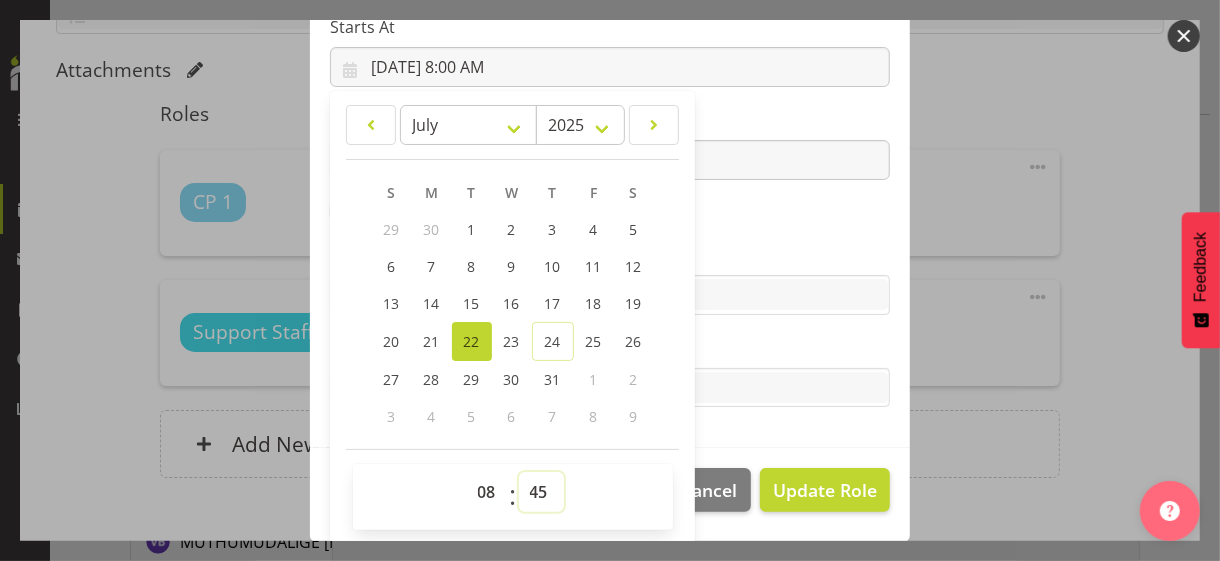 click on "00   01   02   03   04   05   06   07   08   09   10   11   12   13   14   15   16   17   18   19   20   21   22   23   24   25   26   27   28   29   30   31   32   33   34   35   36   37   38   39   40   41   42   43   44   45   46   47   48   49   50   51   52   53   54   55   56   57   58   59" at bounding box center [541, 492] 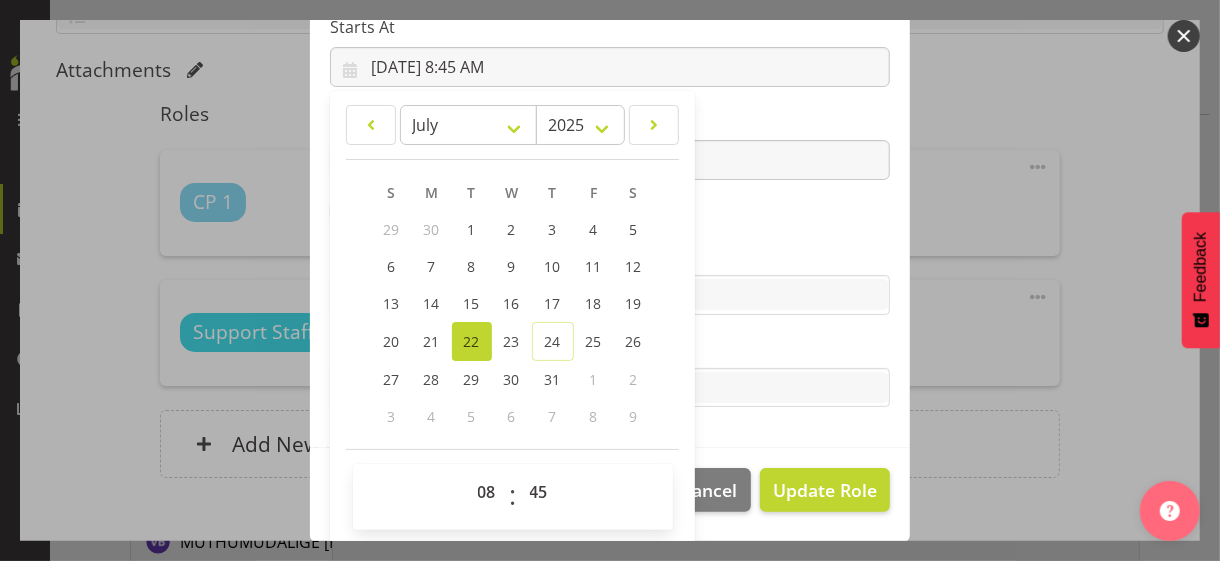 drag, startPoint x: 733, startPoint y: 236, endPoint x: 751, endPoint y: 286, distance: 53.14132 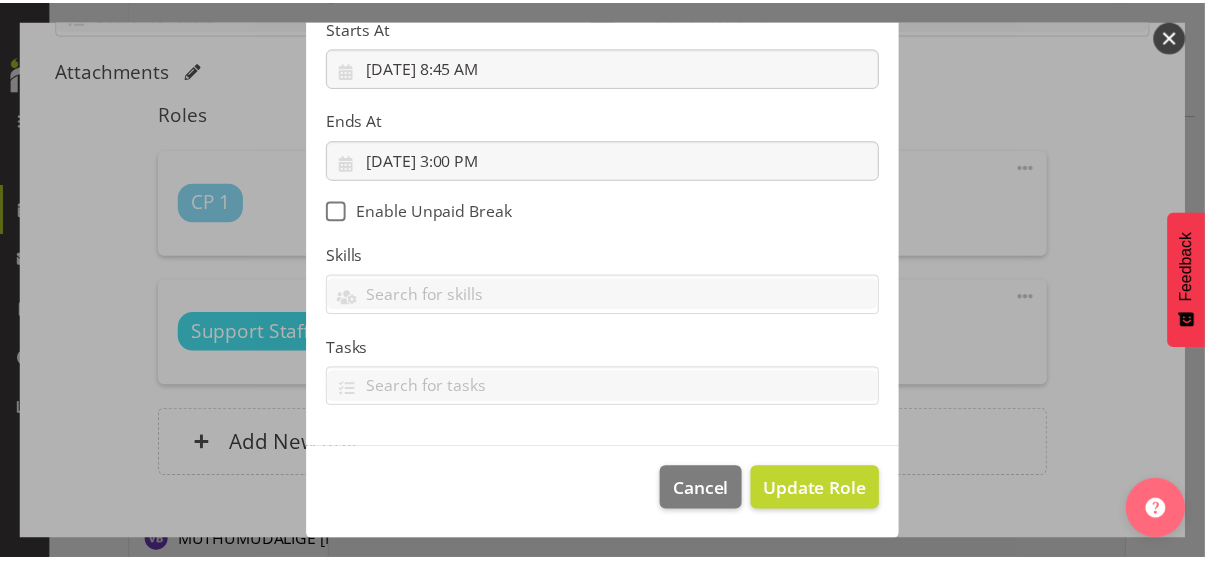 scroll, scrollTop: 346, scrollLeft: 0, axis: vertical 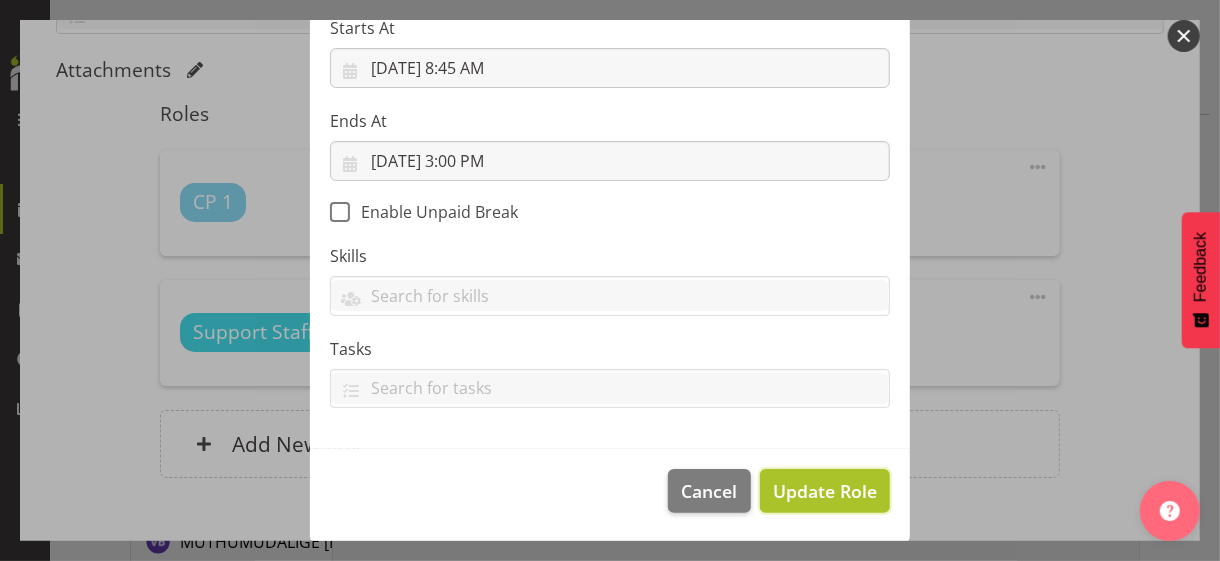 click on "Update Role" at bounding box center (825, 491) 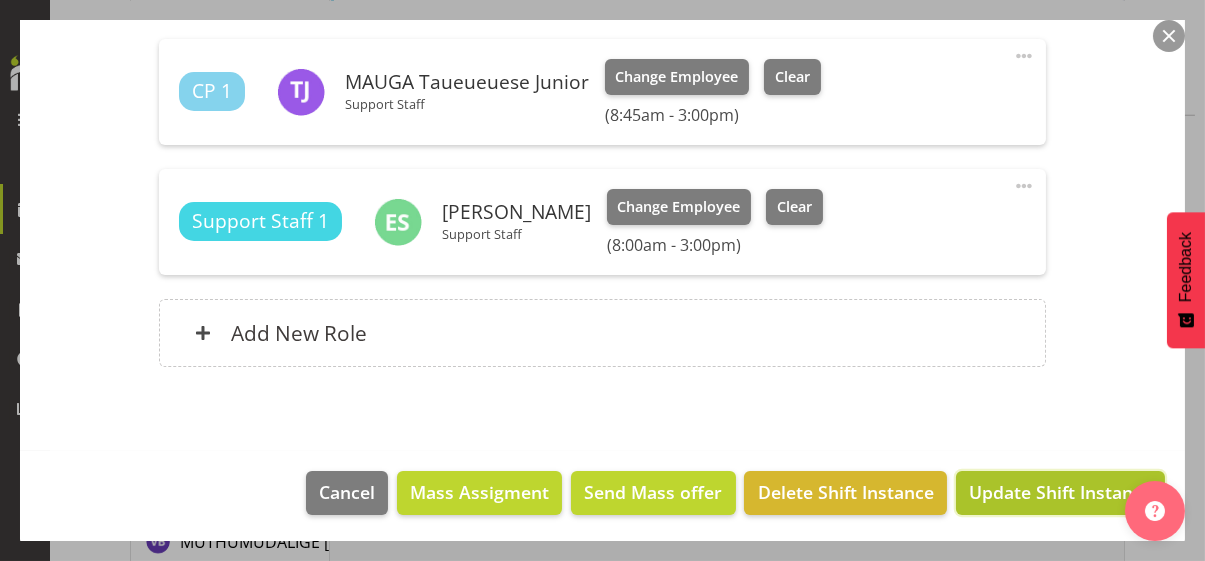click on "Update Shift Instance" at bounding box center [1060, 492] 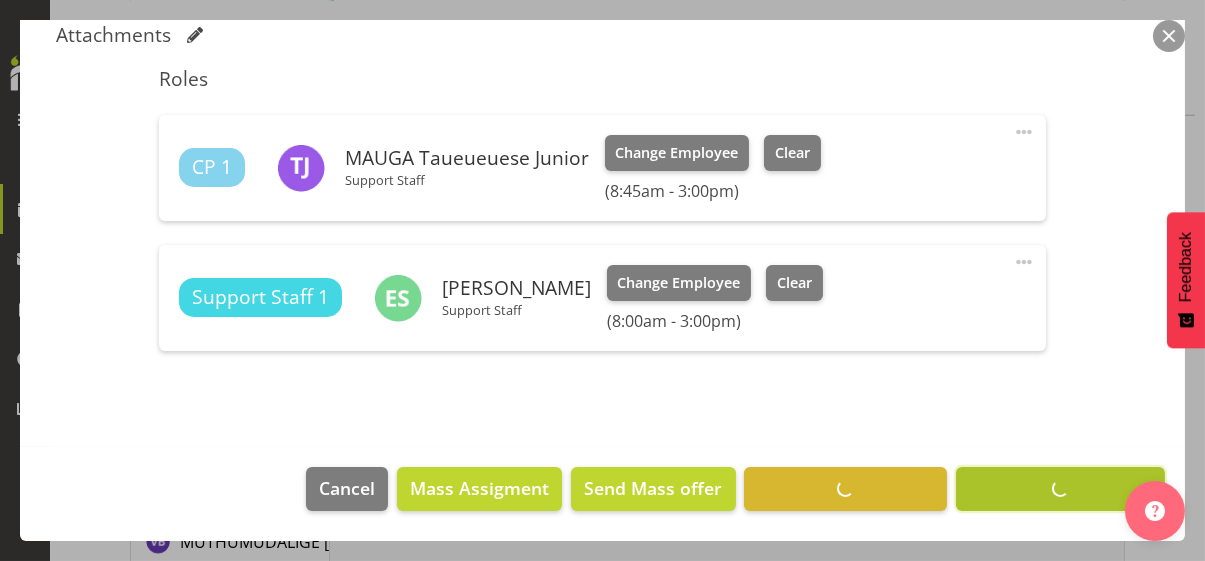 scroll, scrollTop: 532, scrollLeft: 0, axis: vertical 